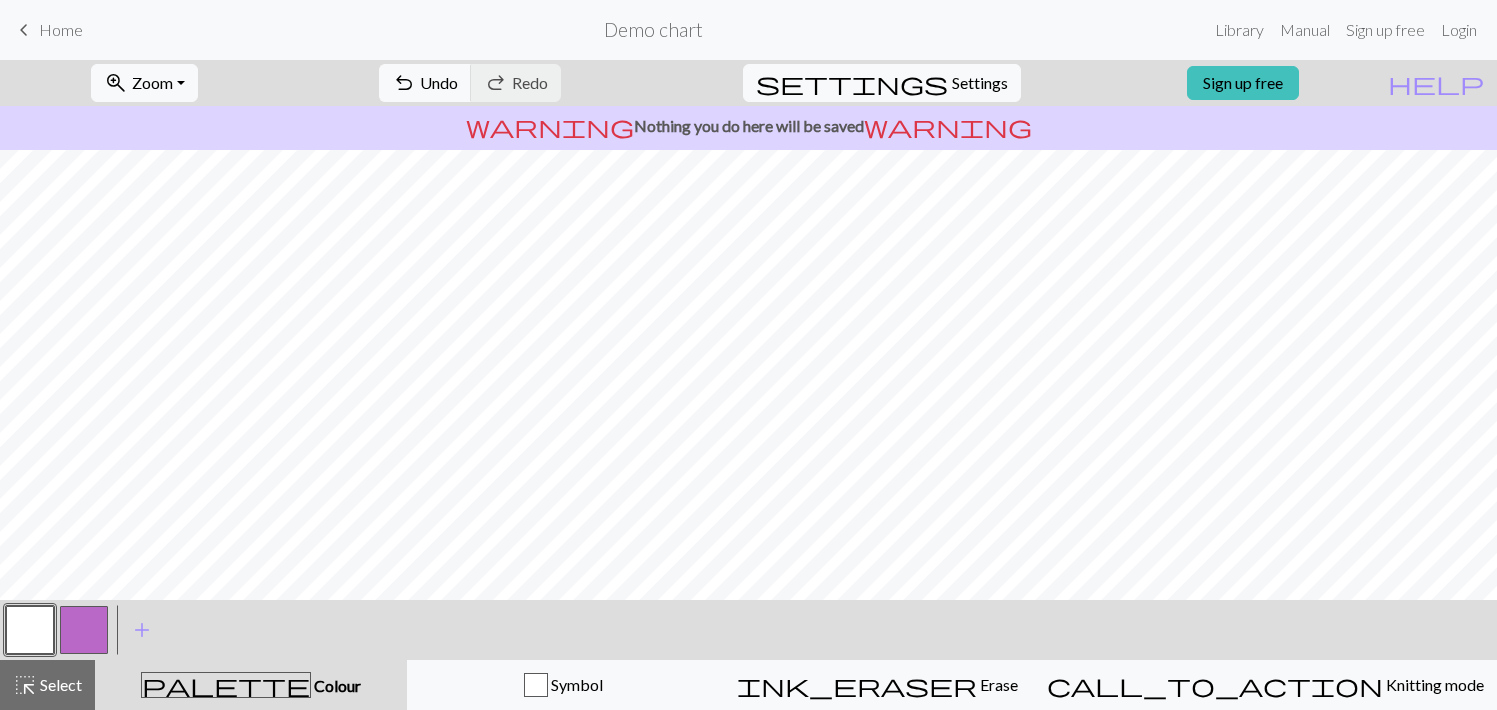 scroll, scrollTop: 0, scrollLeft: 0, axis: both 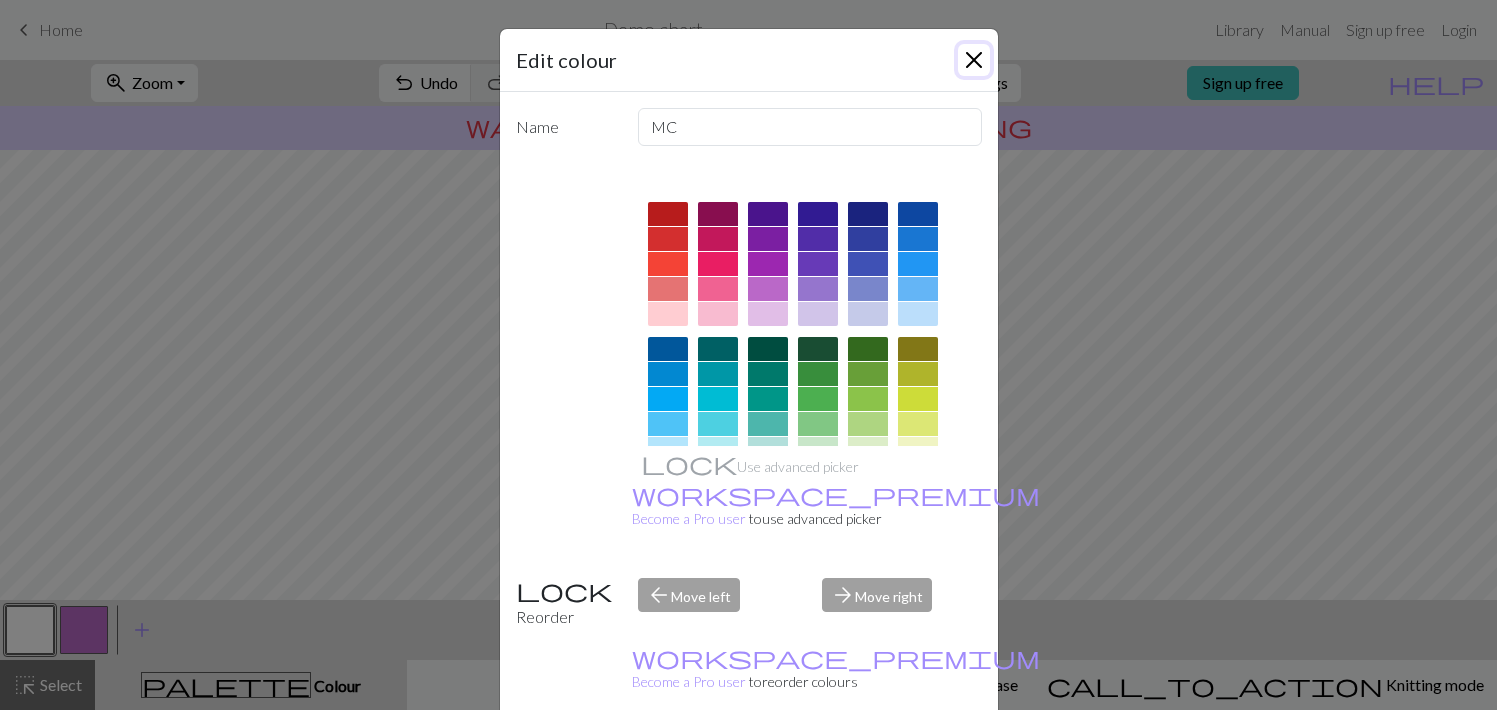 click at bounding box center [974, 60] 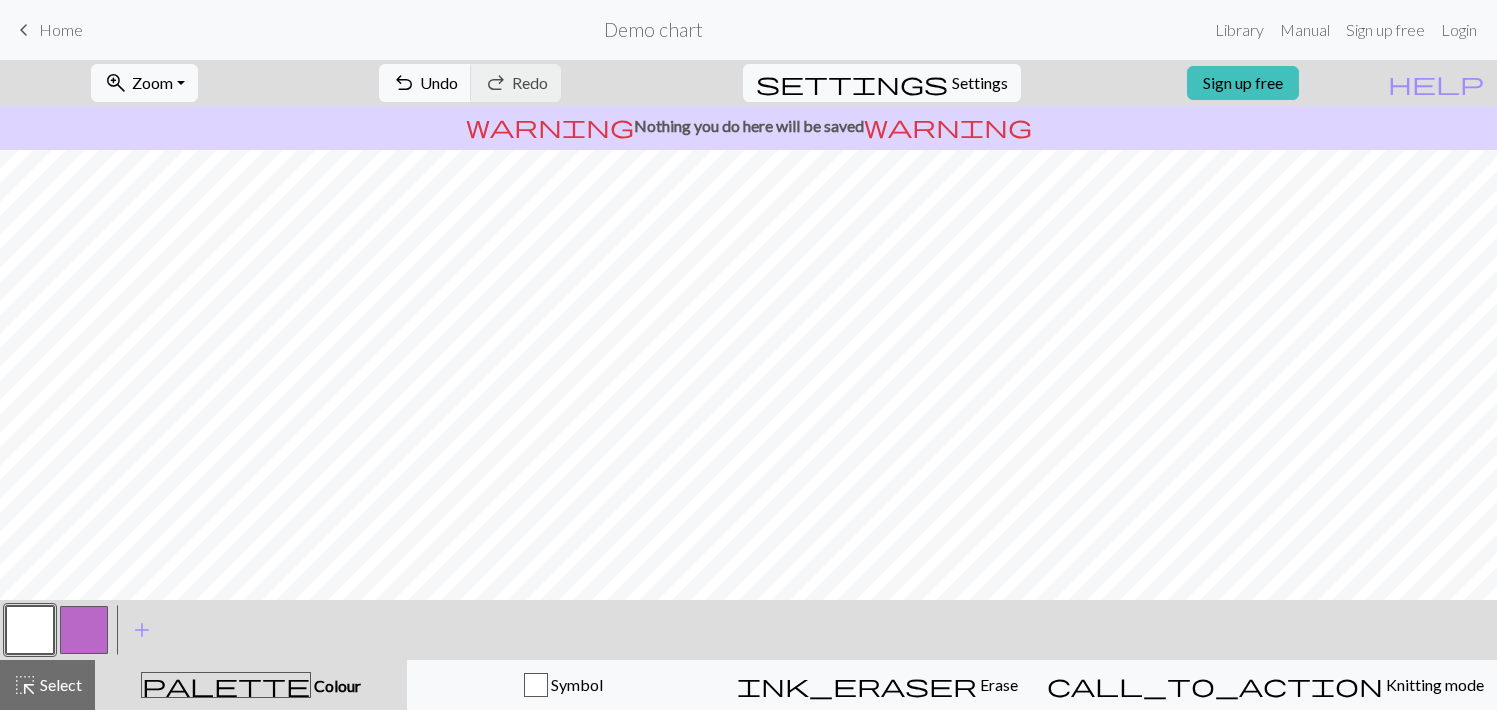 click at bounding box center [84, 630] 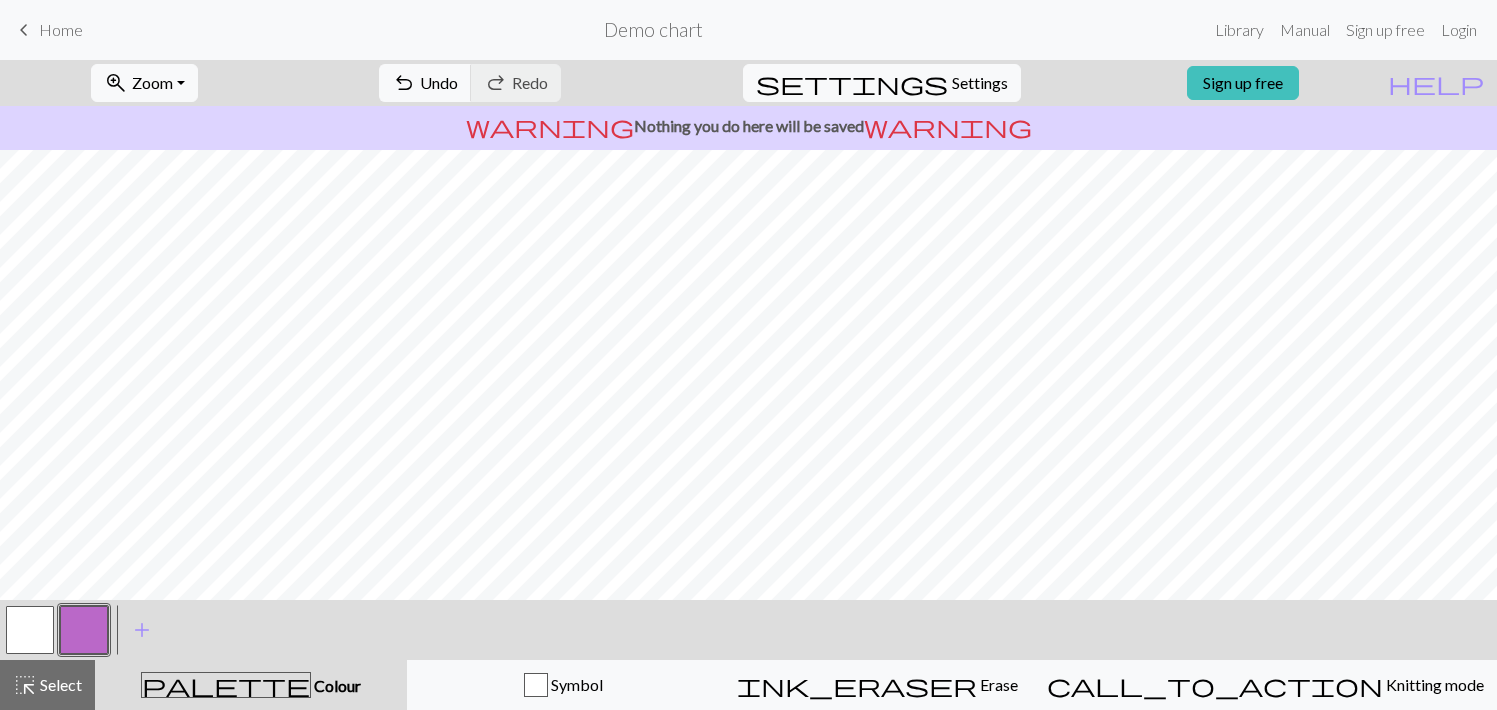 click at bounding box center (84, 630) 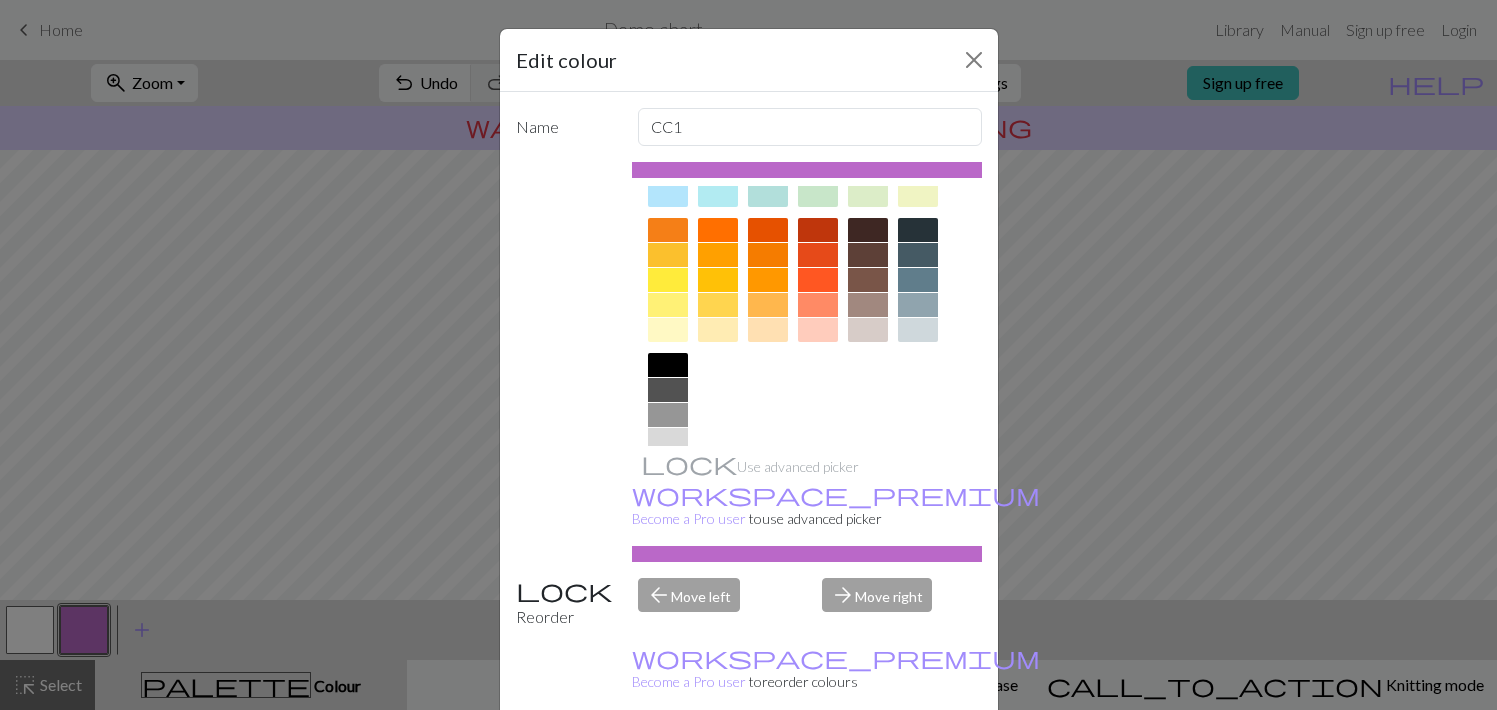 scroll, scrollTop: 258, scrollLeft: 0, axis: vertical 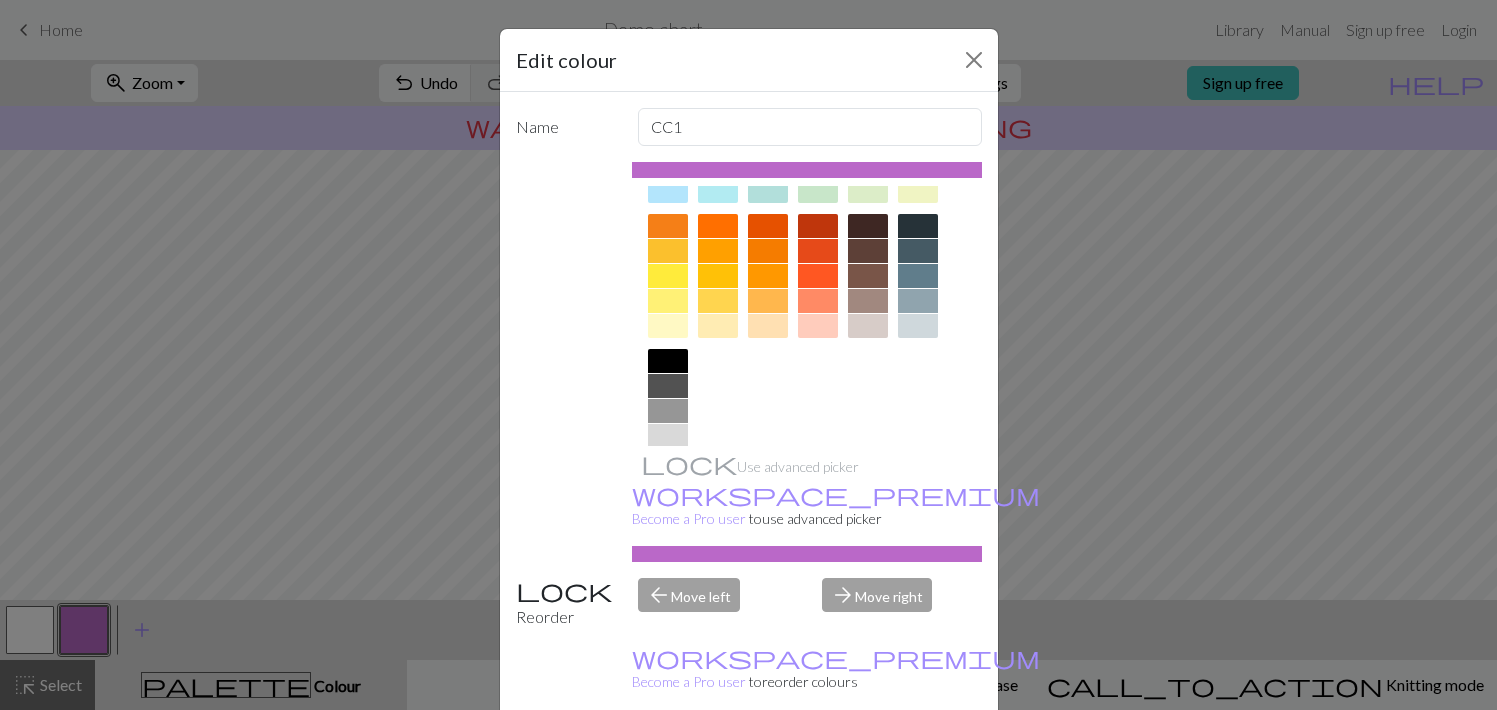 click at bounding box center (668, 411) 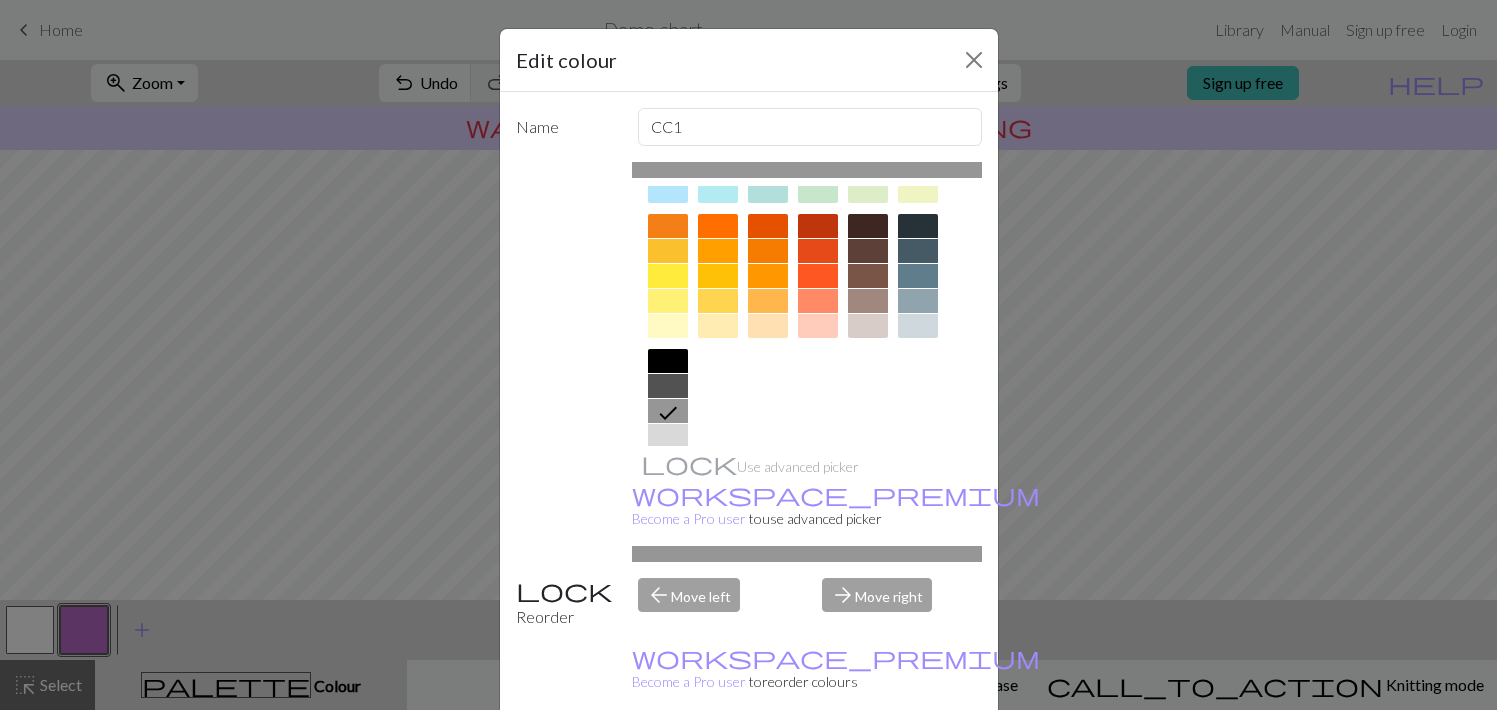 click on "Done" at bounding box center (869, 761) 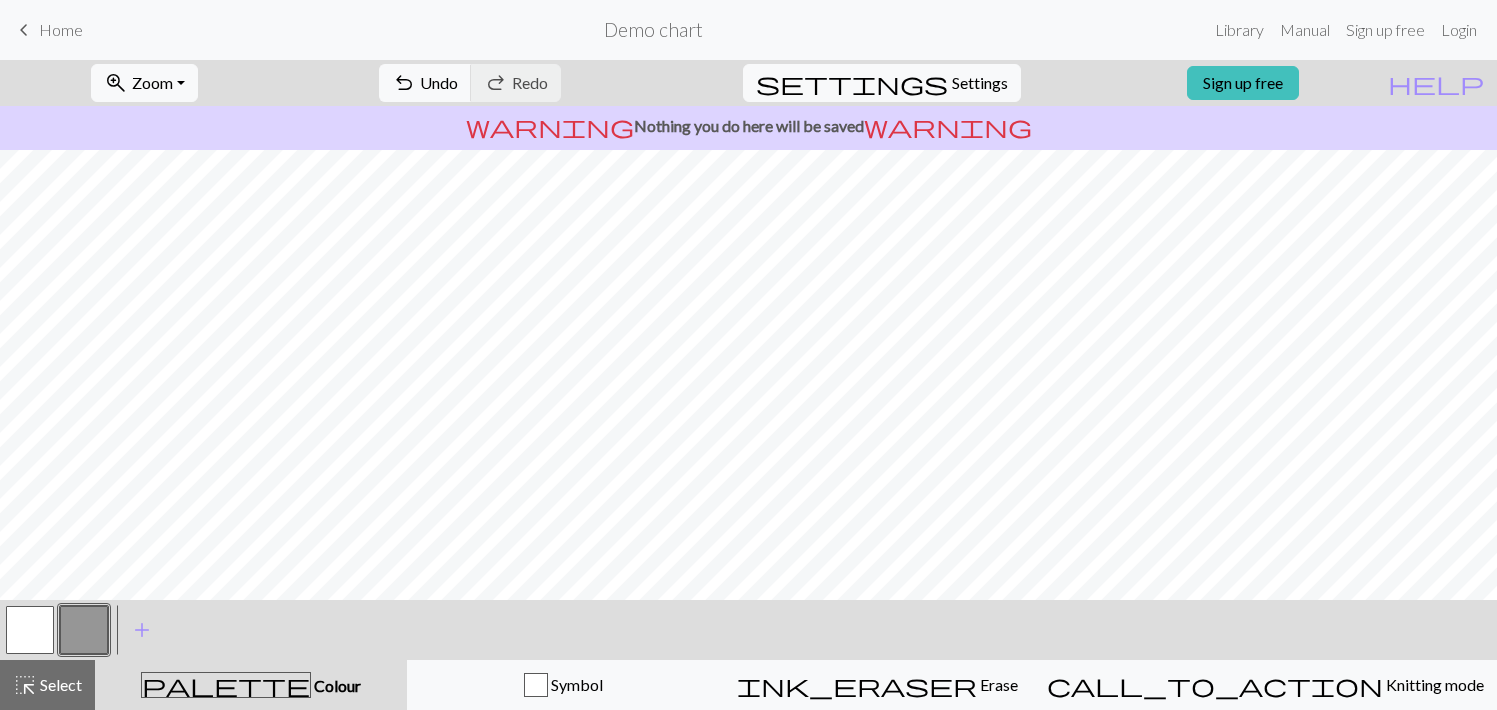 click at bounding box center [84, 630] 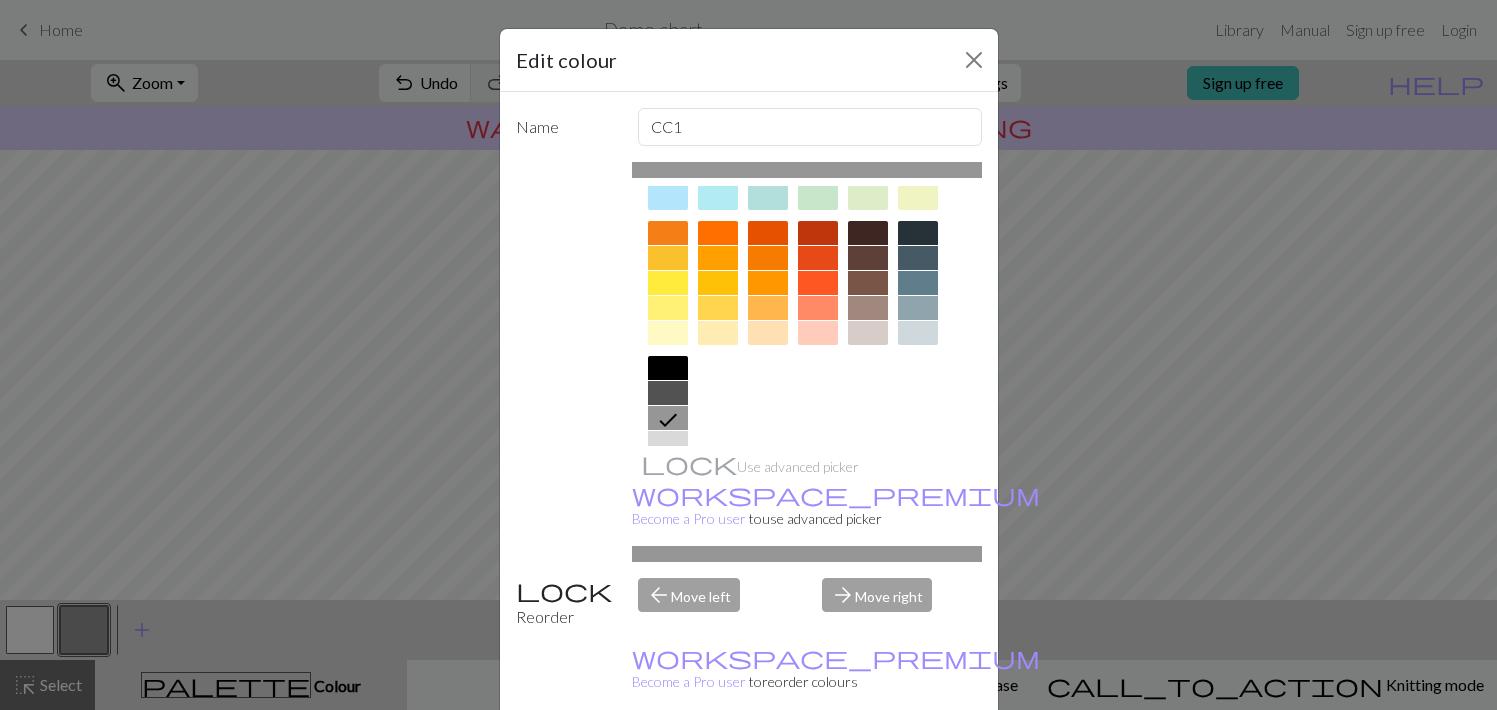 scroll, scrollTop: 308, scrollLeft: 0, axis: vertical 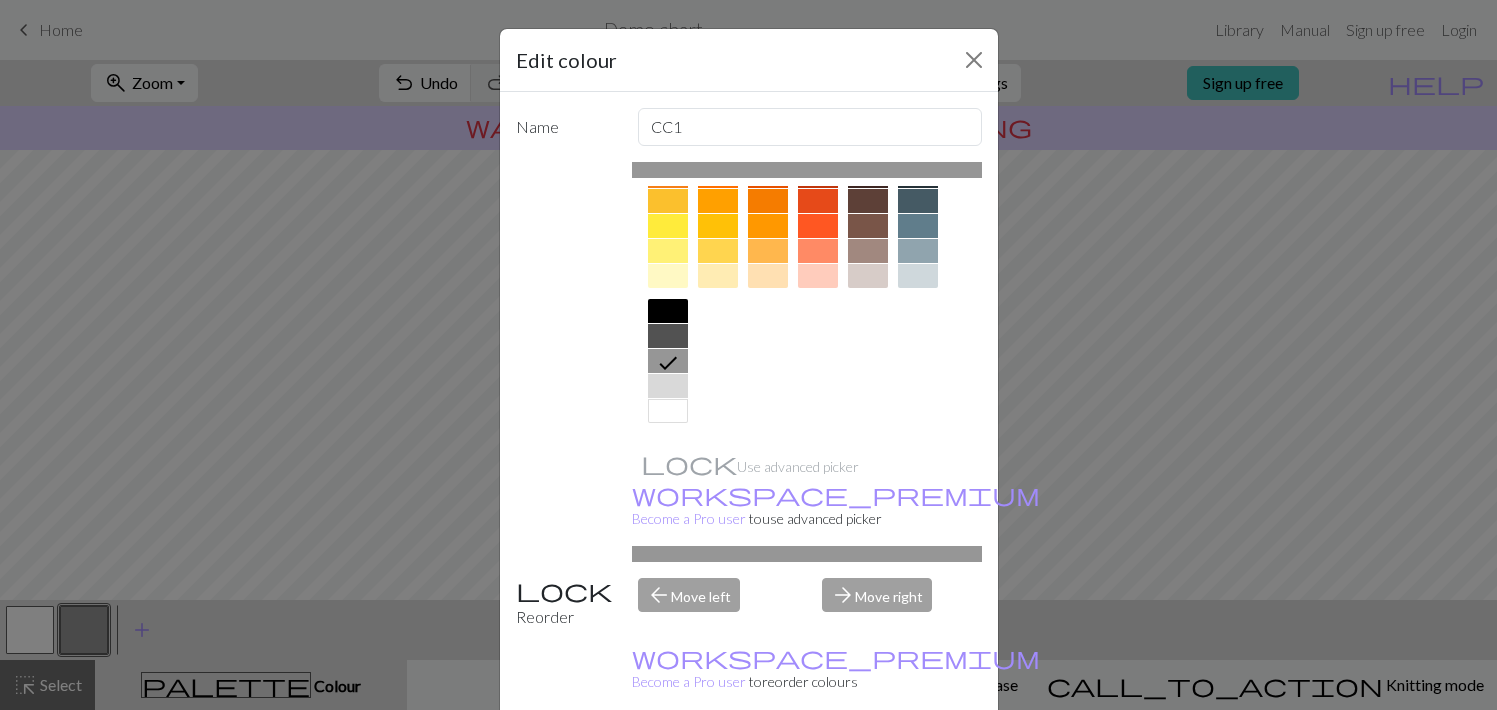 click at bounding box center (668, 336) 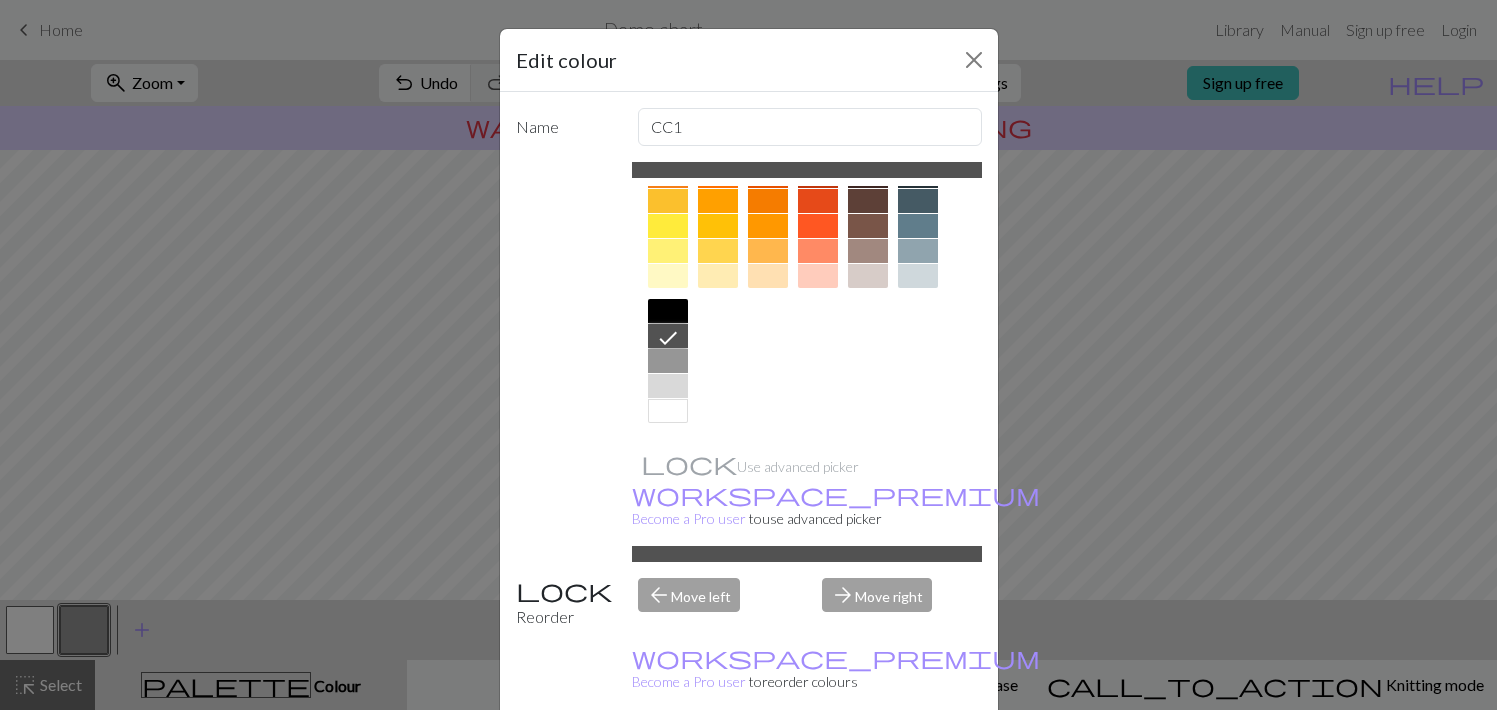 scroll, scrollTop: 50, scrollLeft: 0, axis: vertical 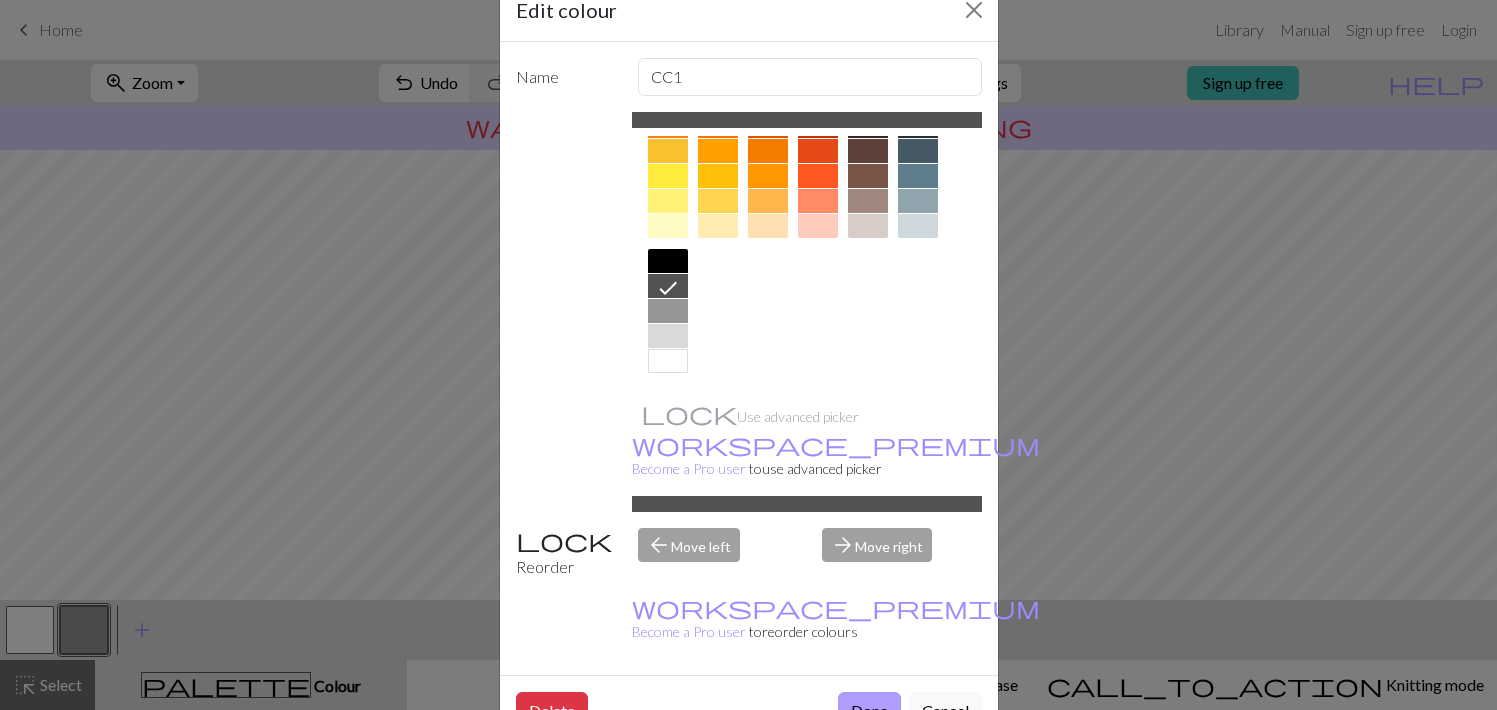 click on "Done" at bounding box center (869, 711) 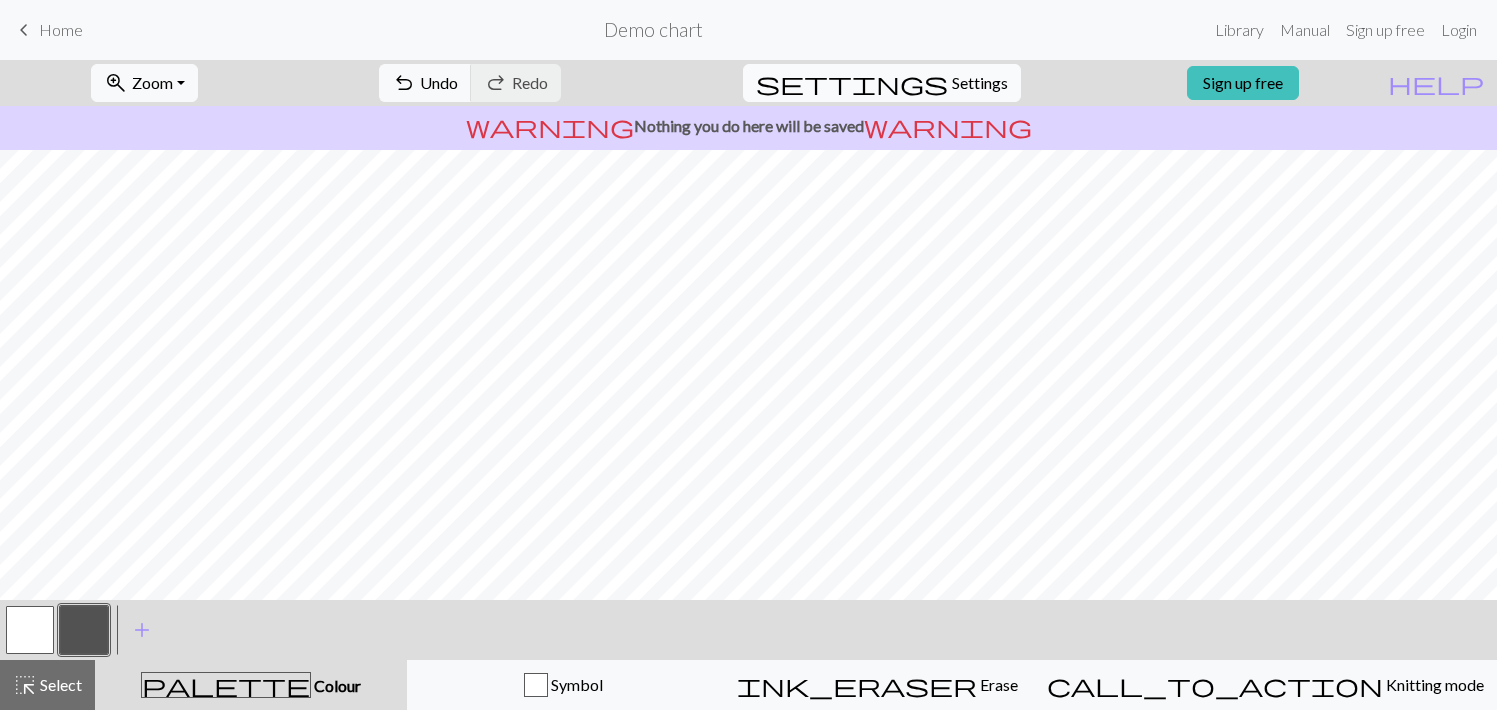 click on "Settings" at bounding box center [980, 83] 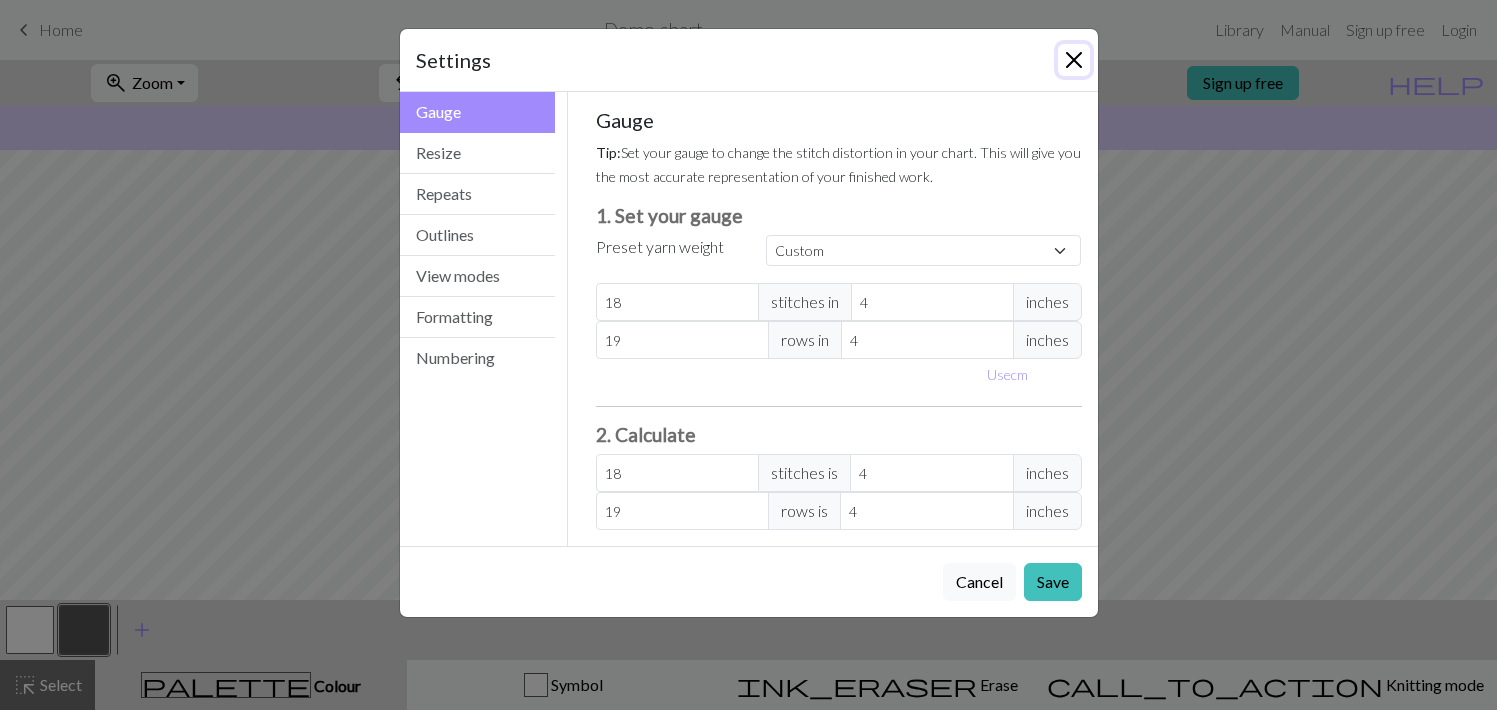 click at bounding box center [1074, 60] 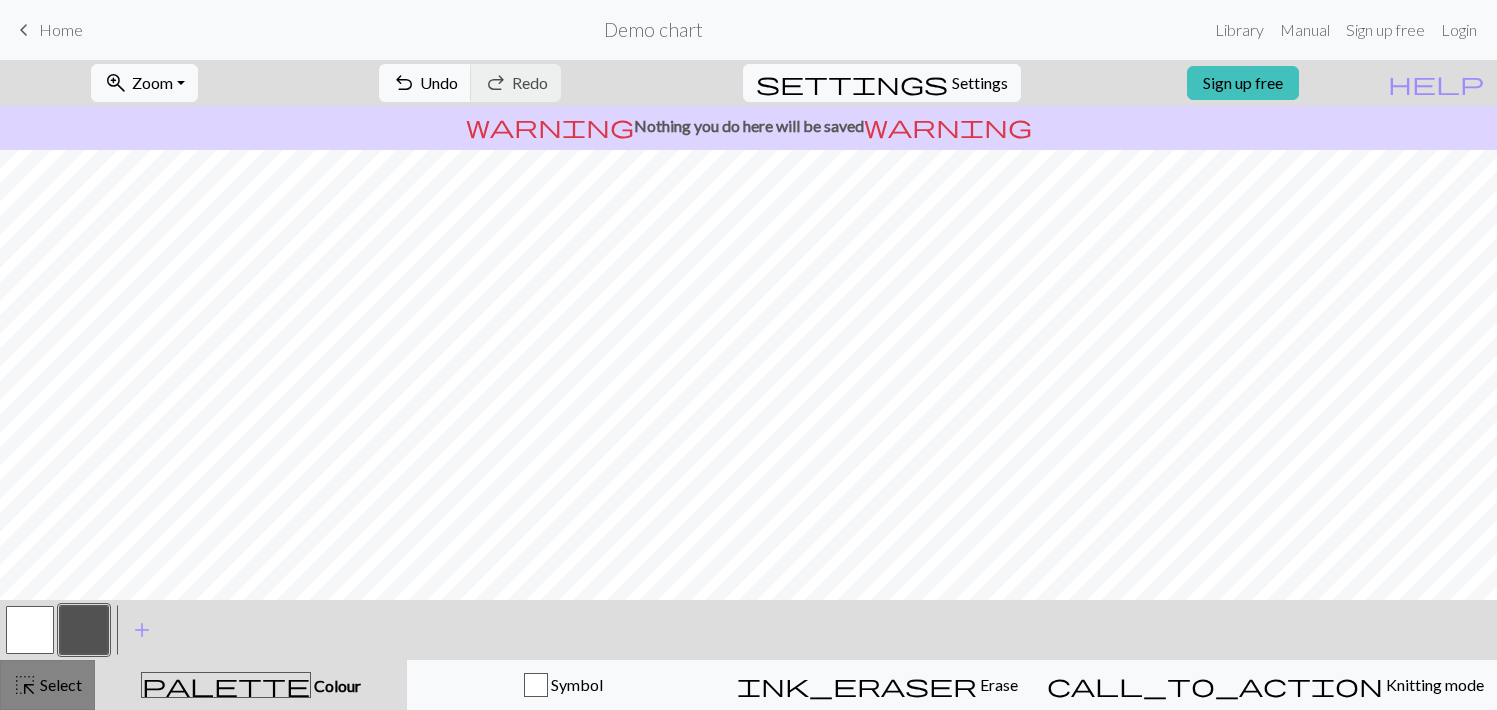click on "Select" at bounding box center [59, 684] 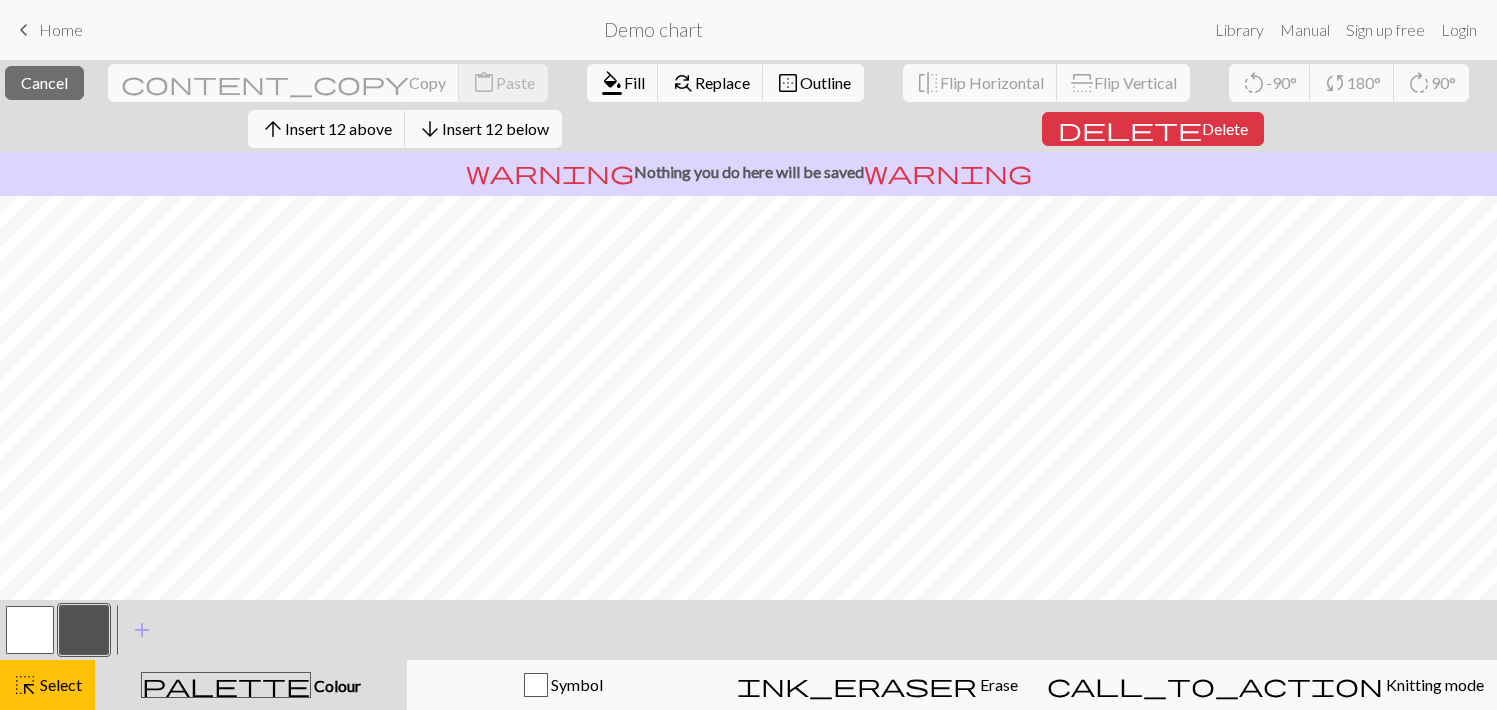 click at bounding box center [84, 630] 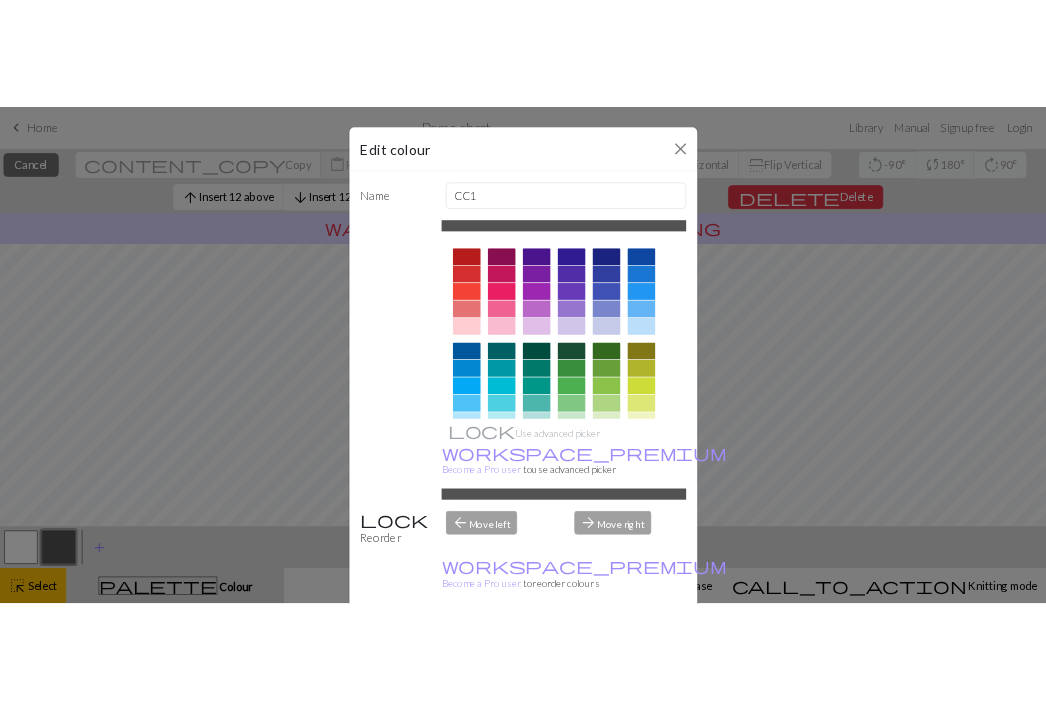 scroll, scrollTop: 308, scrollLeft: 0, axis: vertical 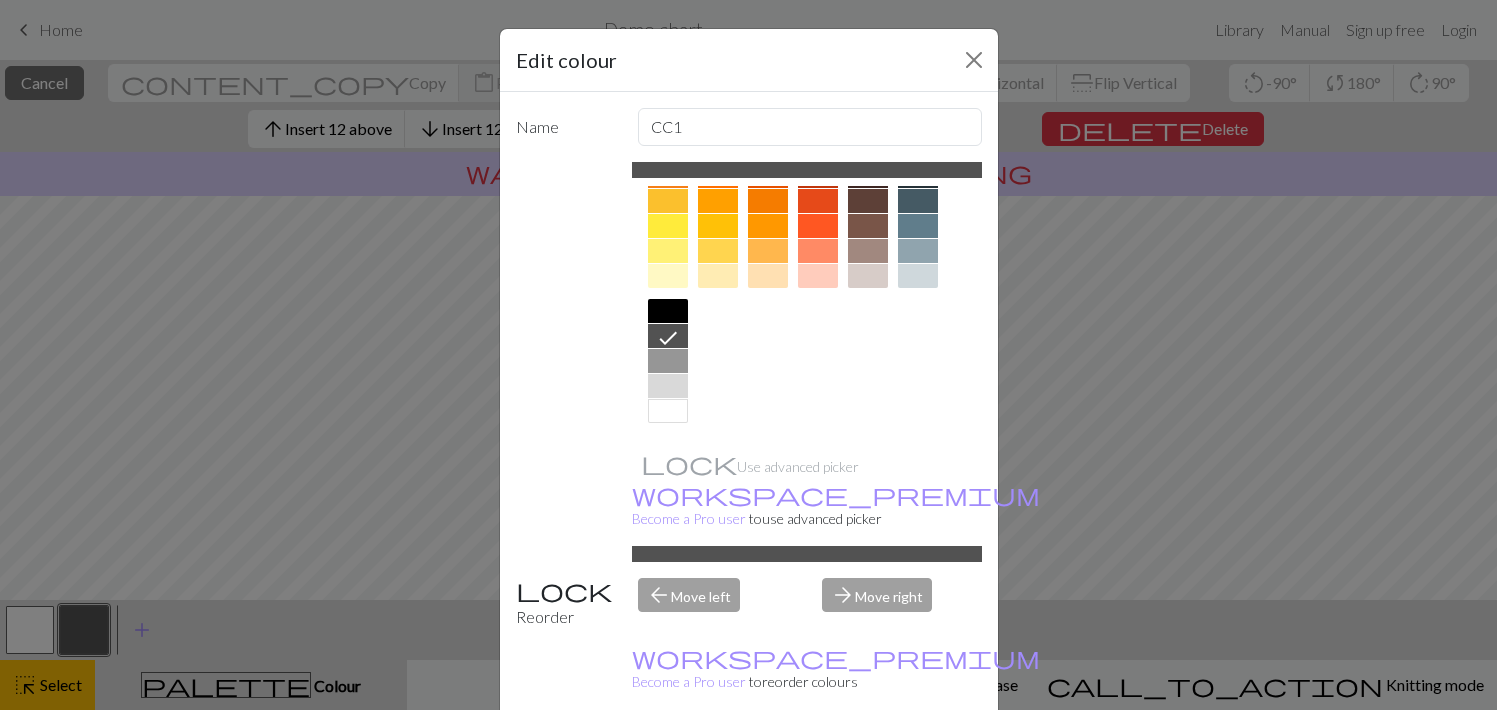 click 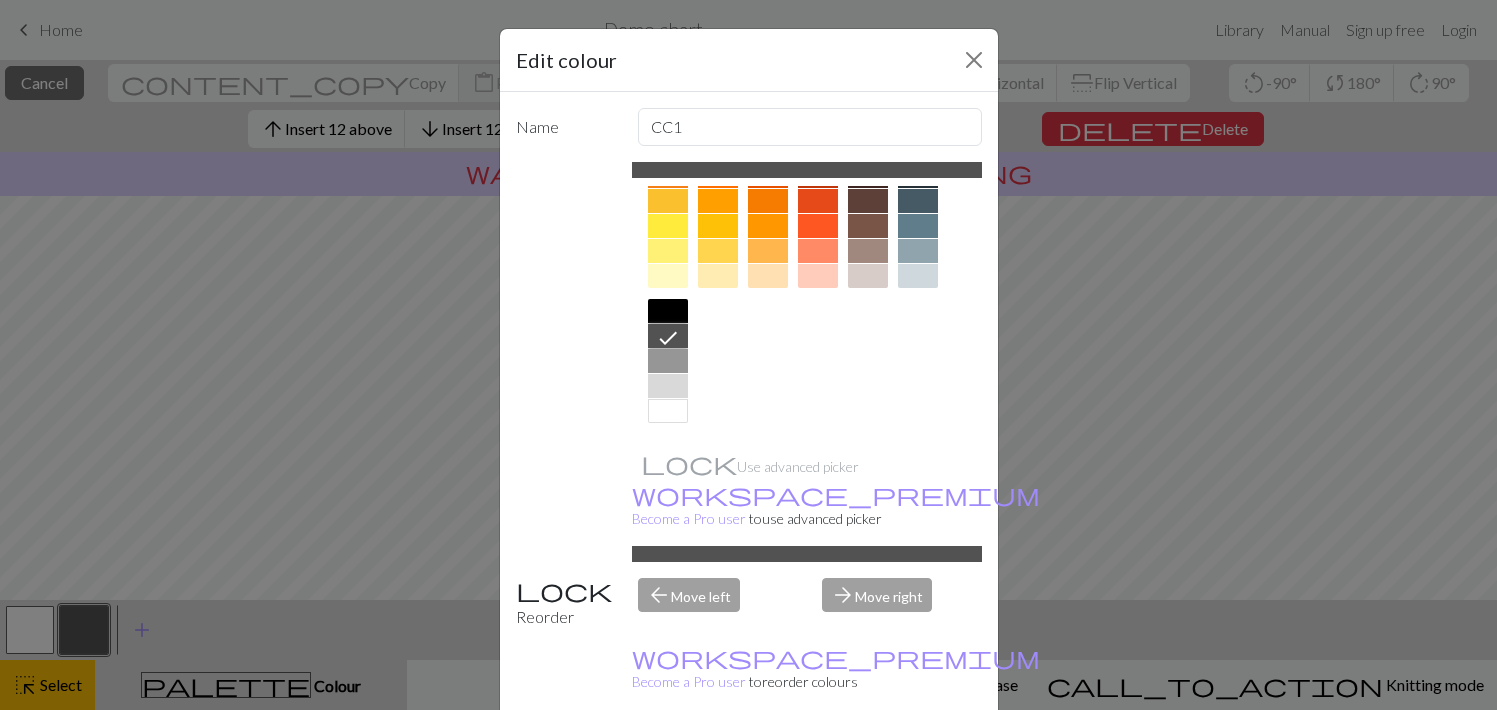 click 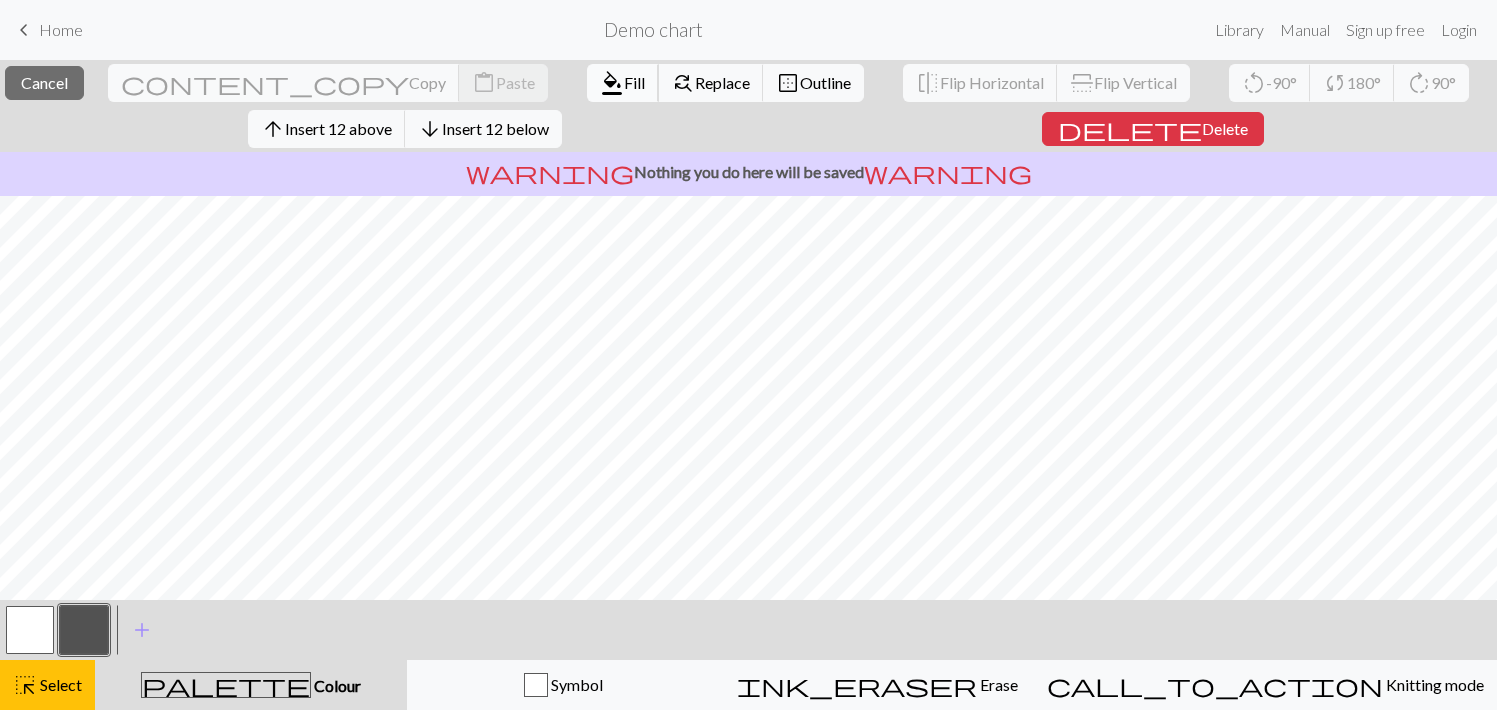 click on "Fill" at bounding box center [634, 82] 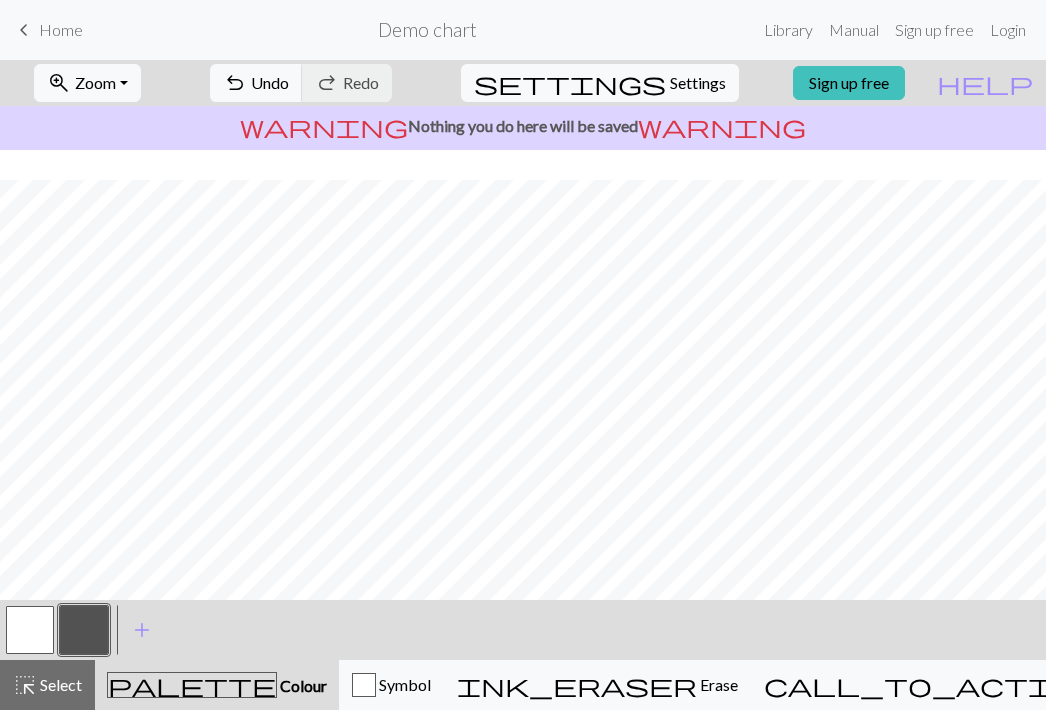 scroll, scrollTop: 30, scrollLeft: 0, axis: vertical 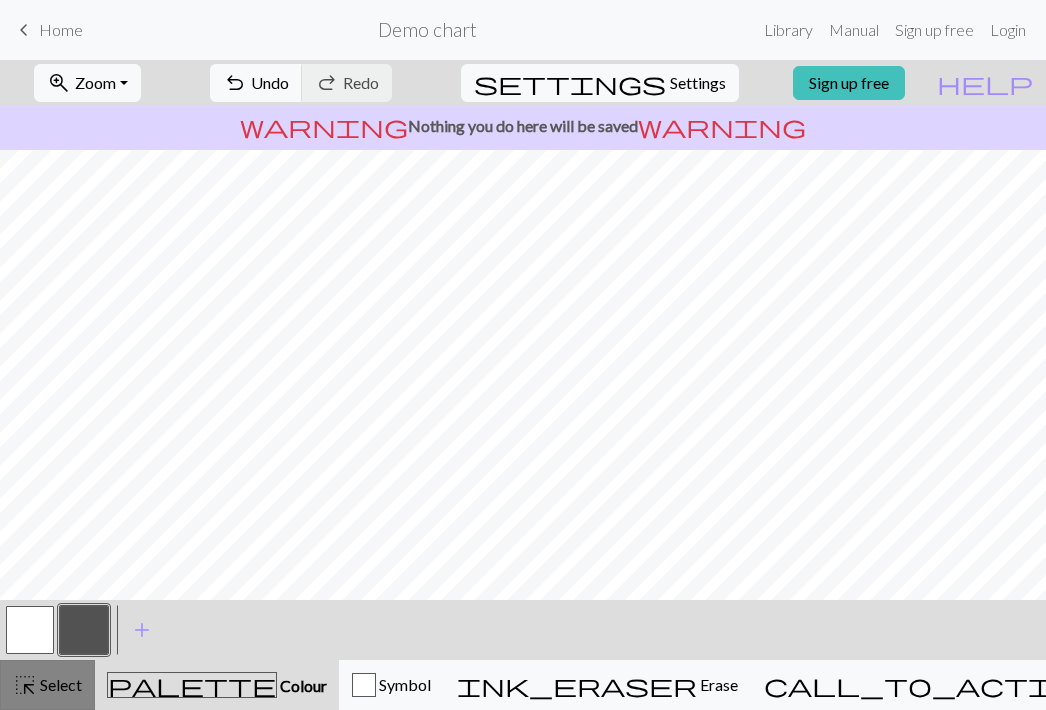 click on "Select" at bounding box center [59, 684] 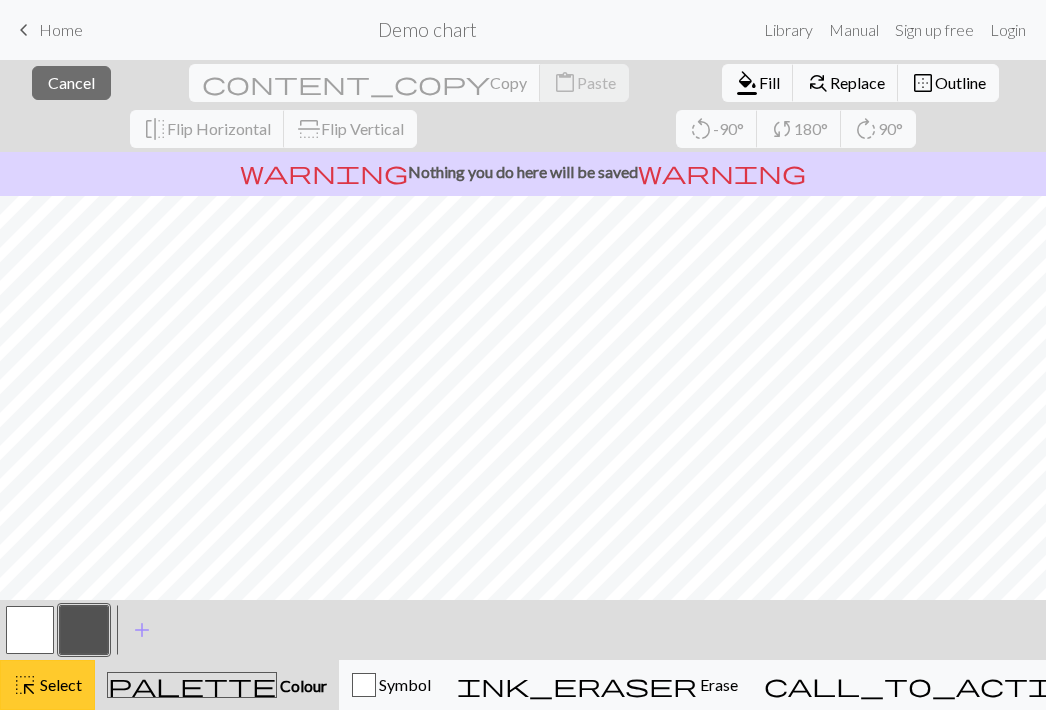 click on "Select" at bounding box center (59, 684) 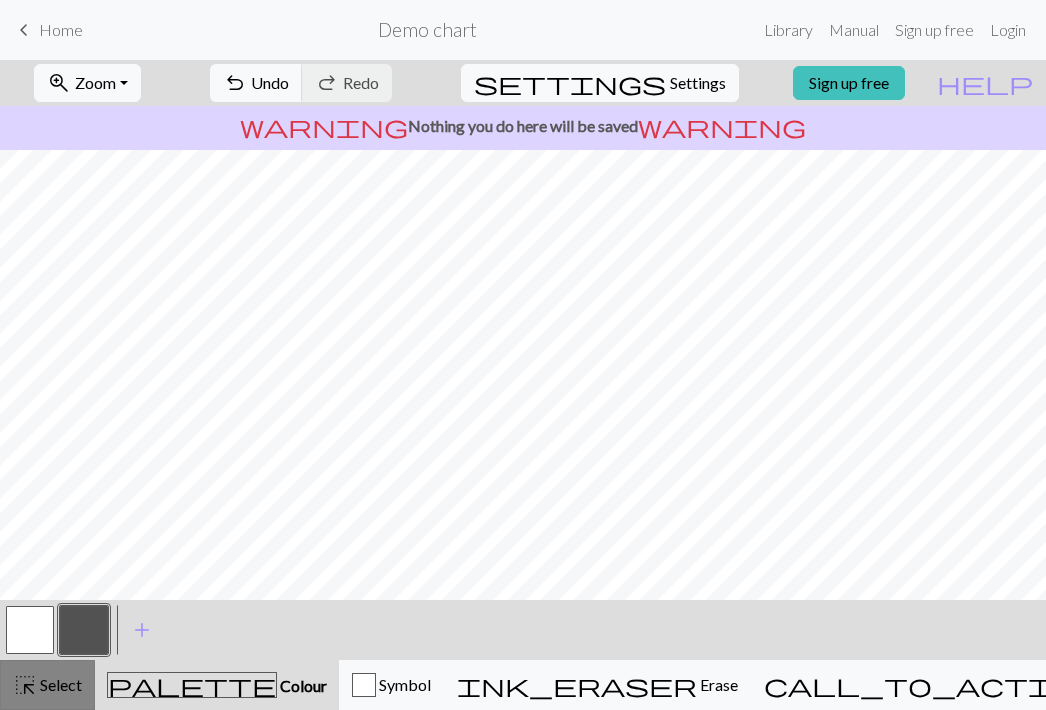 click on "Select" at bounding box center (59, 684) 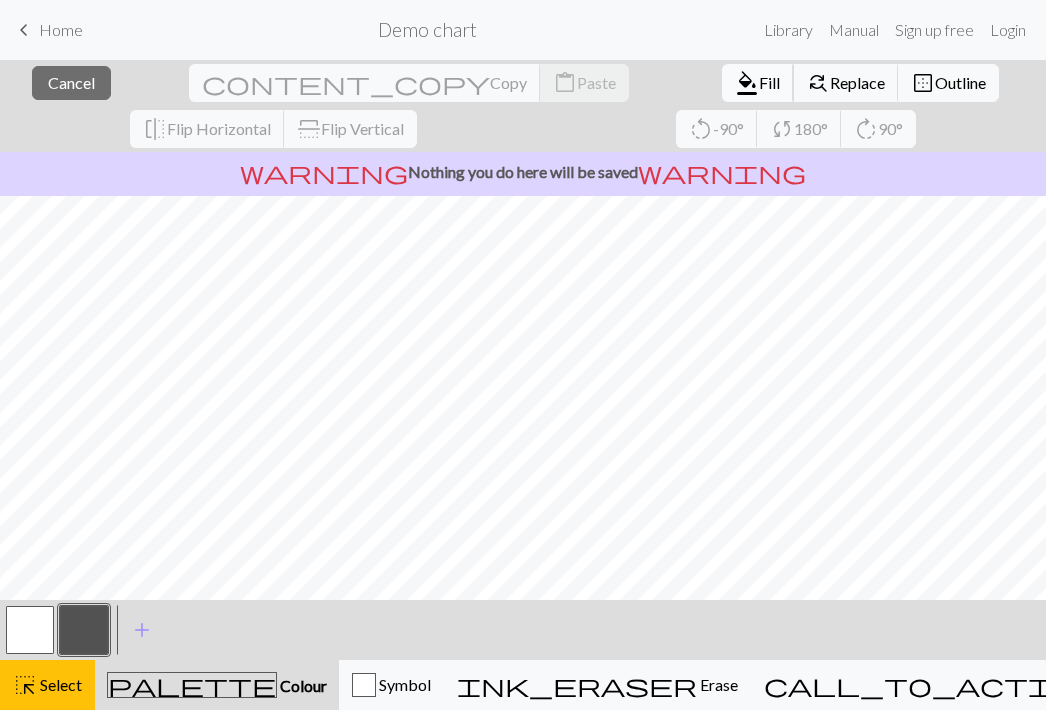 click on "Fill" at bounding box center (769, 82) 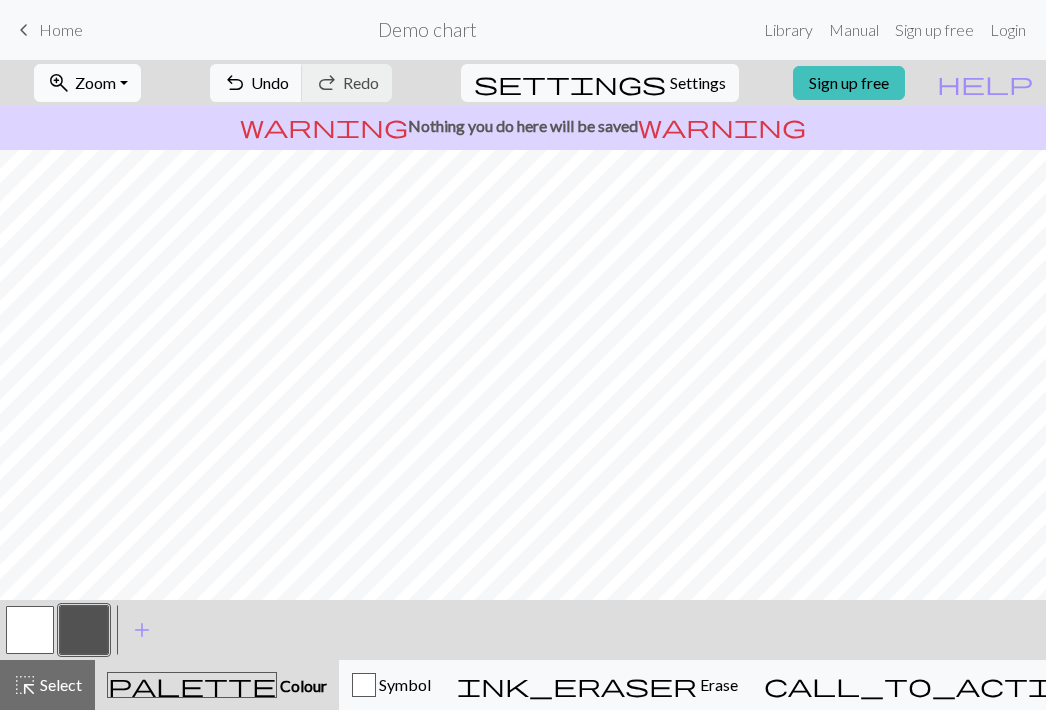 click on "zoom_in Zoom Zoom" at bounding box center [87, 83] 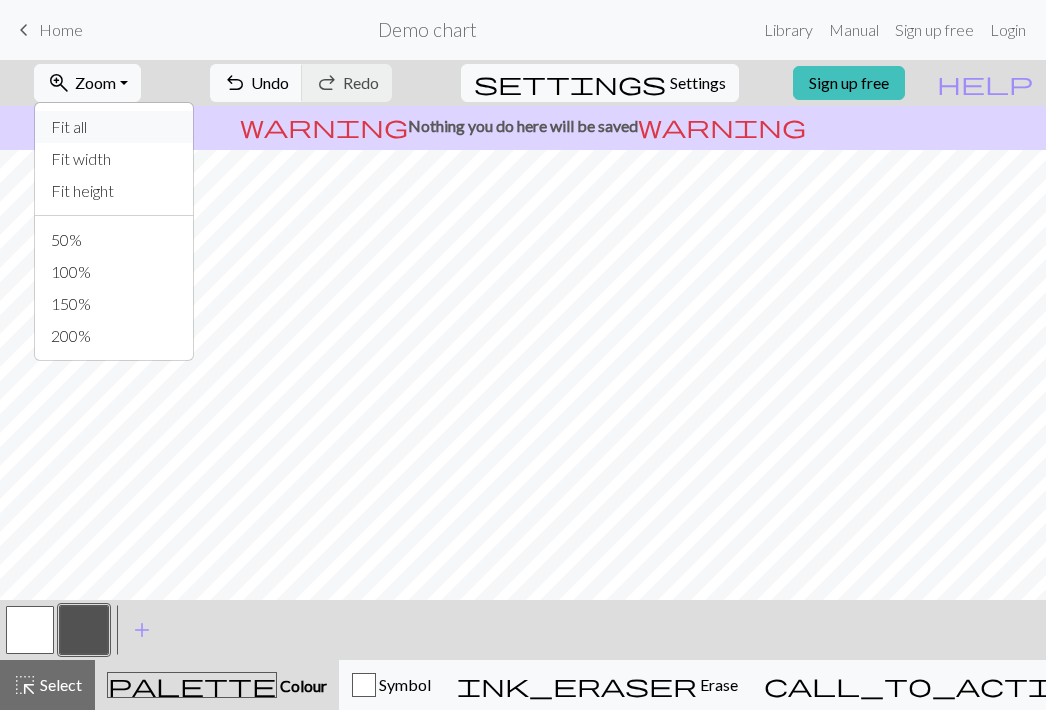 click on "Fit all" at bounding box center (114, 127) 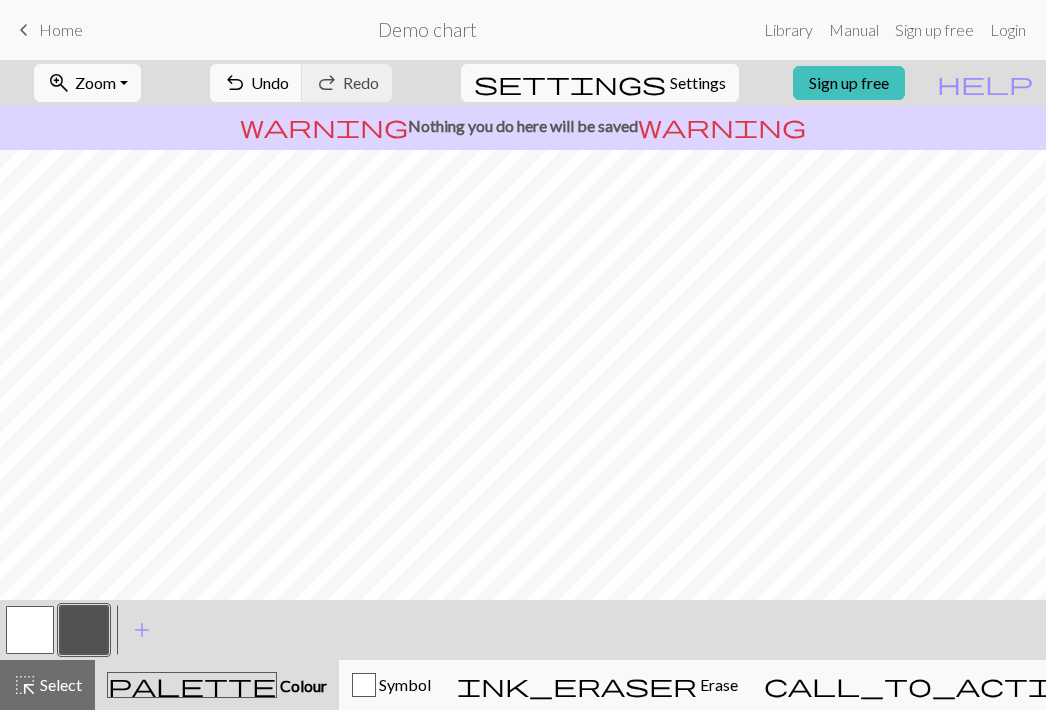 scroll, scrollTop: 30, scrollLeft: 0, axis: vertical 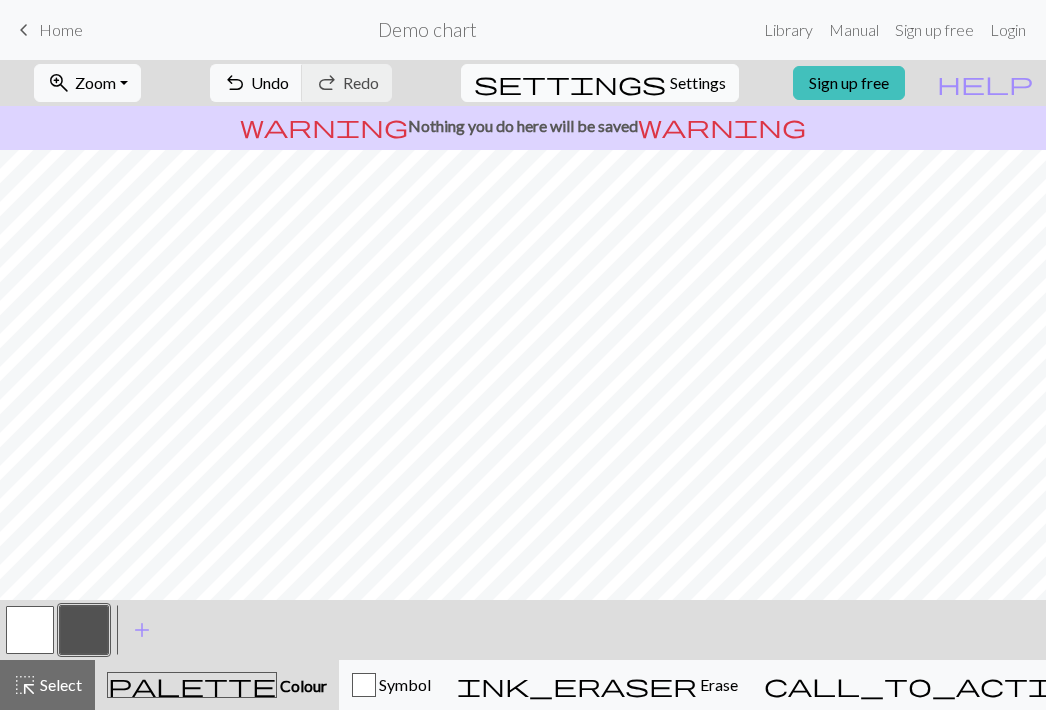 click on "Settings" at bounding box center [698, 83] 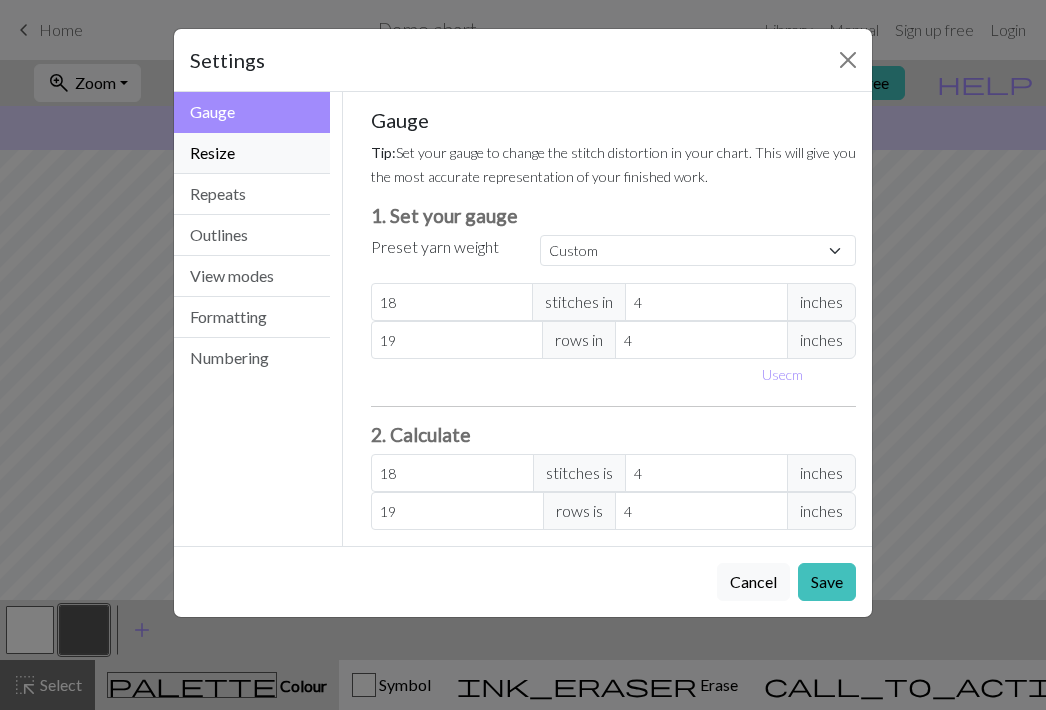 click on "Resize" at bounding box center [252, 153] 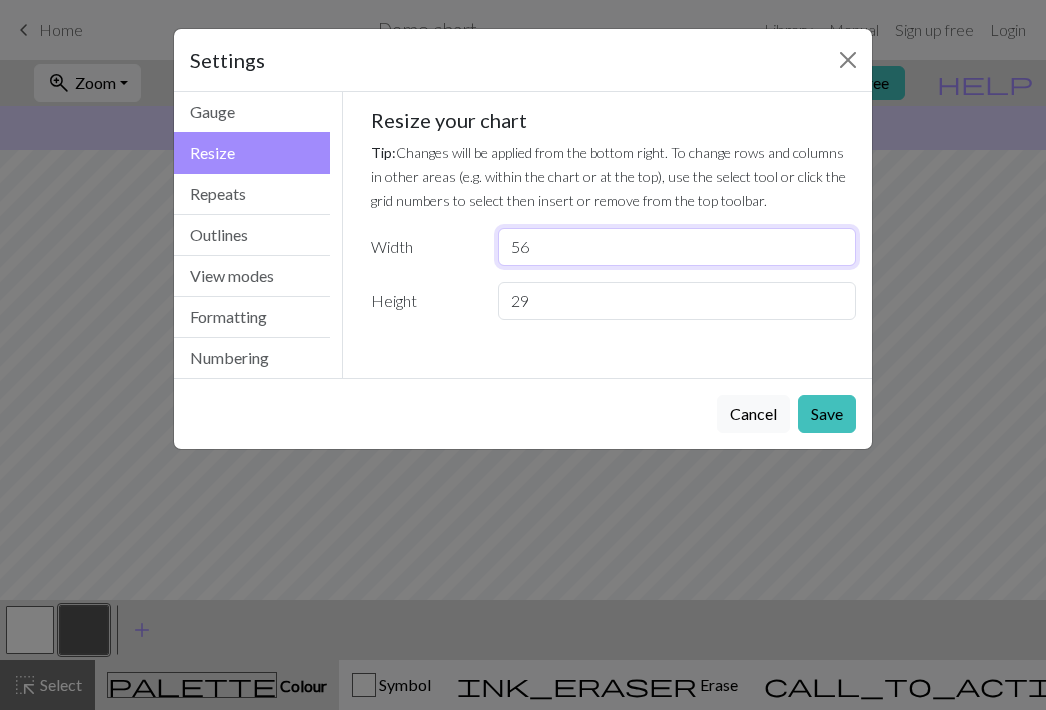 drag, startPoint x: 573, startPoint y: 249, endPoint x: 480, endPoint y: 249, distance: 93 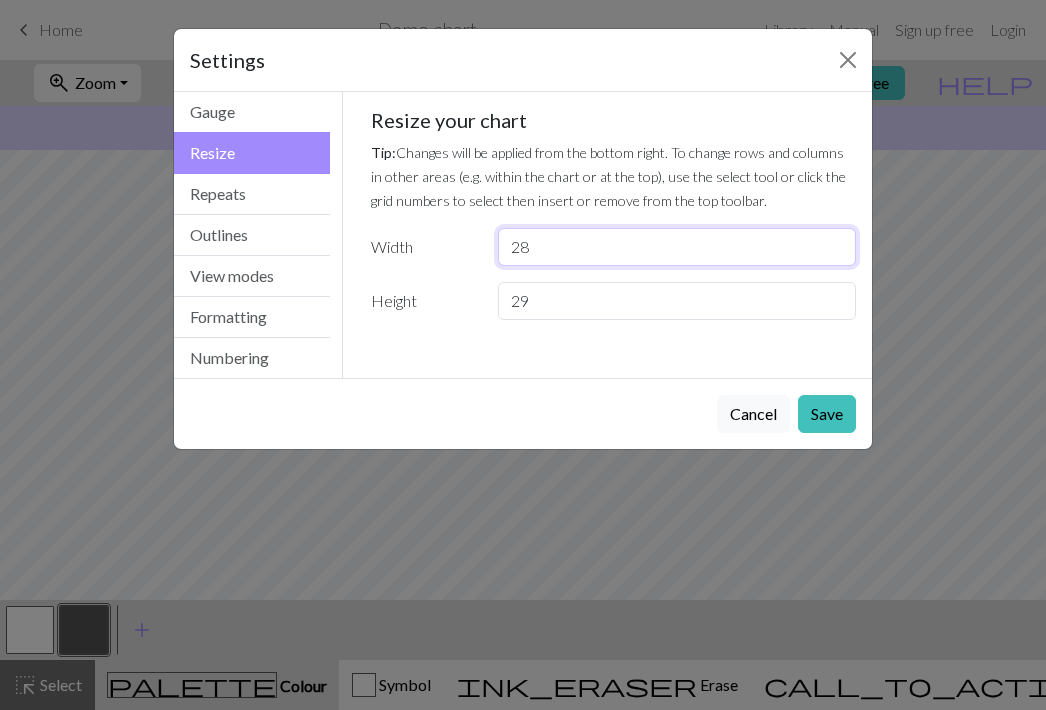 type on "28" 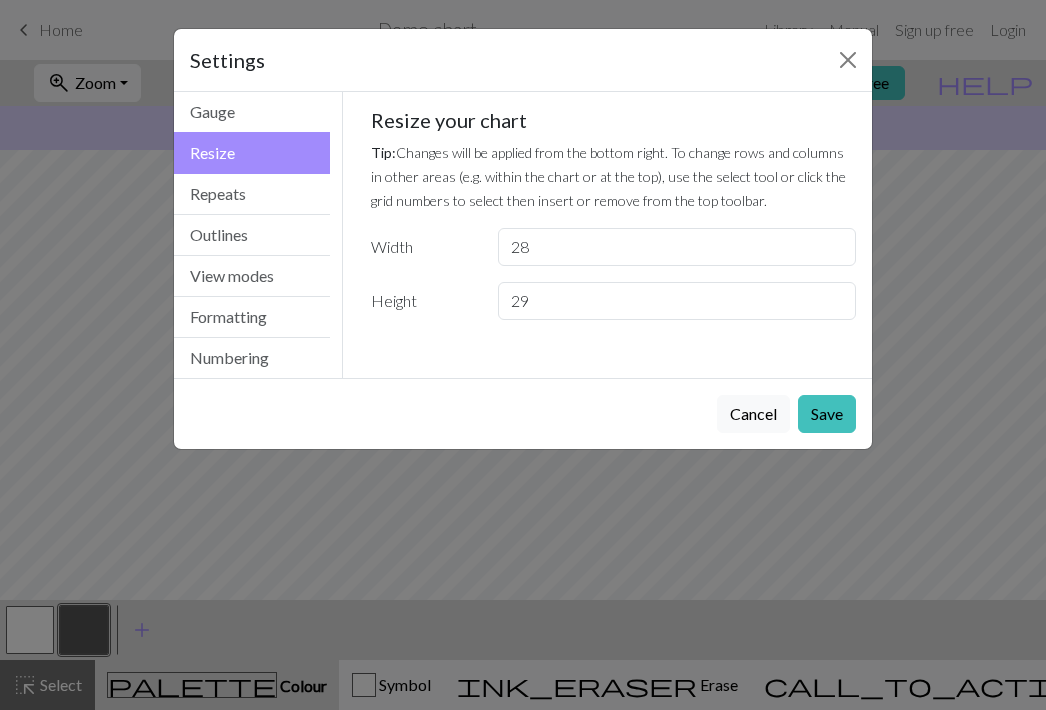 click on "Gauge Tip:  Set your gauge to change the stitch distortion in your chart. This will give you the most accurate representation of your finished work. 1. Set your gauge Preset yarn weight Custom Square Lace Light Fingering Fingering Sport Double knit Worsted Aran Bulky Super Bulky 18 stitches in  4 inches 19 rows in  4 inches Use  cm 2. Calculate 18 stitches is 4 inches 19 rows is 4 inches Resize your chart Tip:  Changes will be applied from the bottom right. To change rows and columns in other areas (e.g. within the chart or at the top), use the select tool or click the grid numbers to select then insert or remove from the top toolbar. Width 28 Height 29 Repeats workspace_premium Become a Pro user   to  visualise repeats Tip:   This will show your entire chart repeated, so you can preview what joining panels look like together. arrow_forward  Horizontal 1 arrow_downward  Vertical 1 Outlines Tip:  Click on row/stitch numbers, or long-press and drag to add section outlines directly in your workspace View modes" at bounding box center (614, 235) 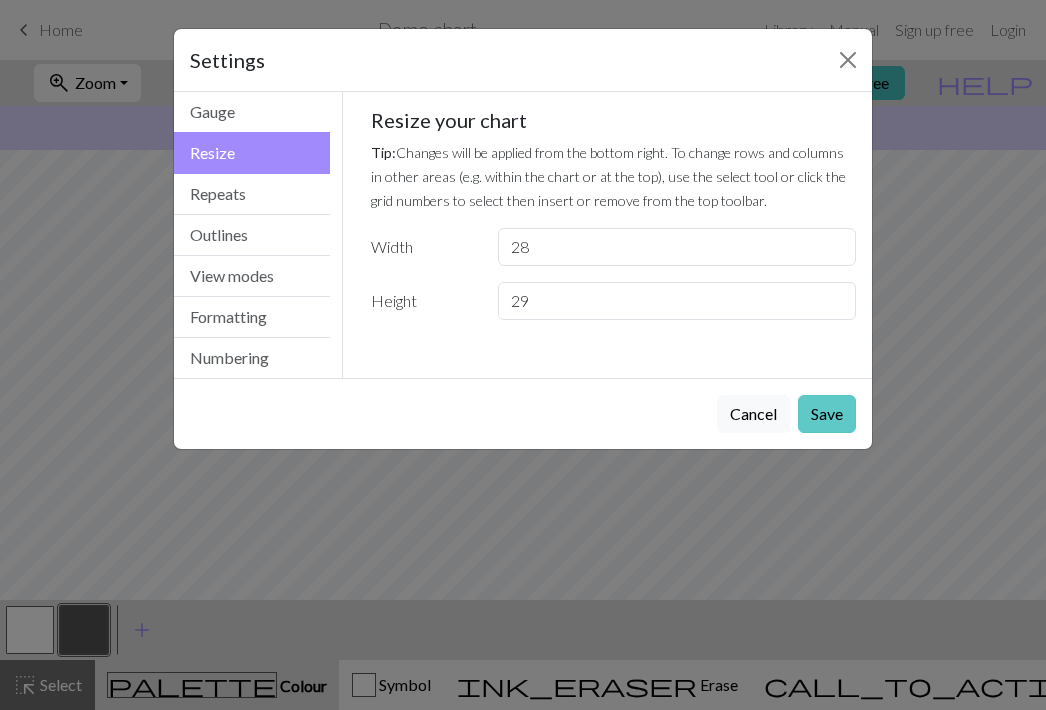 click on "Save" at bounding box center (827, 414) 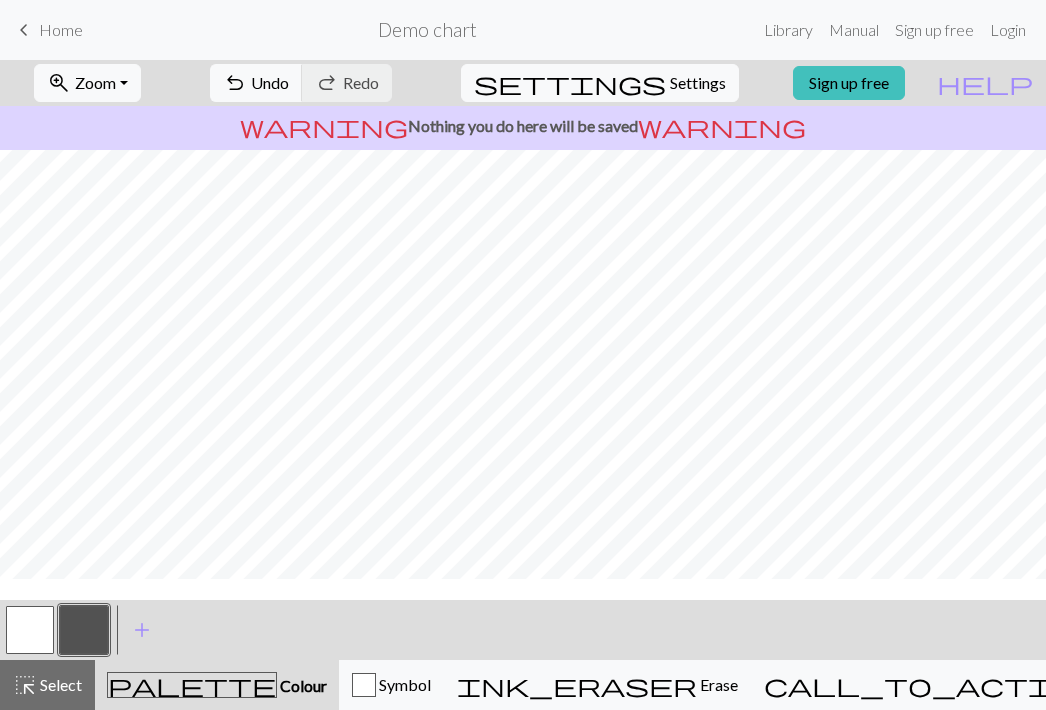 scroll, scrollTop: 0, scrollLeft: 0, axis: both 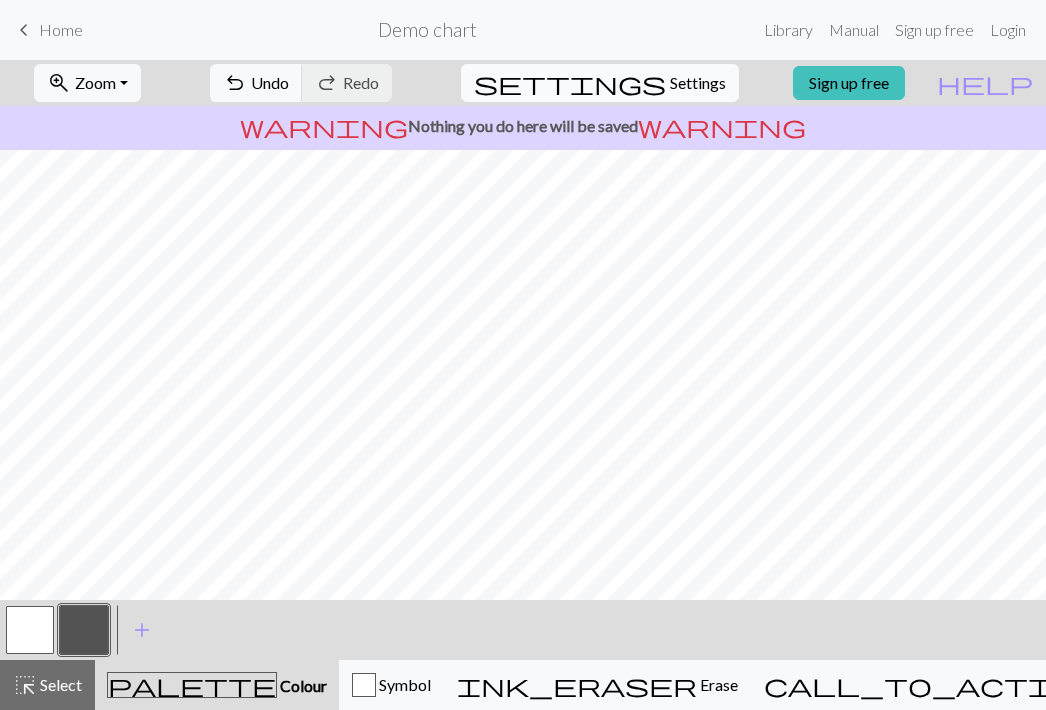 click on "Settings" at bounding box center (698, 83) 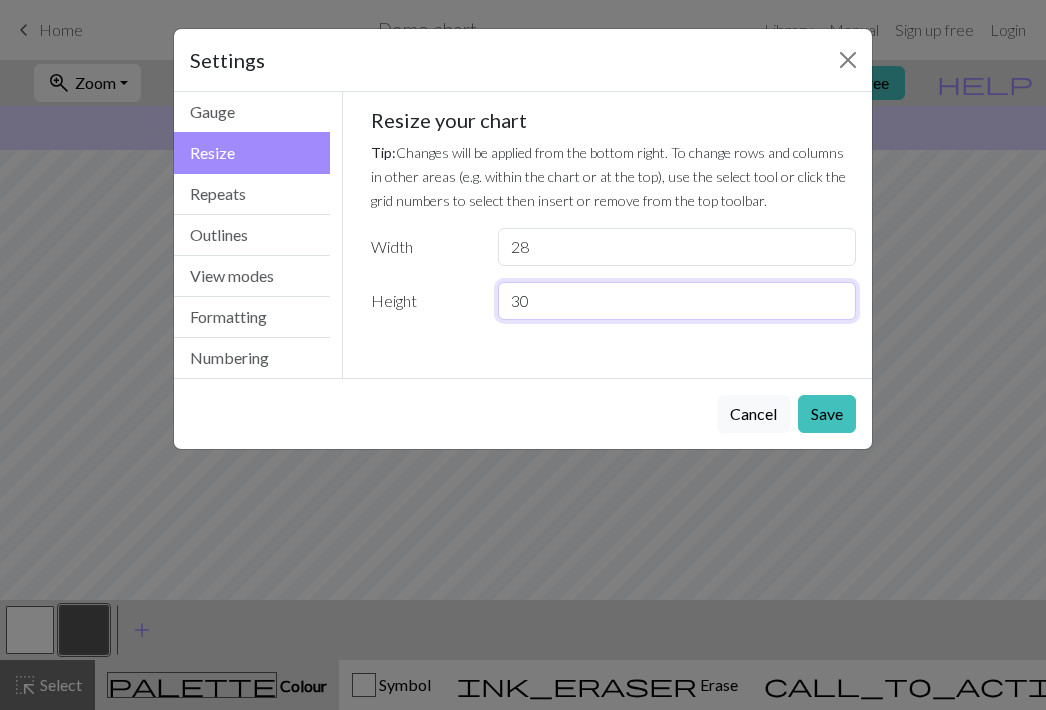 click on "30" at bounding box center (677, 301) 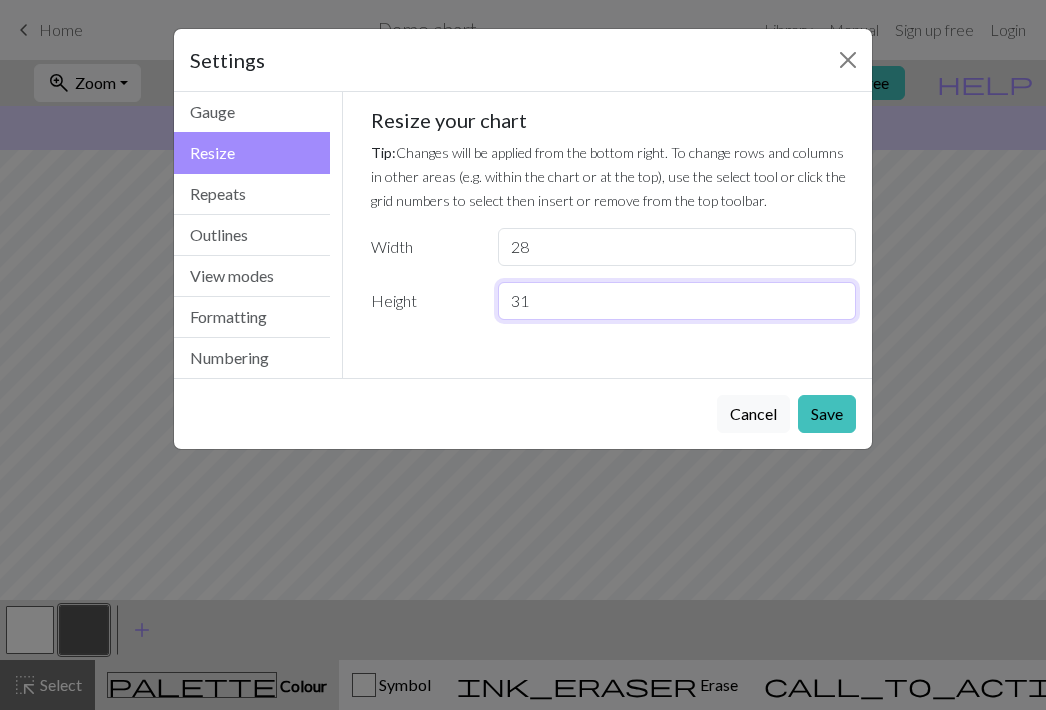 type on "31" 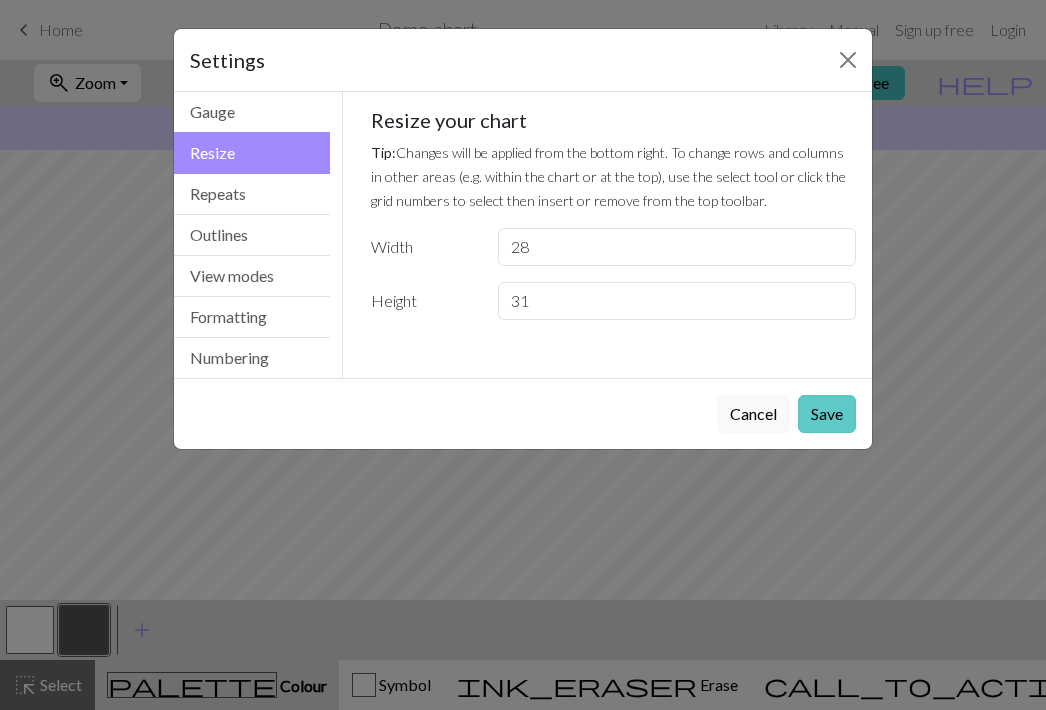 click on "Save" at bounding box center (827, 414) 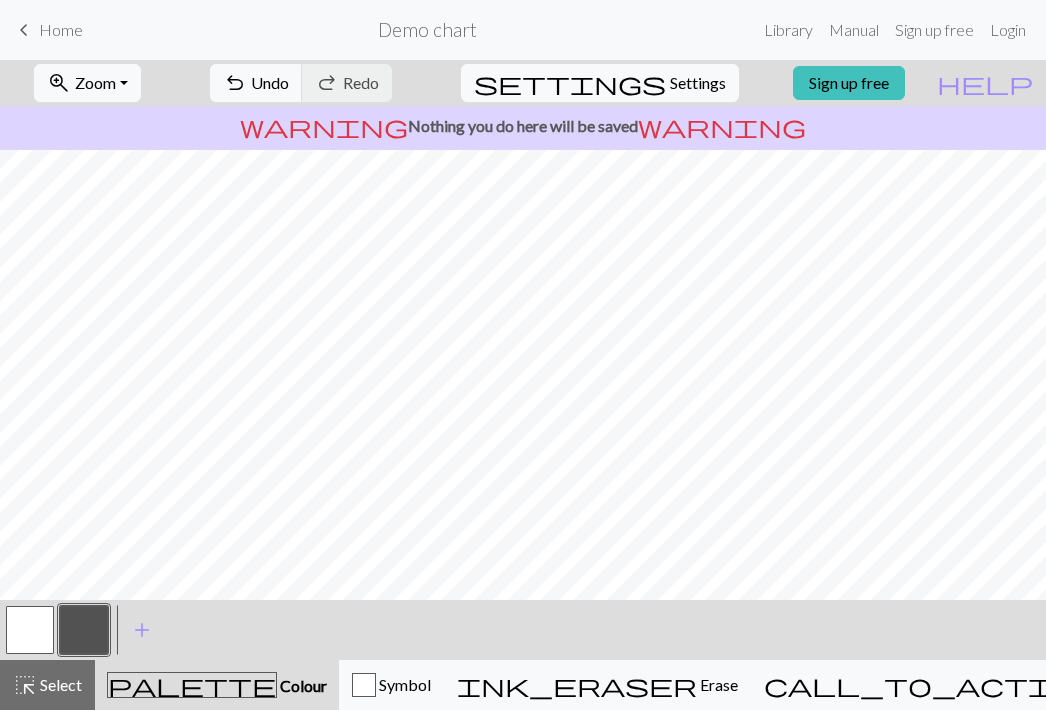 scroll, scrollTop: 57, scrollLeft: 0, axis: vertical 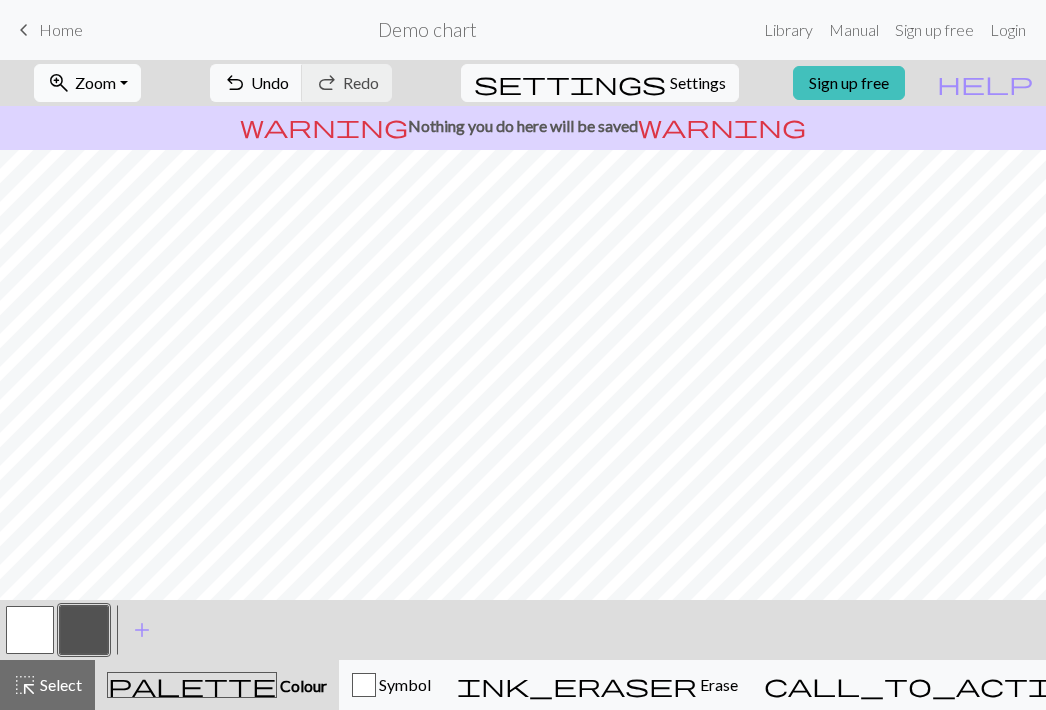click on "Zoom" at bounding box center (95, 82) 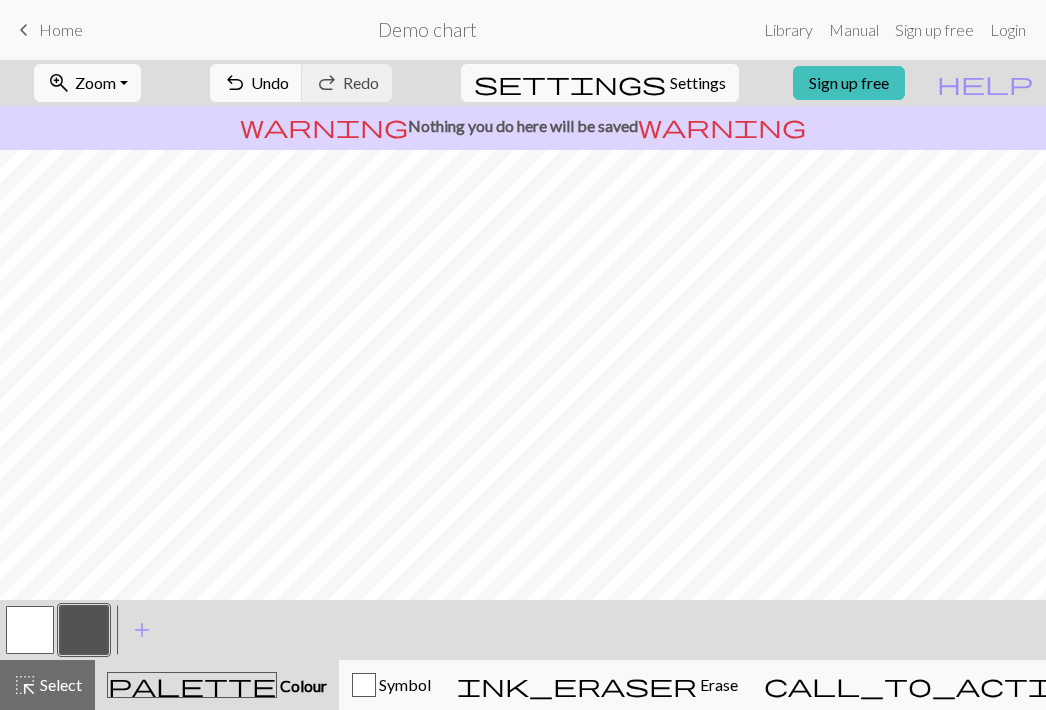 click at bounding box center [30, 630] 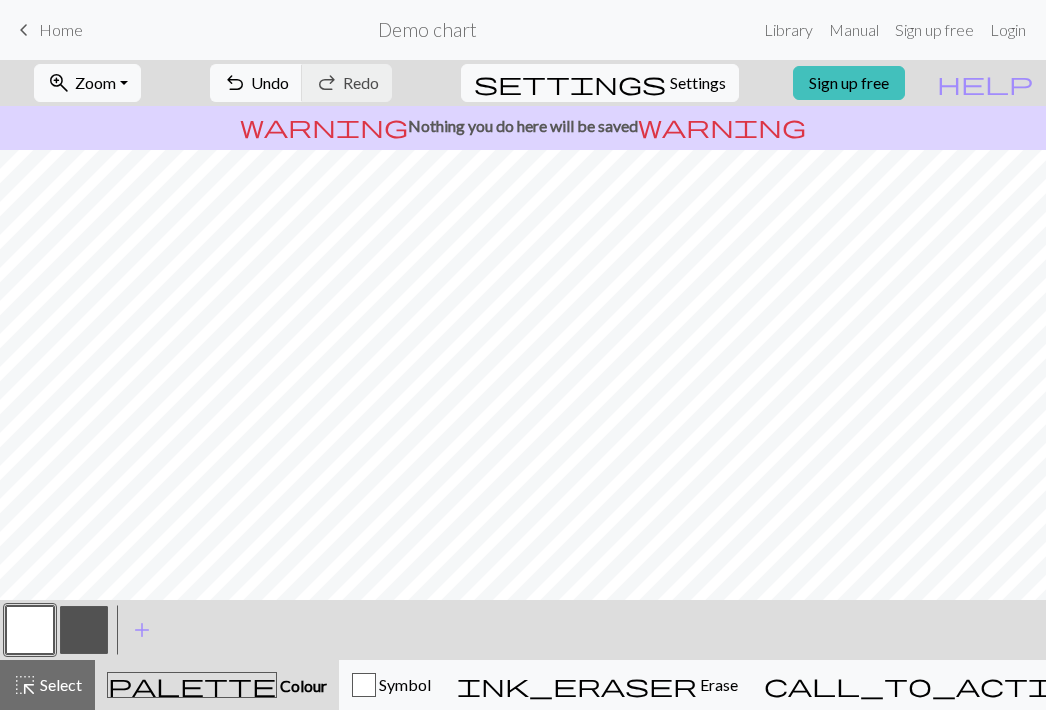 click at bounding box center (84, 630) 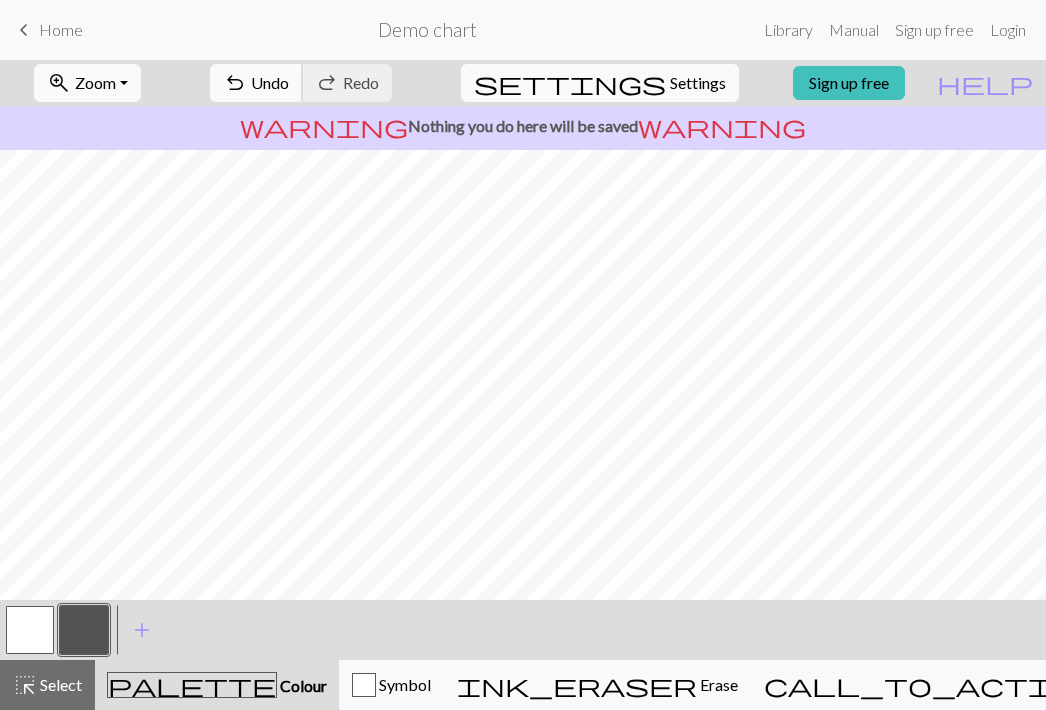 click on "undo Undo Undo" at bounding box center [256, 83] 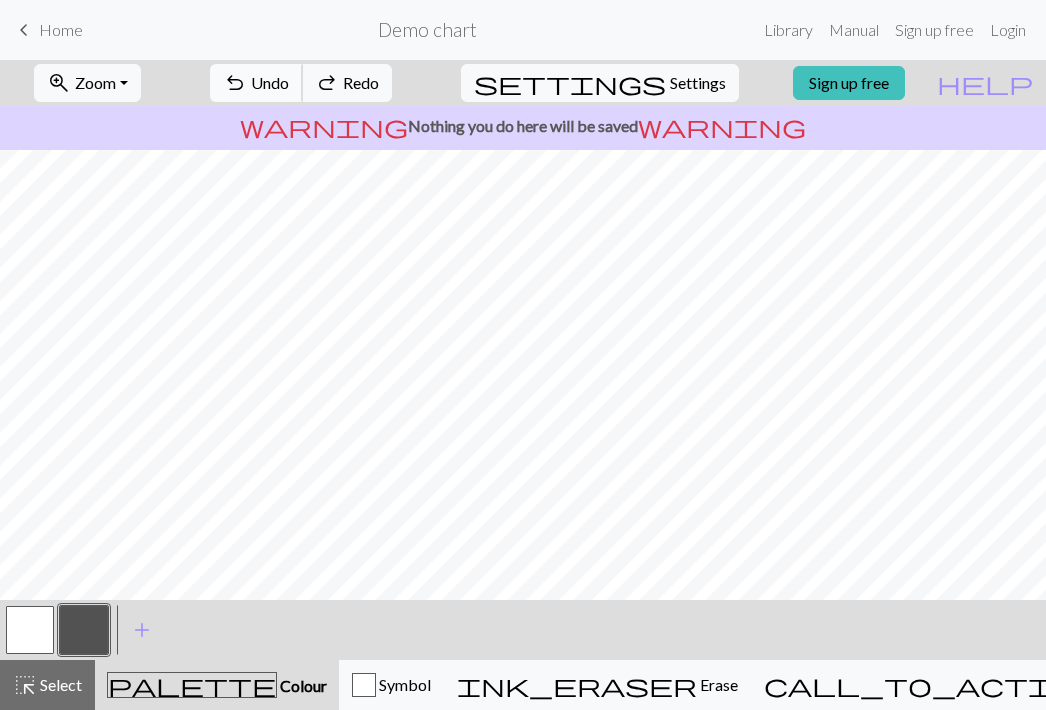 click on "undo Undo Undo" at bounding box center (256, 83) 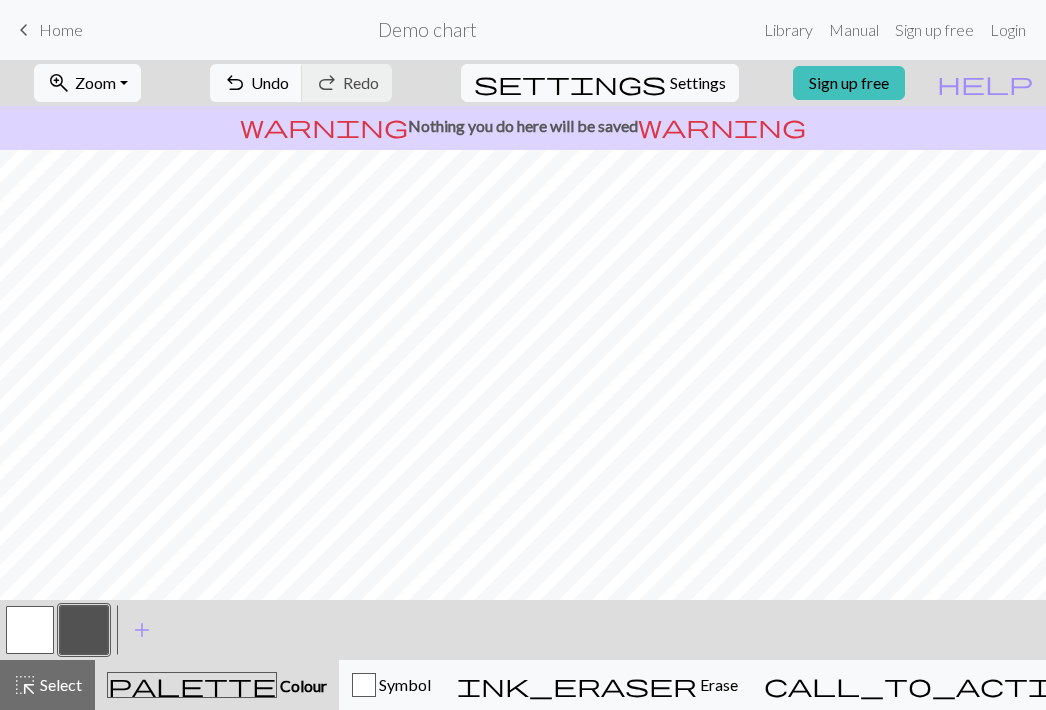 click at bounding box center (30, 630) 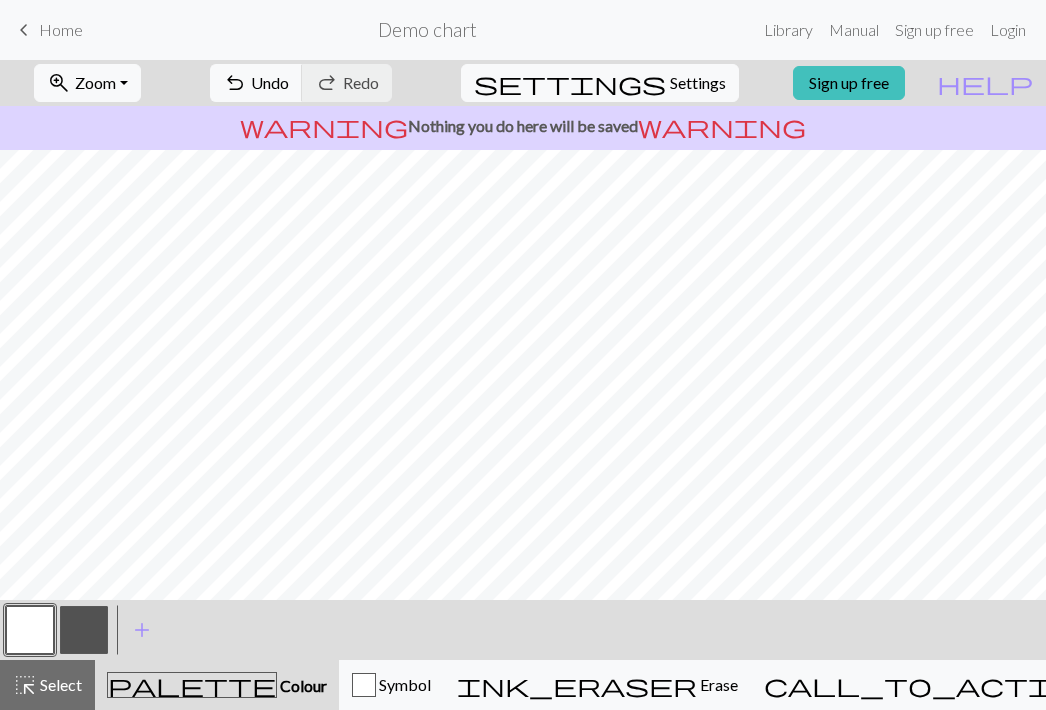 click at bounding box center [84, 630] 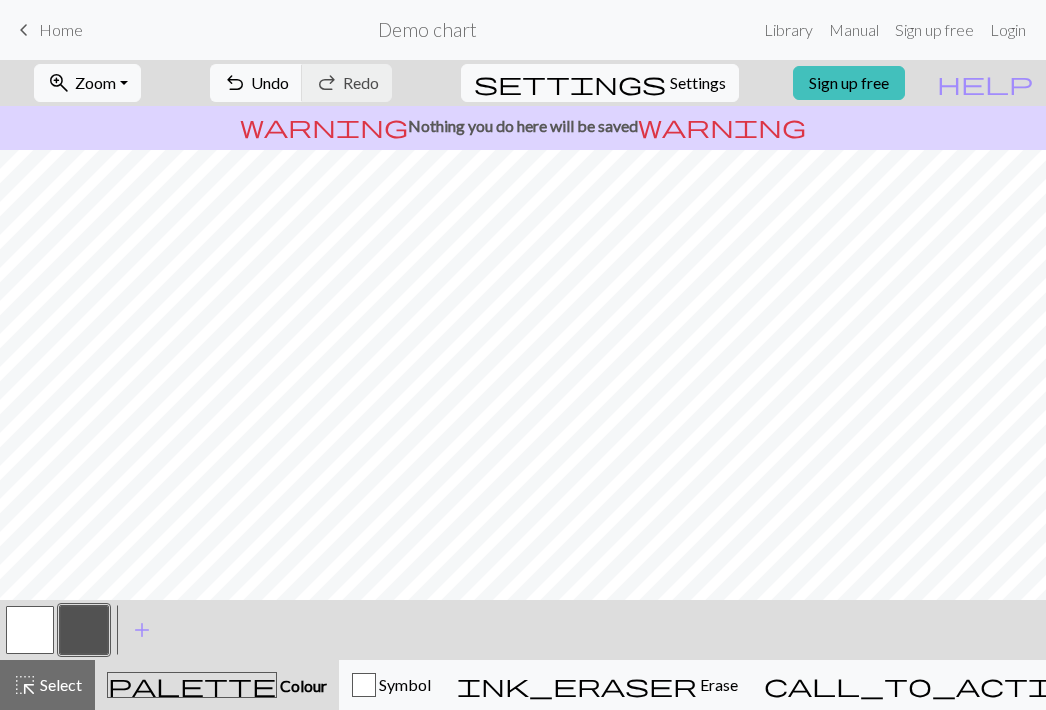 click at bounding box center [84, 630] 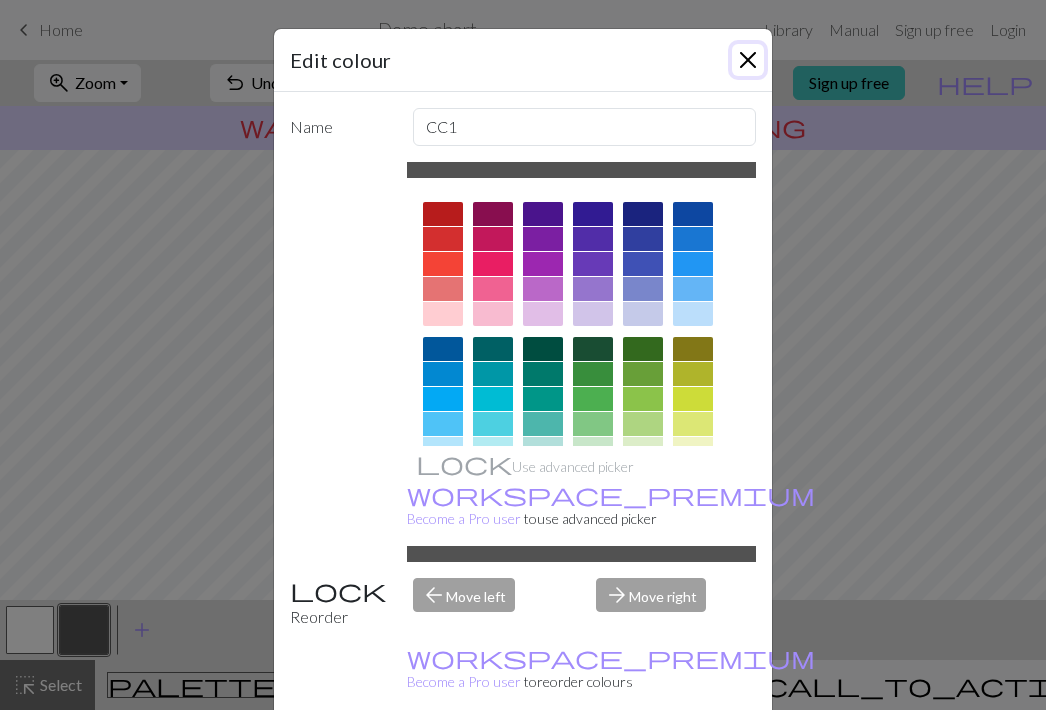 click at bounding box center [748, 60] 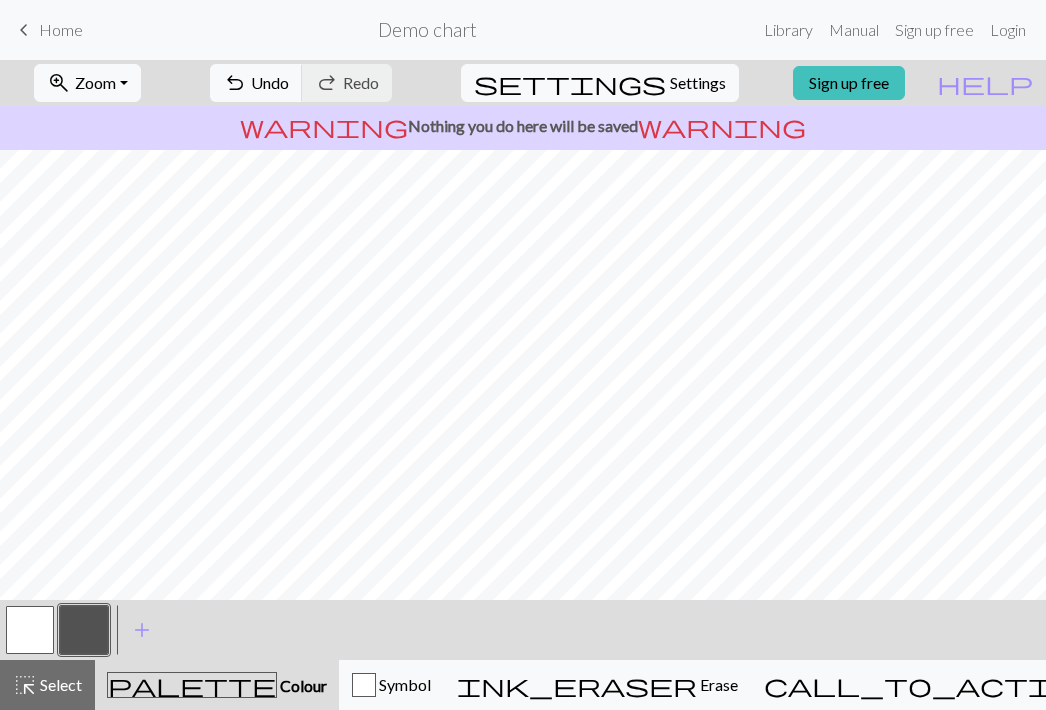 click at bounding box center [30, 630] 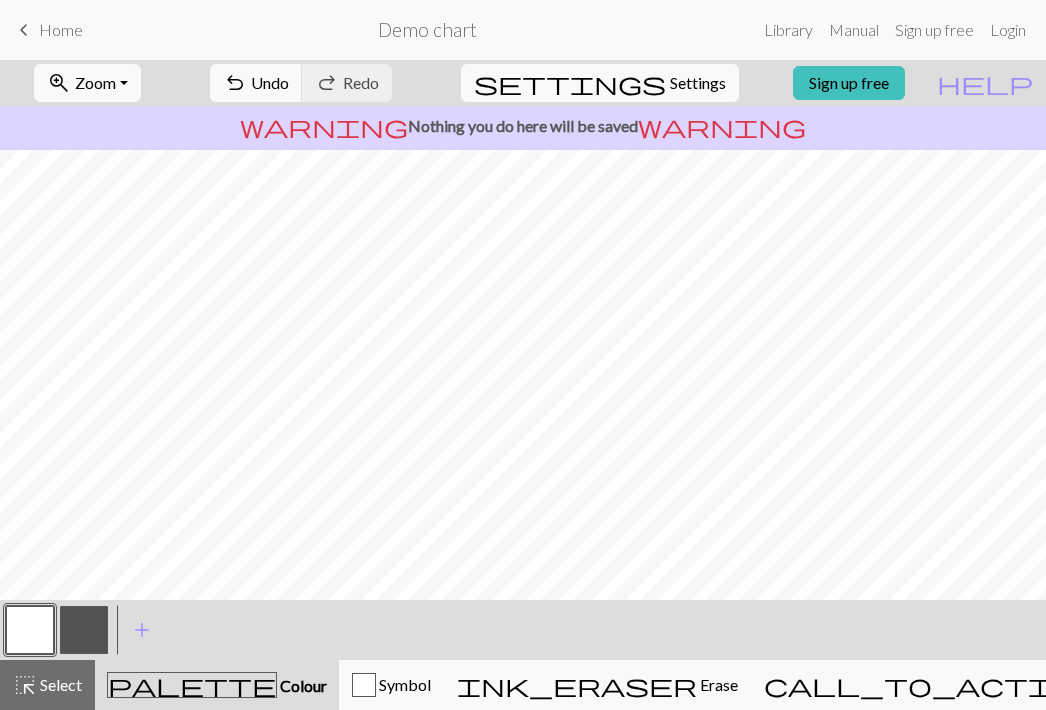 click at bounding box center [84, 630] 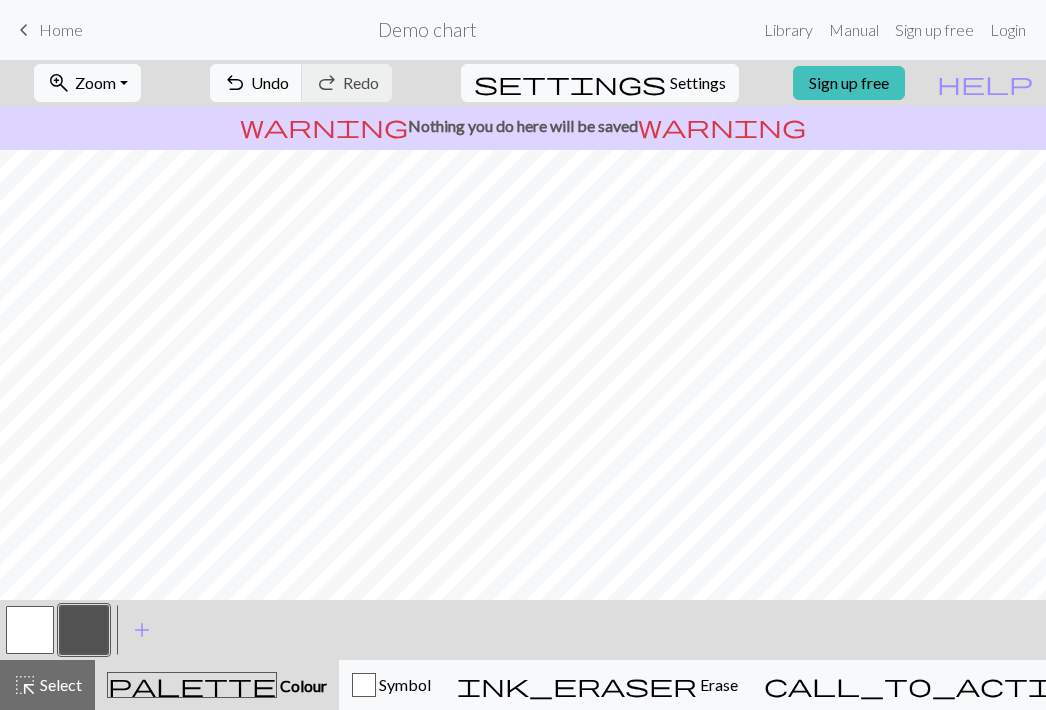 click at bounding box center [84, 630] 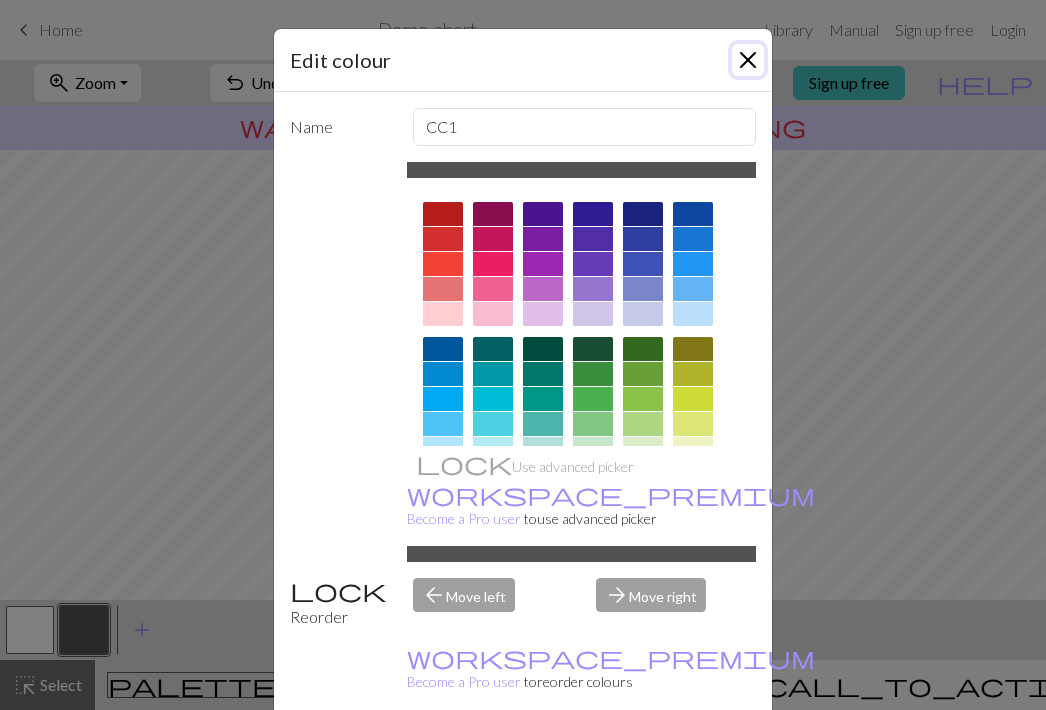 click at bounding box center (748, 60) 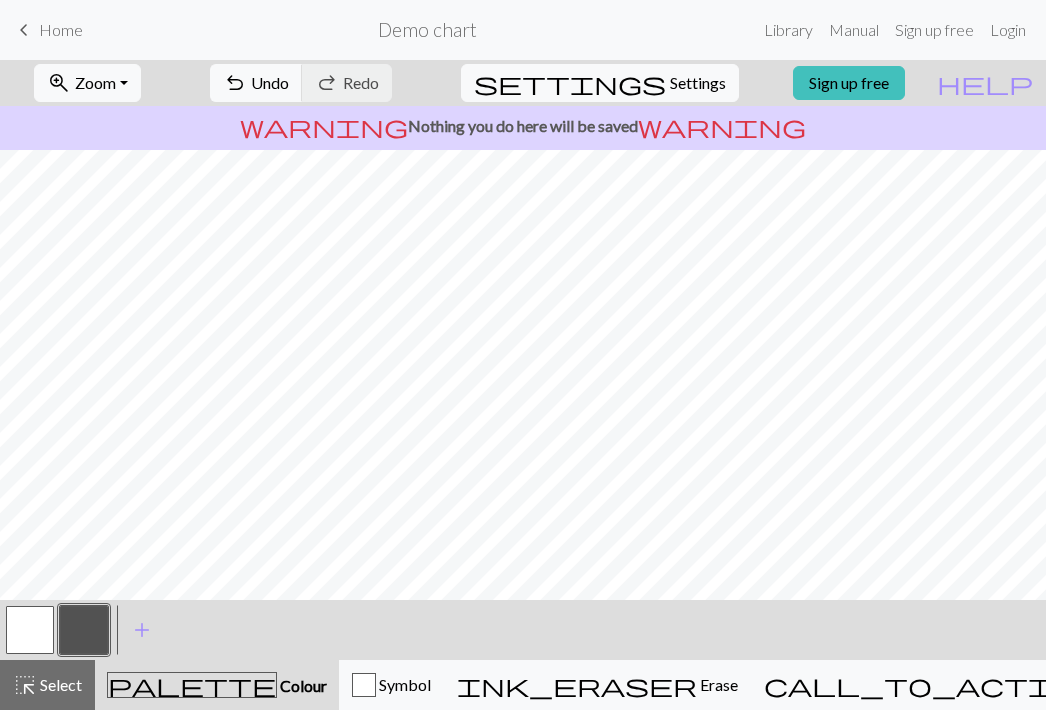 click at bounding box center [30, 630] 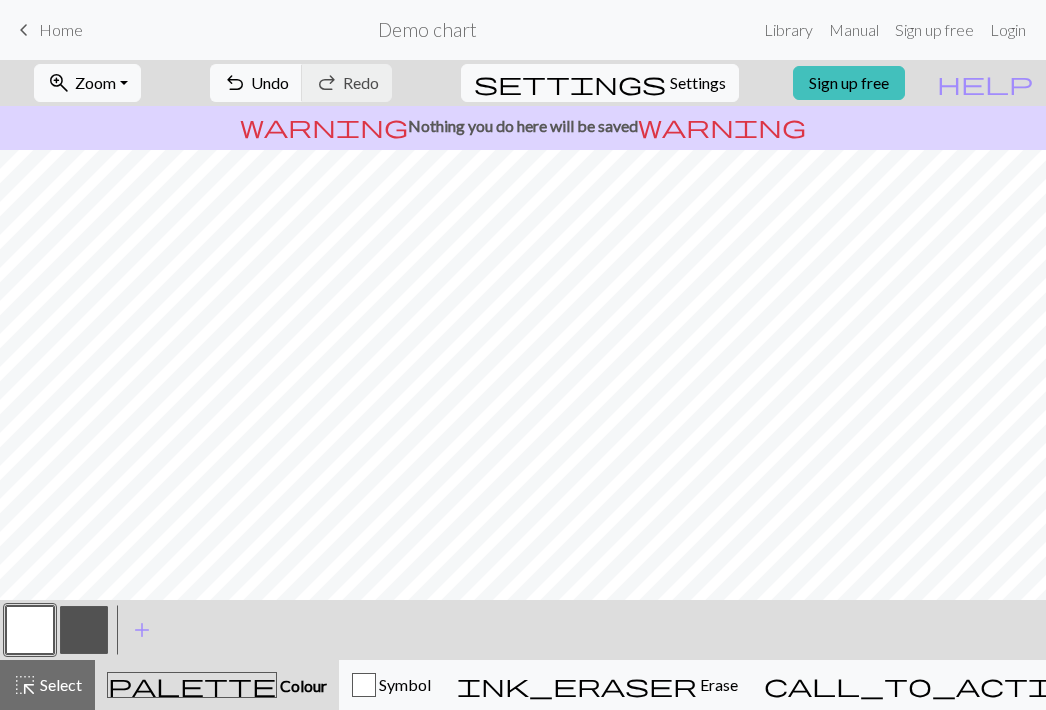 click at bounding box center [84, 630] 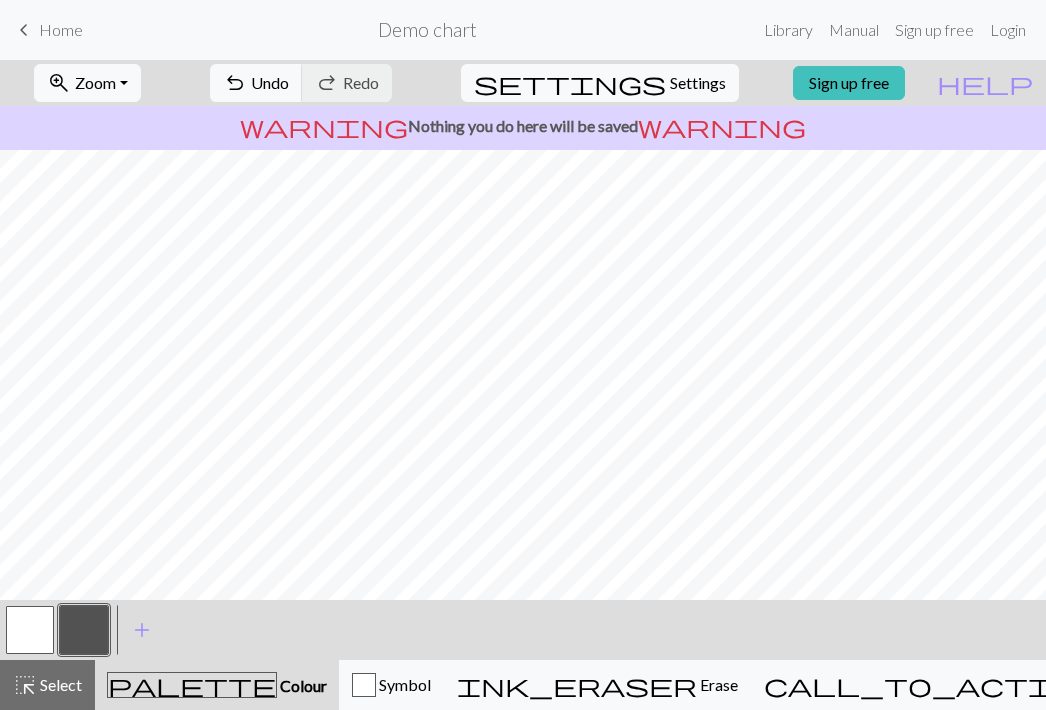 click at bounding box center (30, 630) 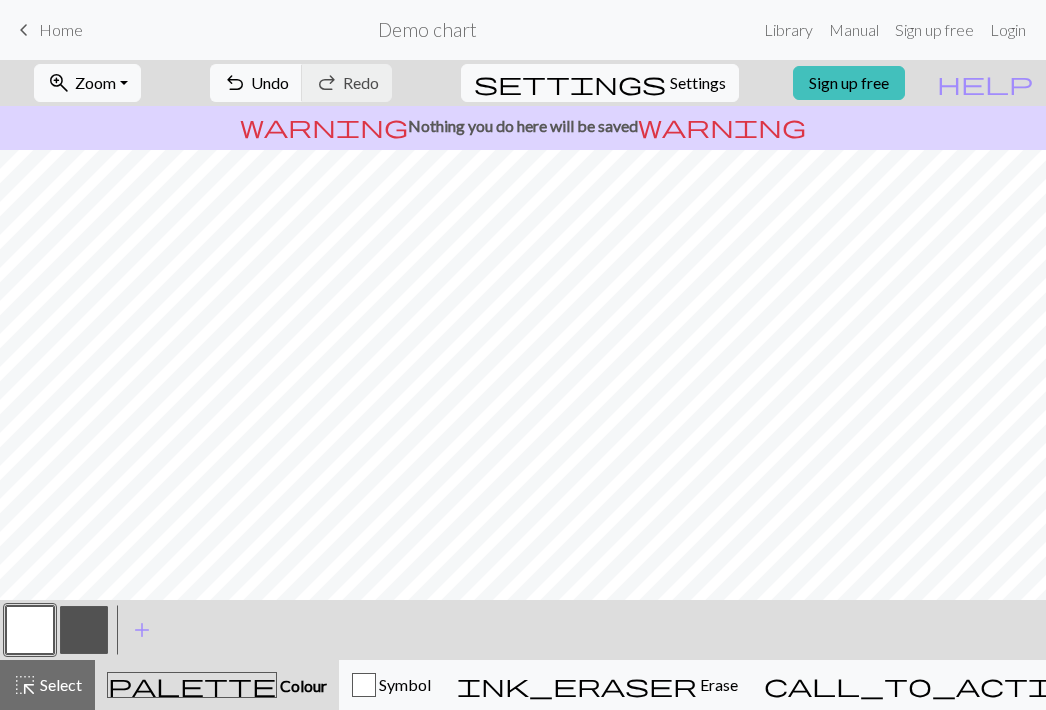 click at bounding box center (84, 630) 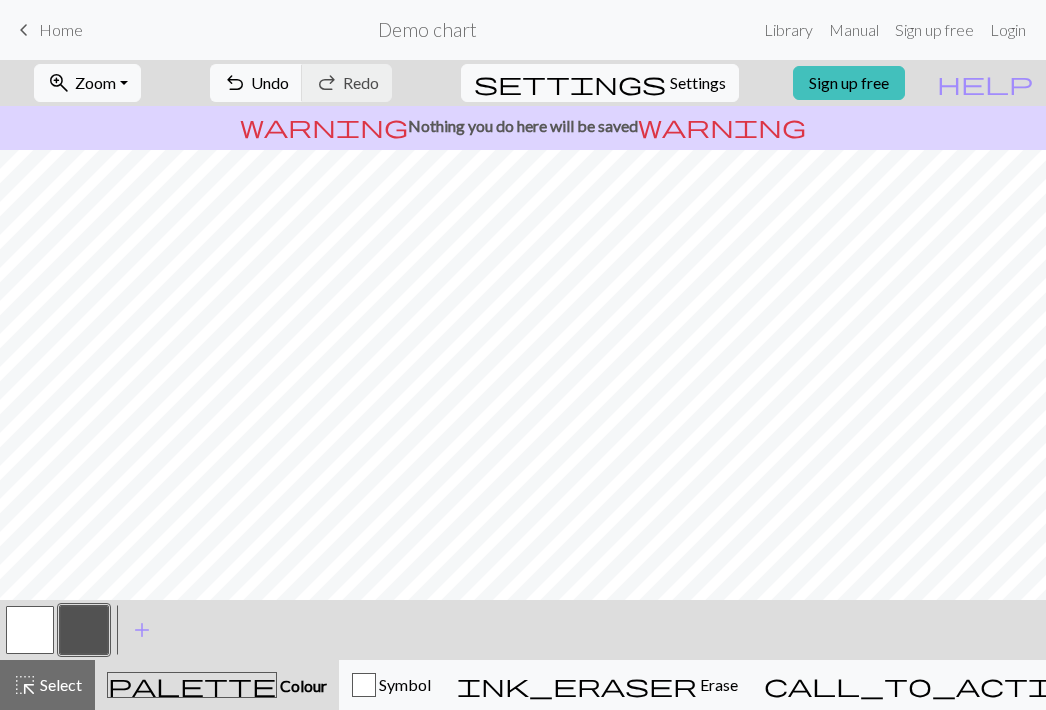 click at bounding box center (30, 630) 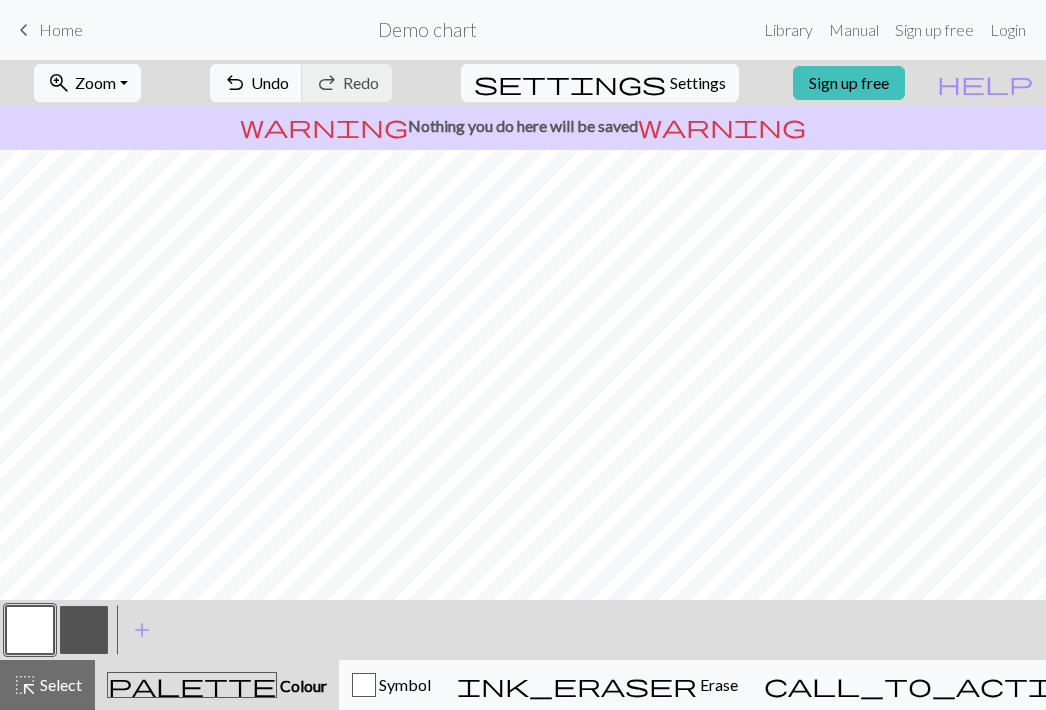 click at bounding box center [84, 630] 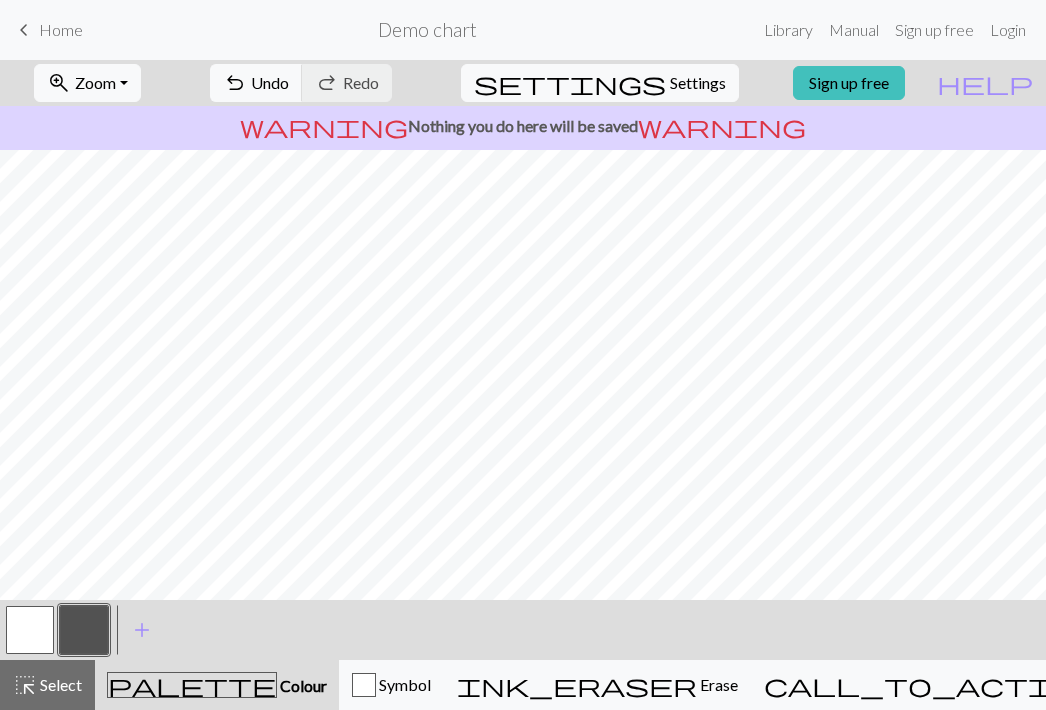 click at bounding box center (30, 630) 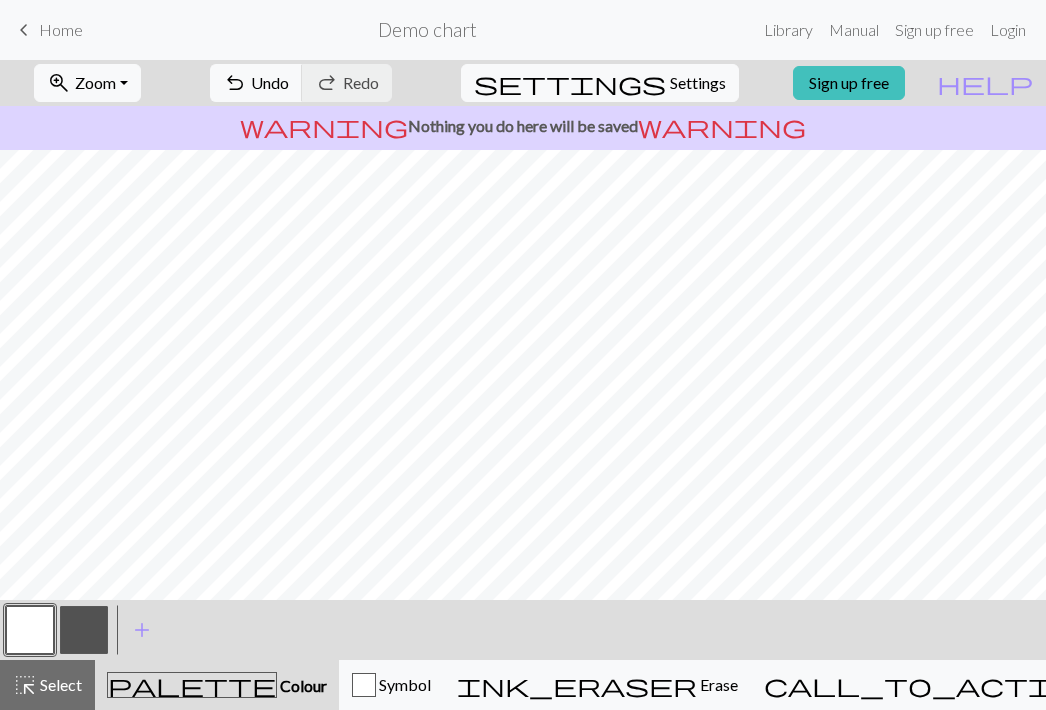 click at bounding box center (84, 630) 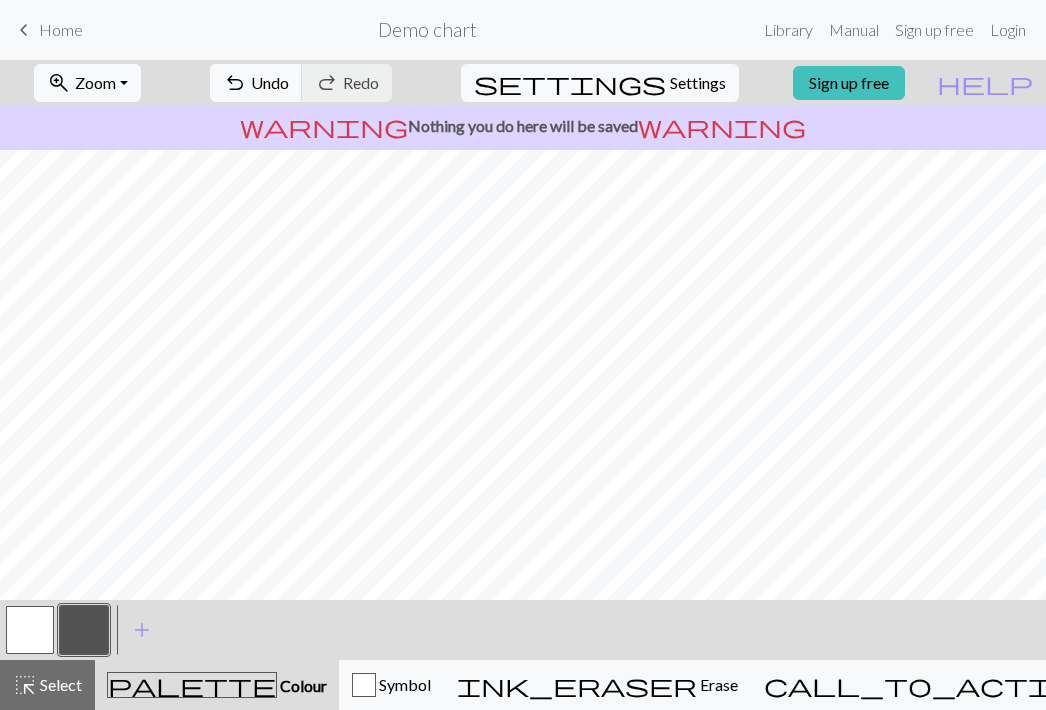 click at bounding box center [30, 630] 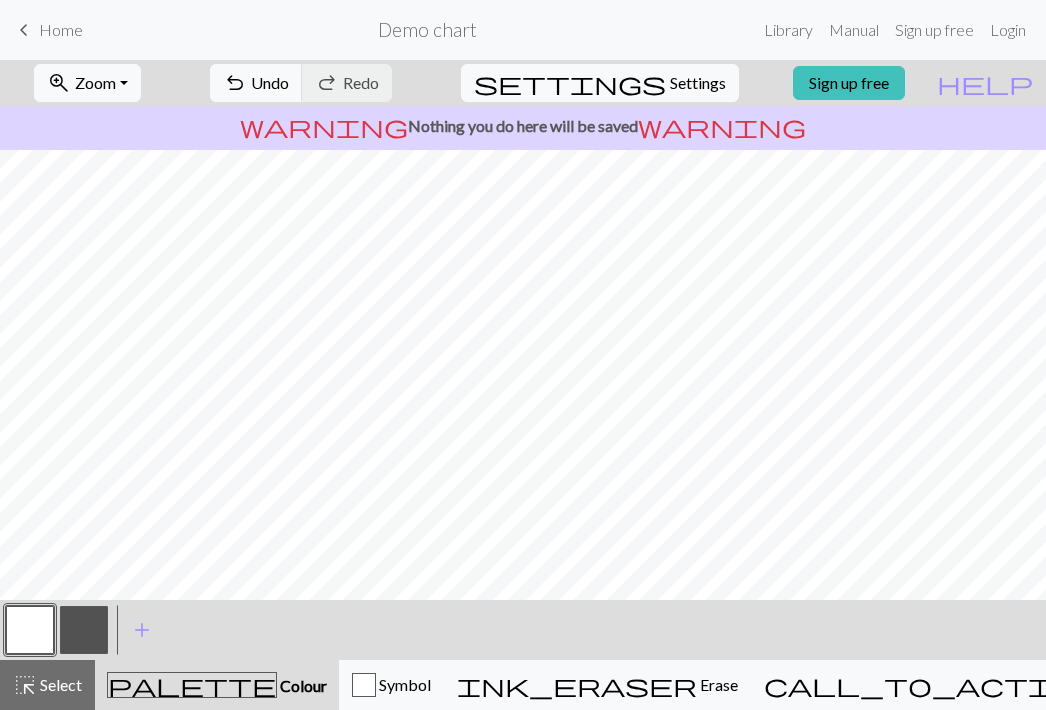 click at bounding box center (84, 630) 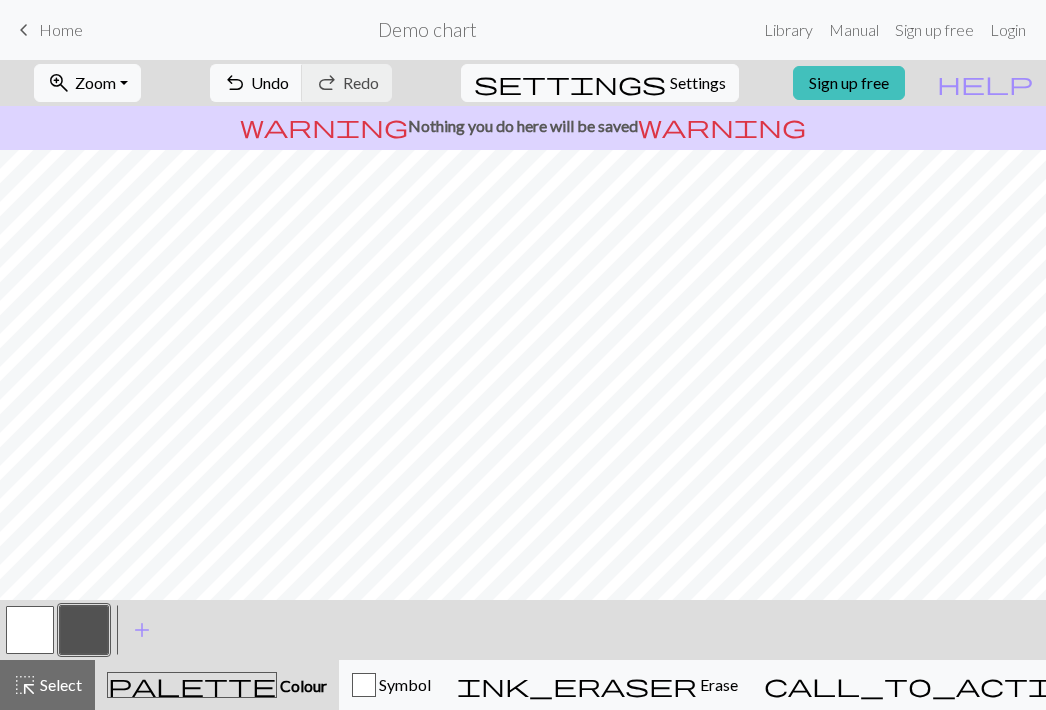 click at bounding box center [30, 630] 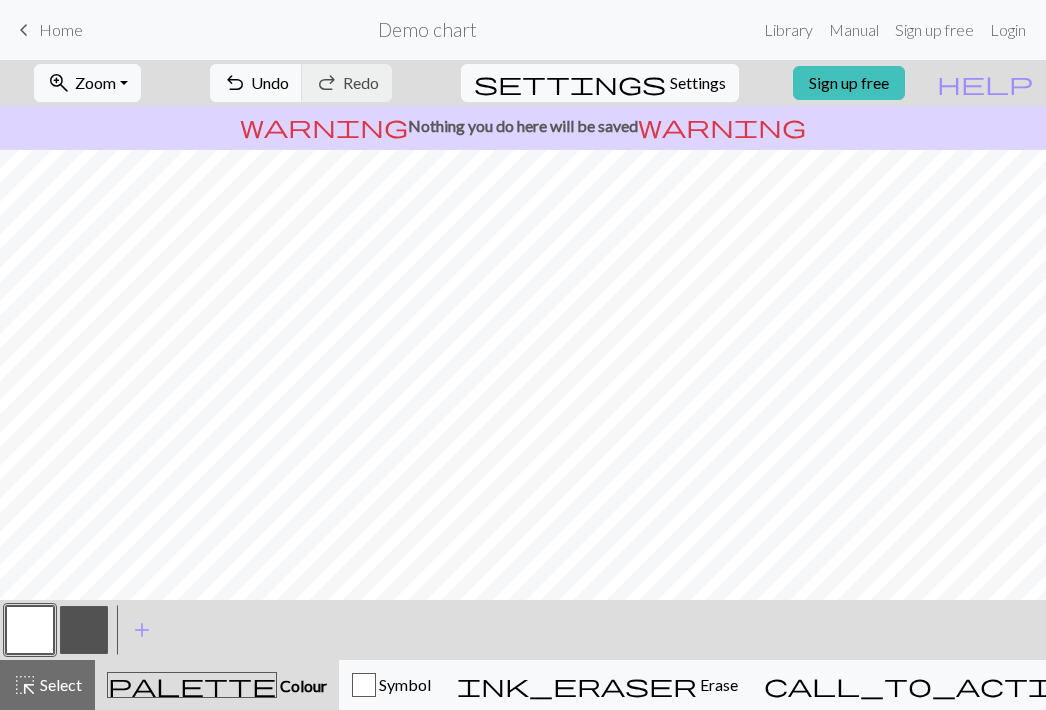 click at bounding box center [84, 630] 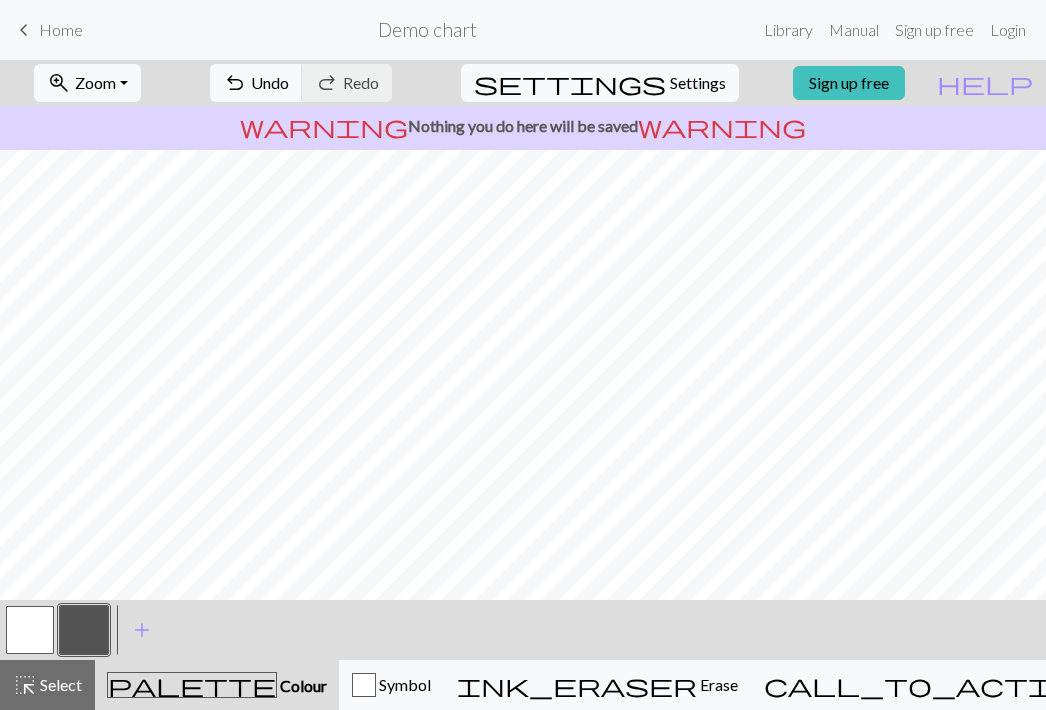click at bounding box center [30, 630] 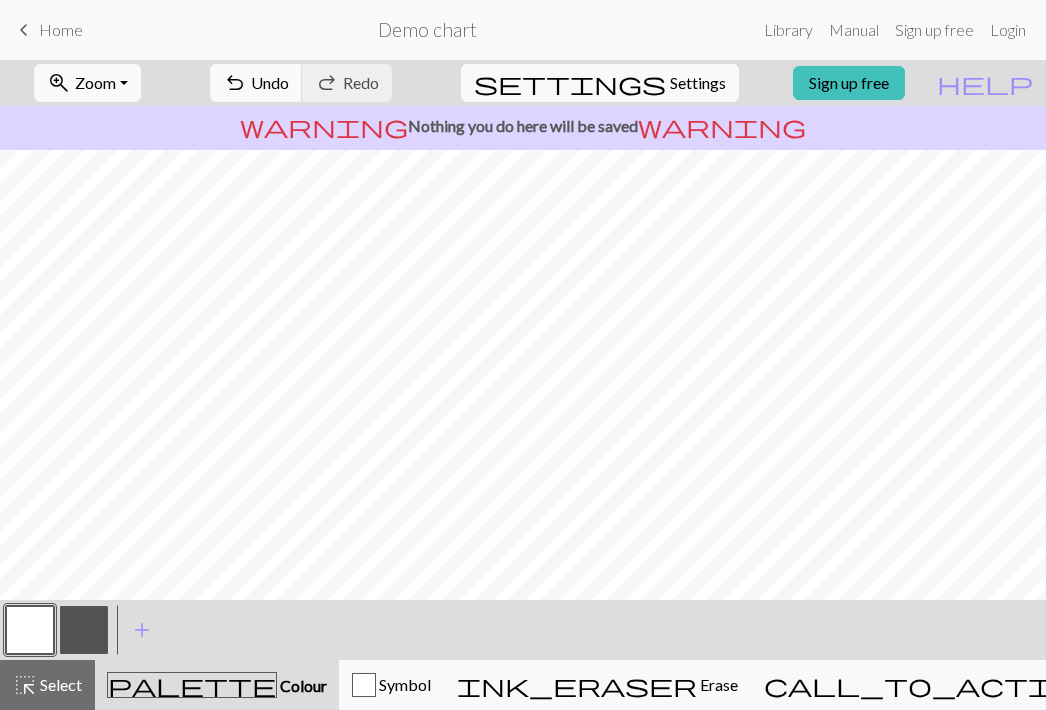 click at bounding box center (84, 630) 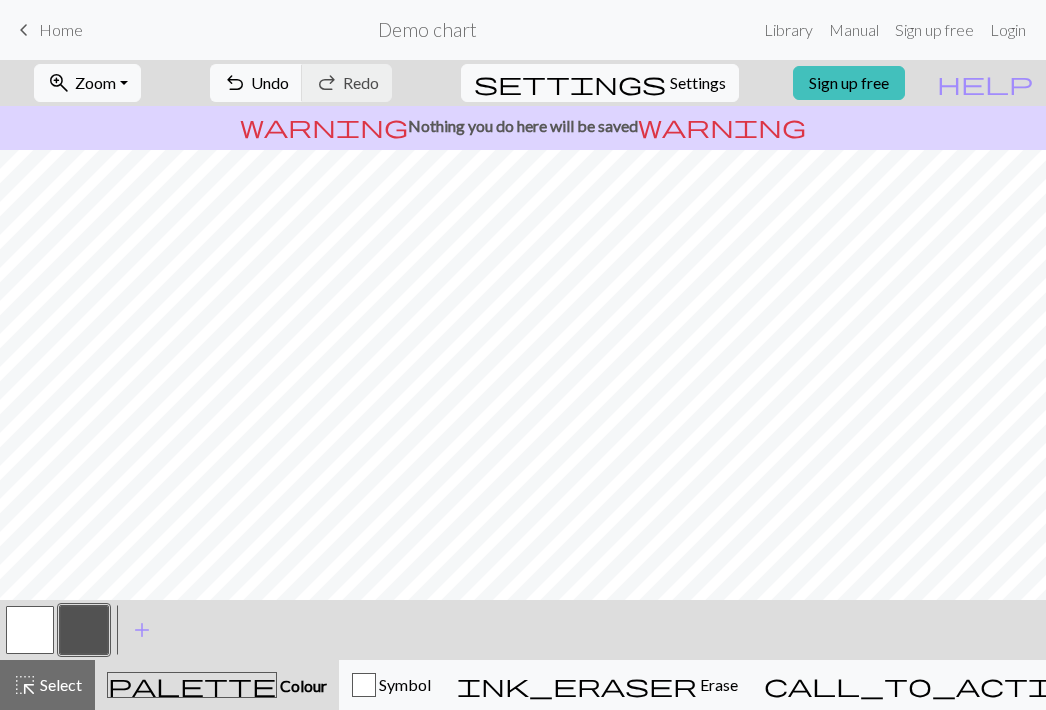 click at bounding box center [30, 630] 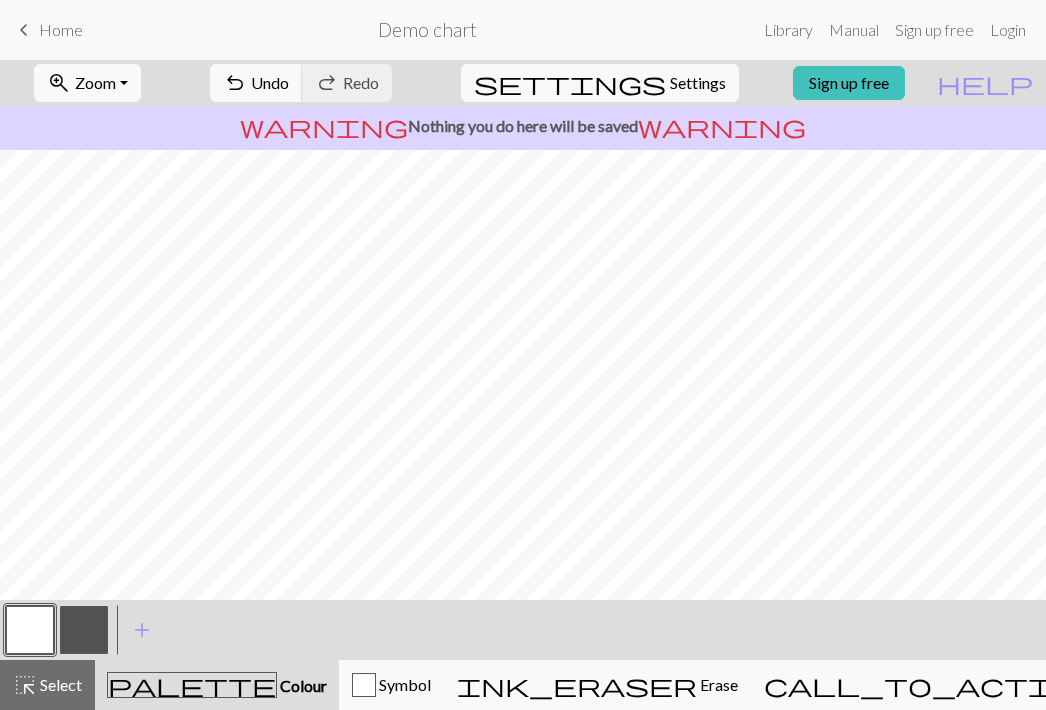 click at bounding box center [84, 630] 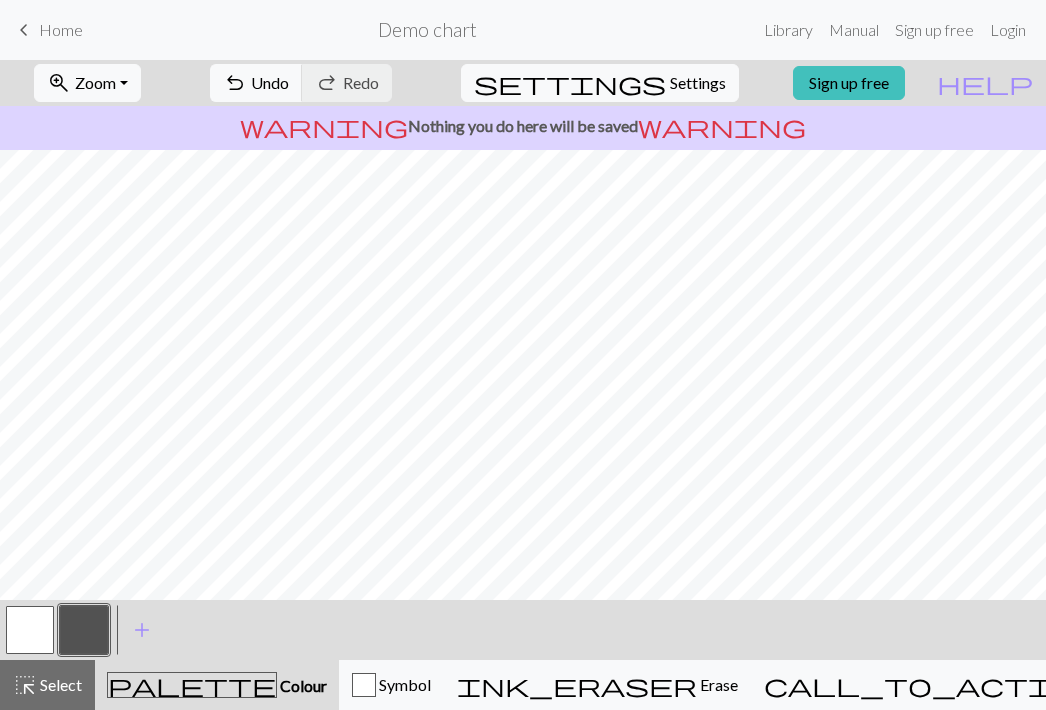 click at bounding box center (30, 630) 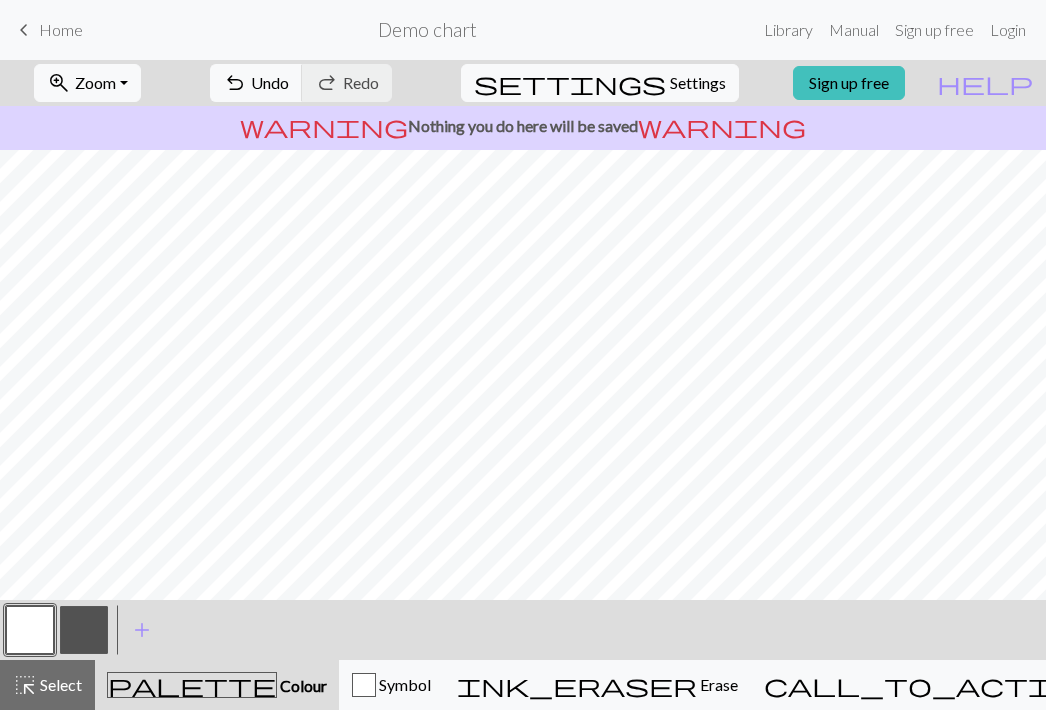 click at bounding box center [84, 630] 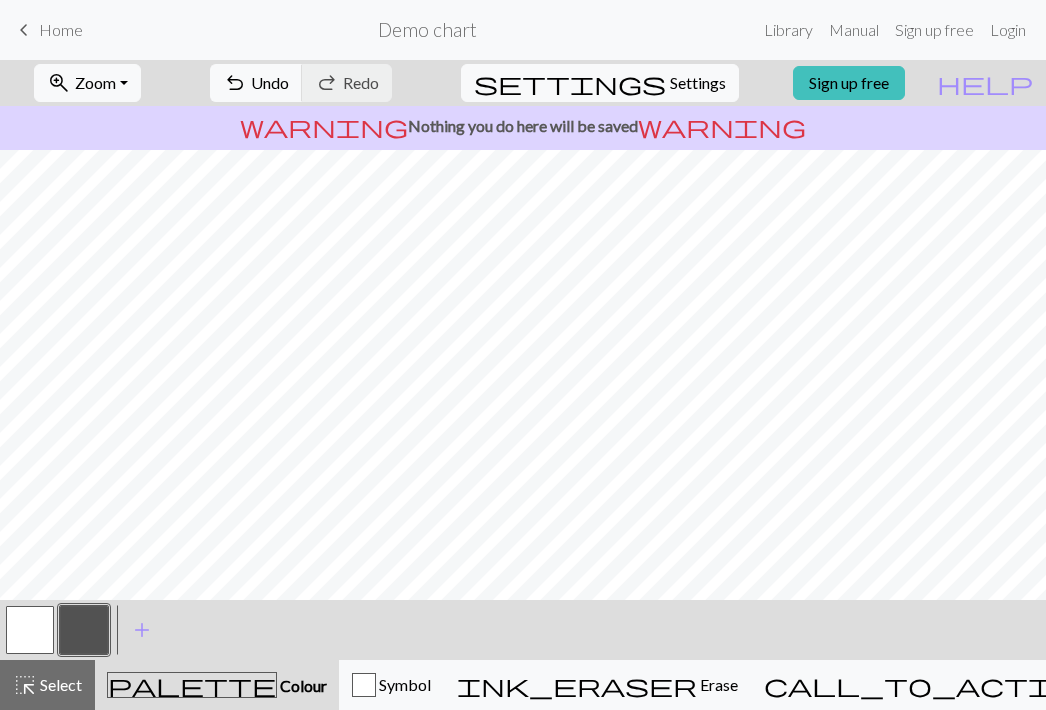 click at bounding box center [30, 630] 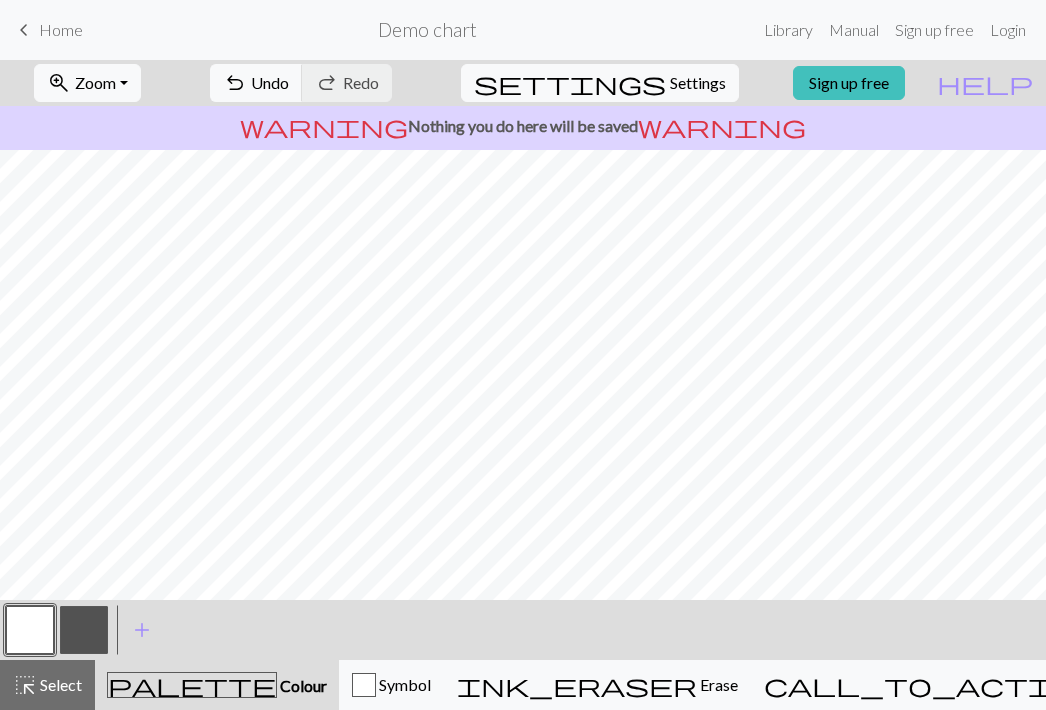 click at bounding box center [84, 630] 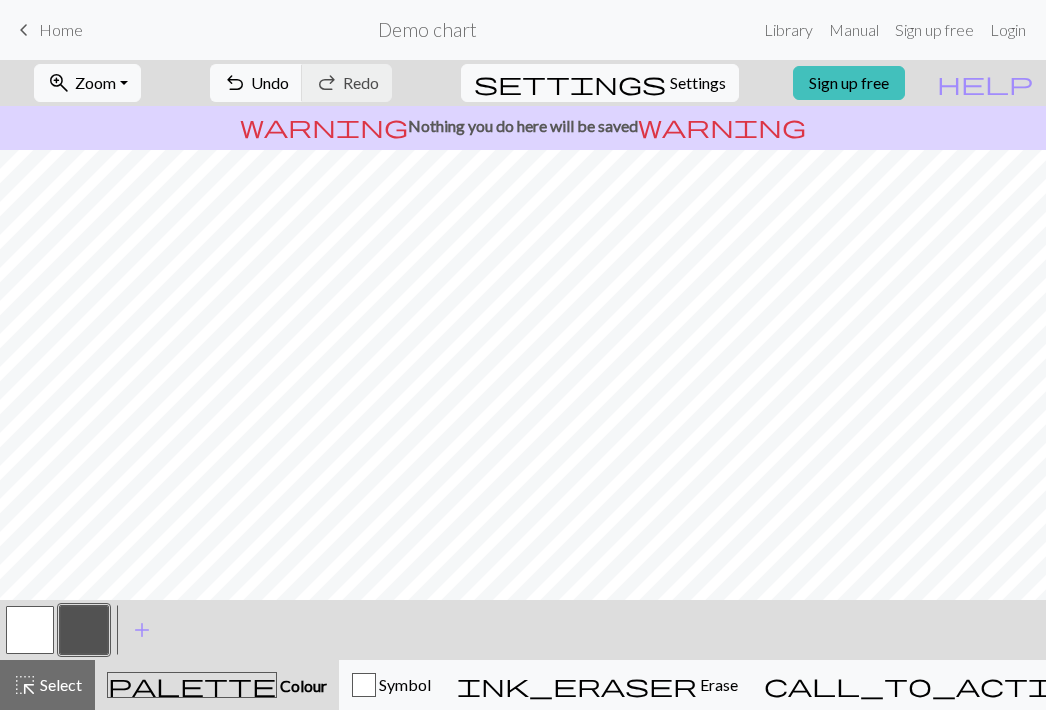 click at bounding box center (30, 630) 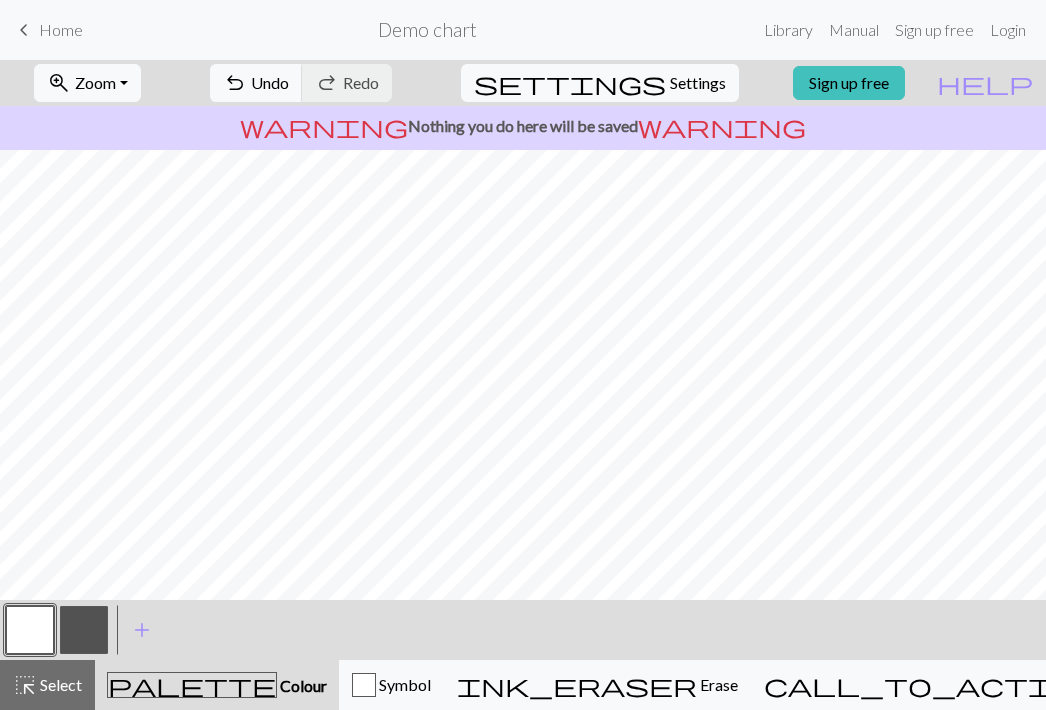 click at bounding box center [84, 630] 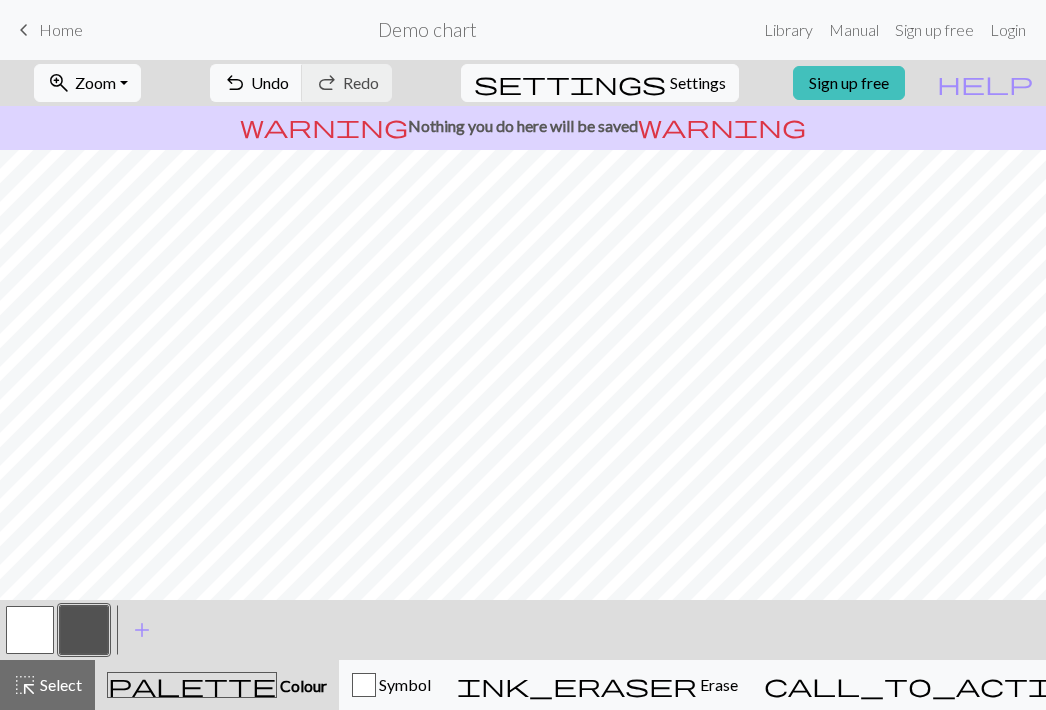 click at bounding box center (30, 630) 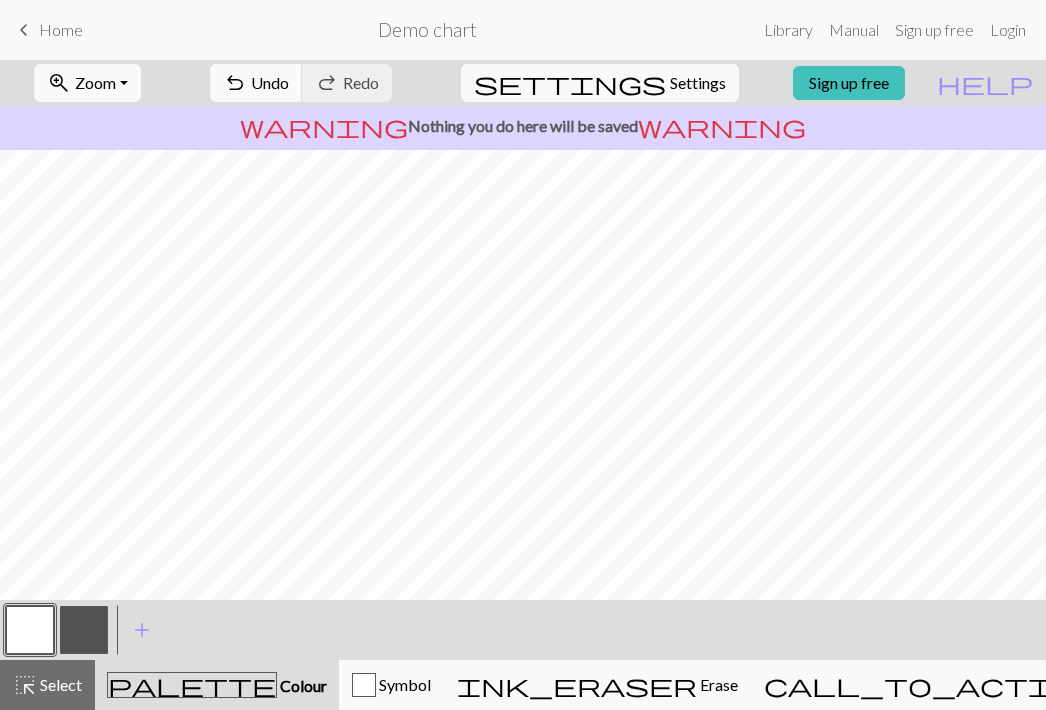 click at bounding box center [84, 630] 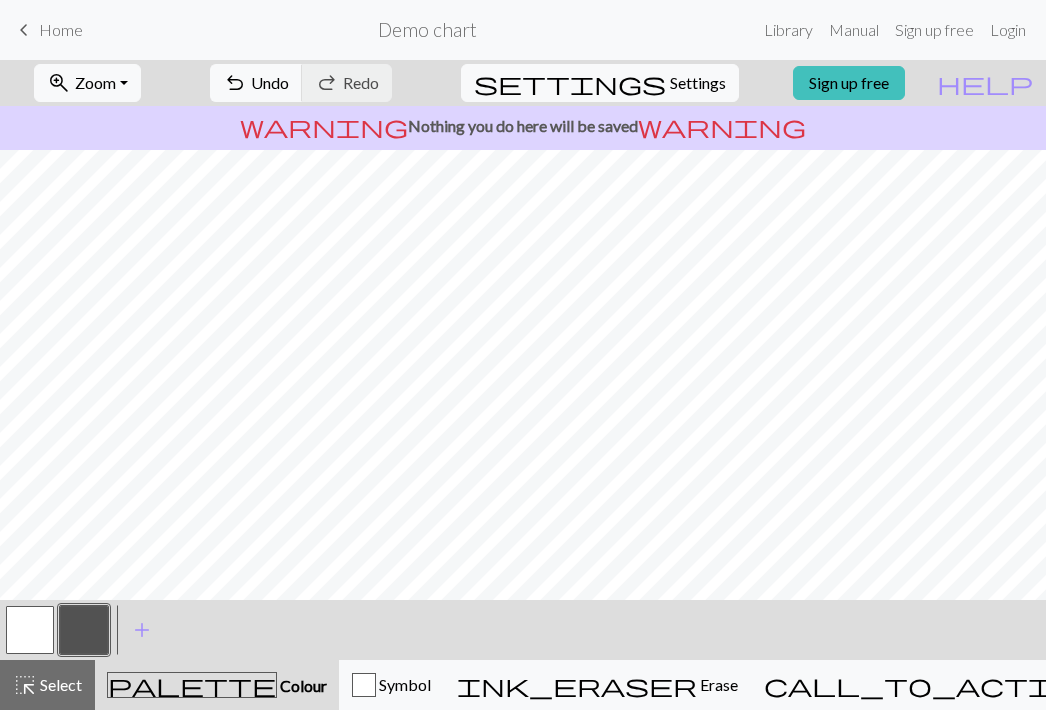 click at bounding box center [30, 630] 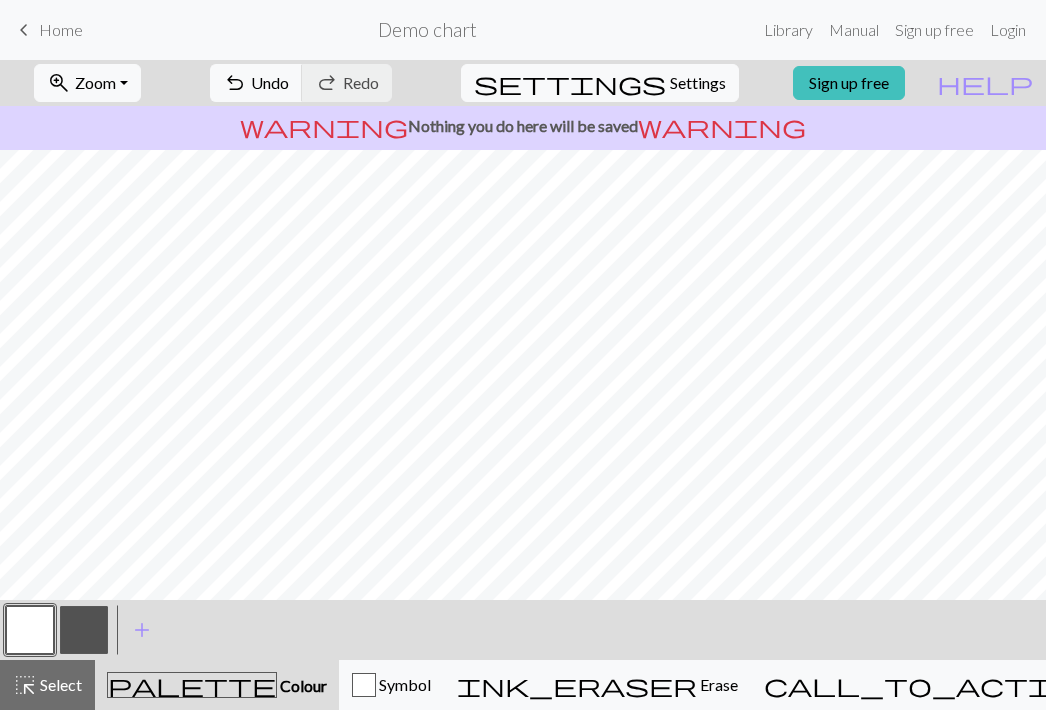 click at bounding box center (84, 630) 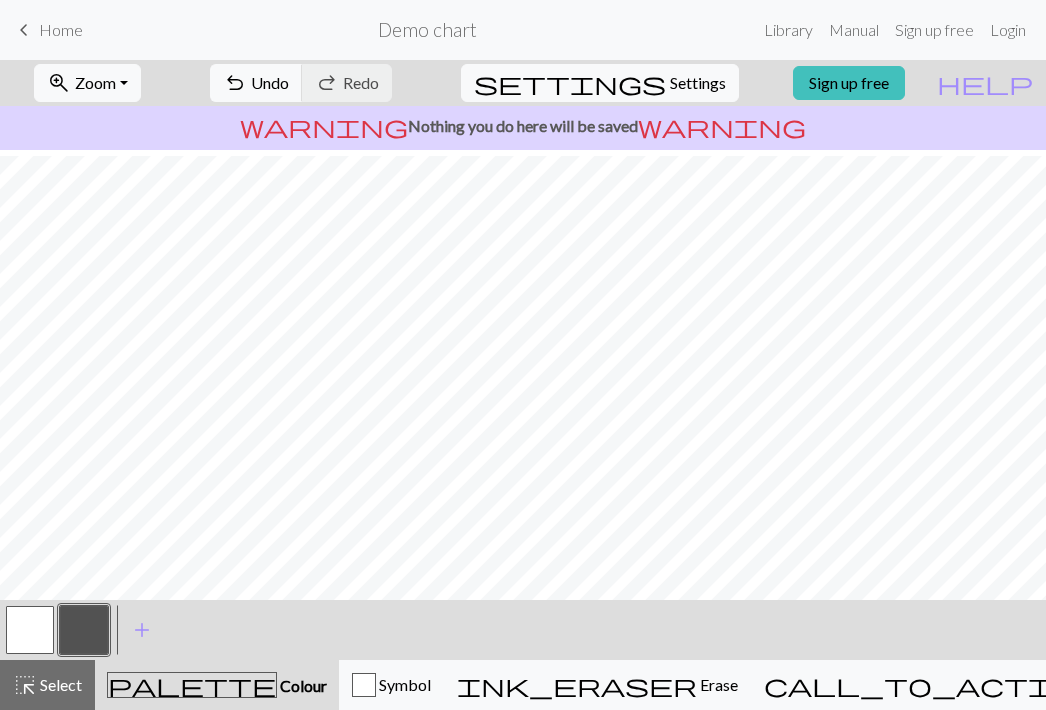 scroll, scrollTop: 414, scrollLeft: 0, axis: vertical 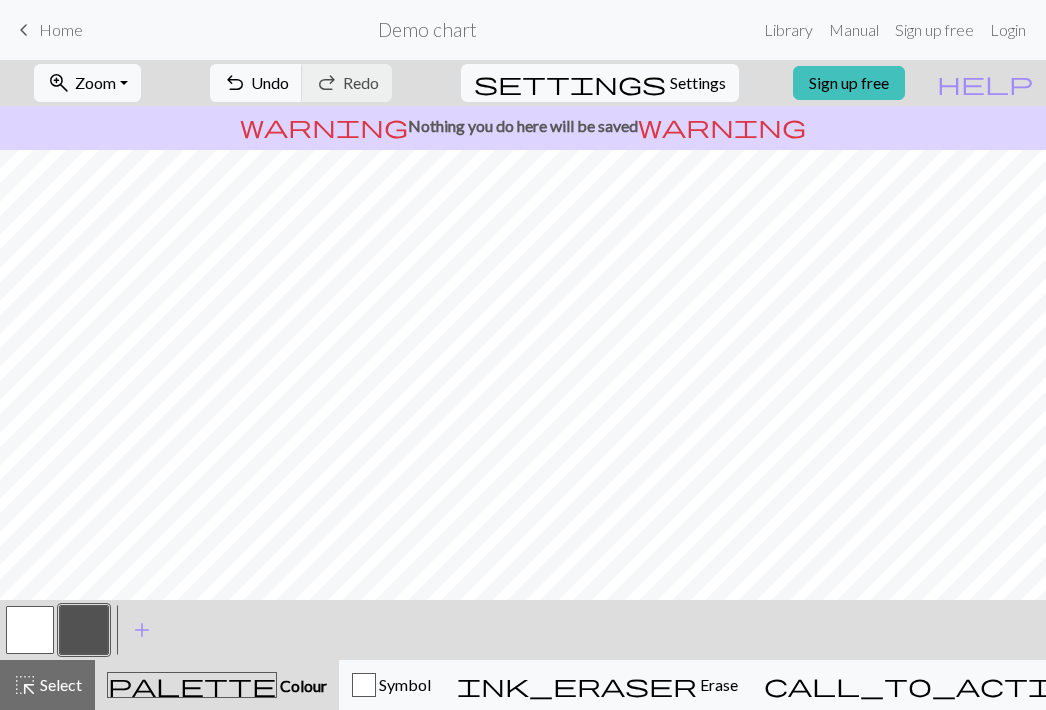 click at bounding box center [30, 630] 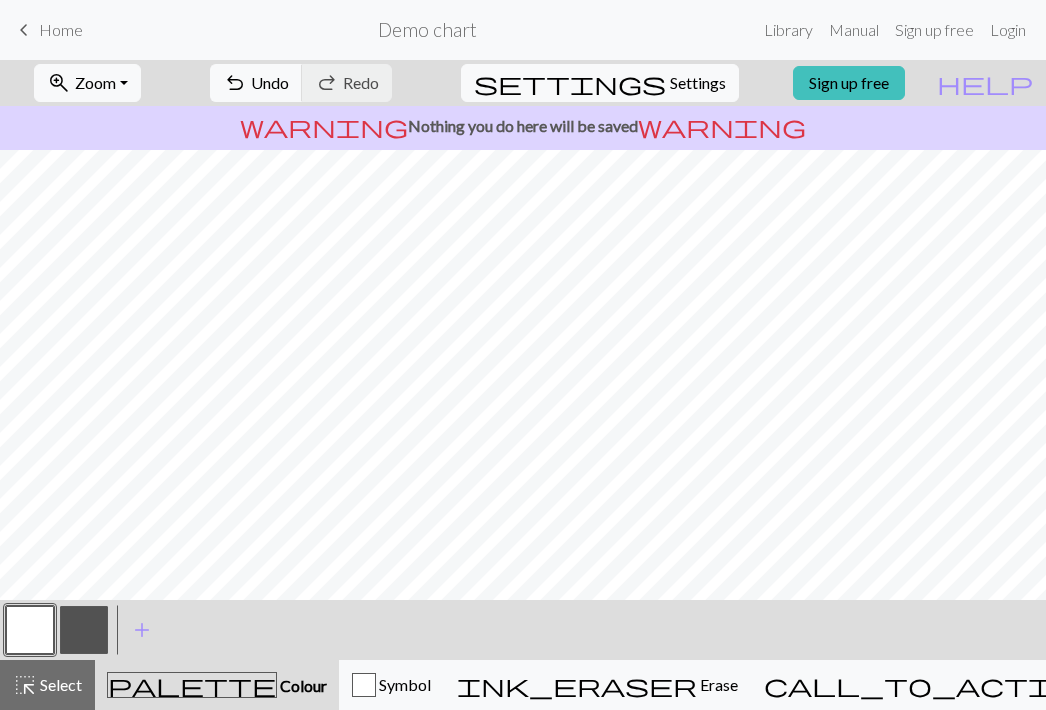 click at bounding box center [84, 630] 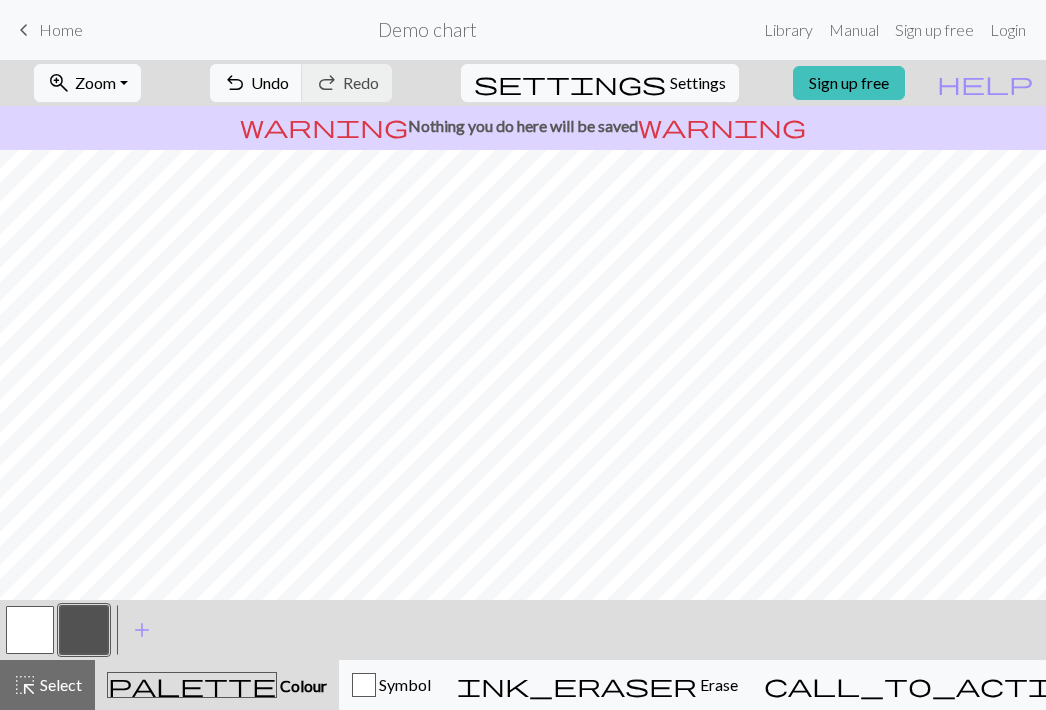 click at bounding box center [30, 630] 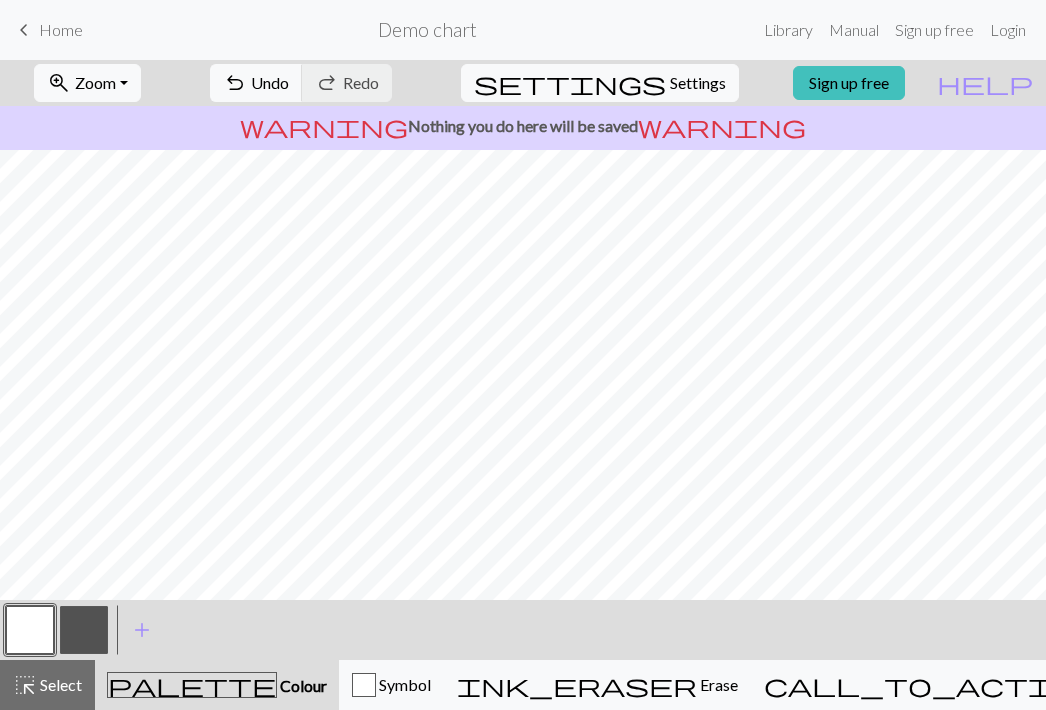 click at bounding box center [84, 630] 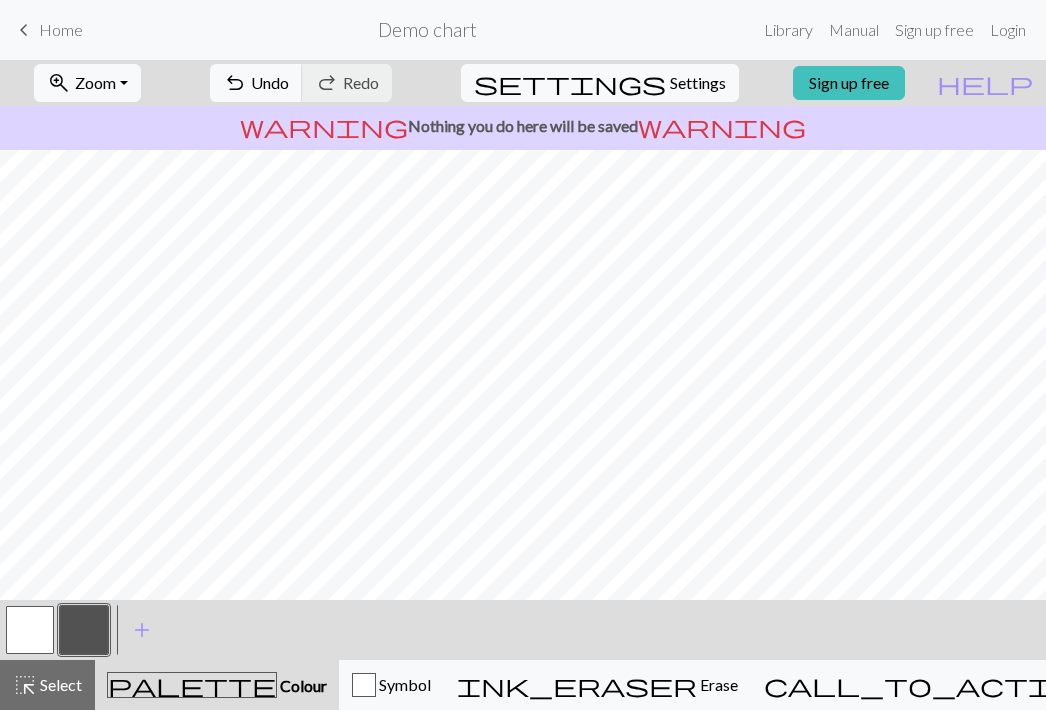 click at bounding box center [30, 630] 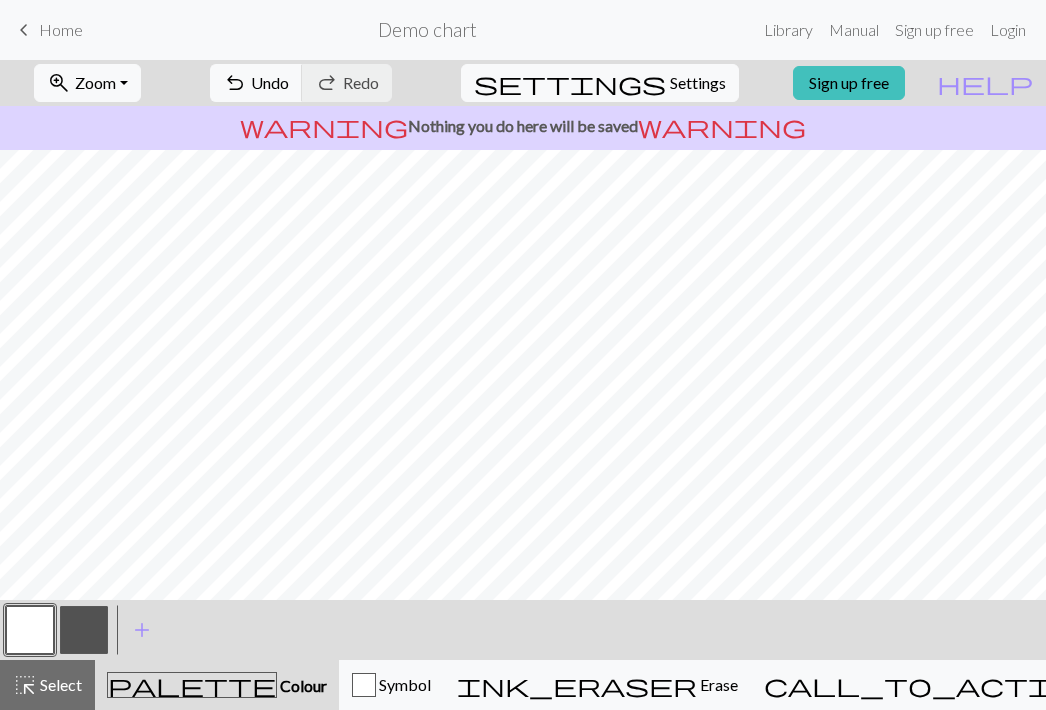 click at bounding box center [84, 630] 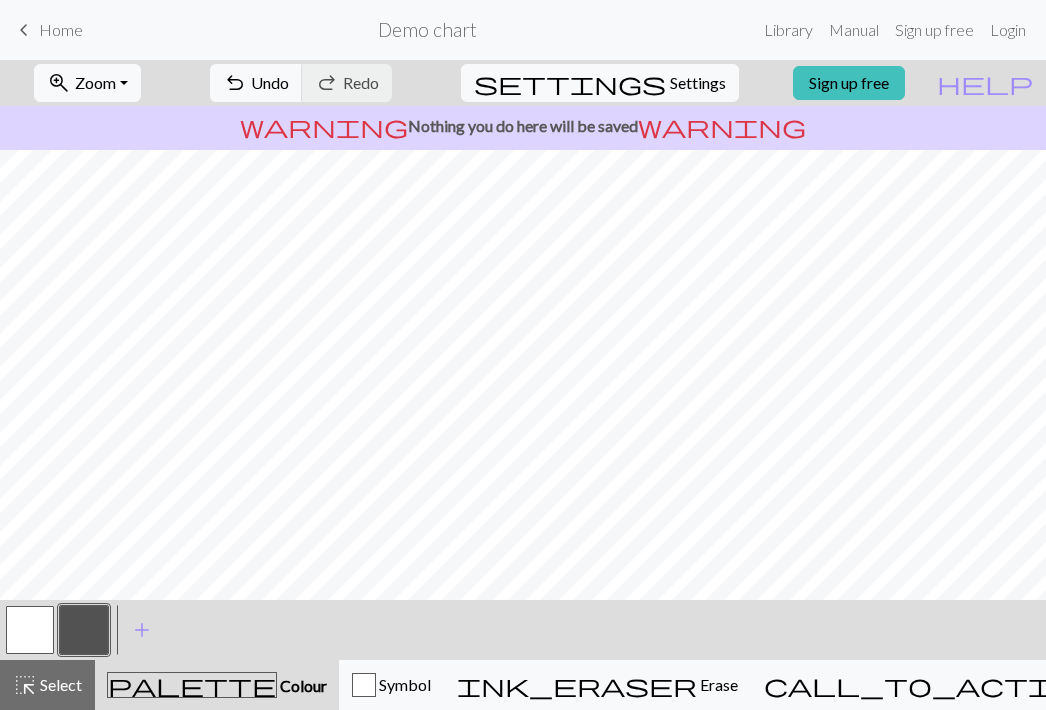 click at bounding box center (30, 630) 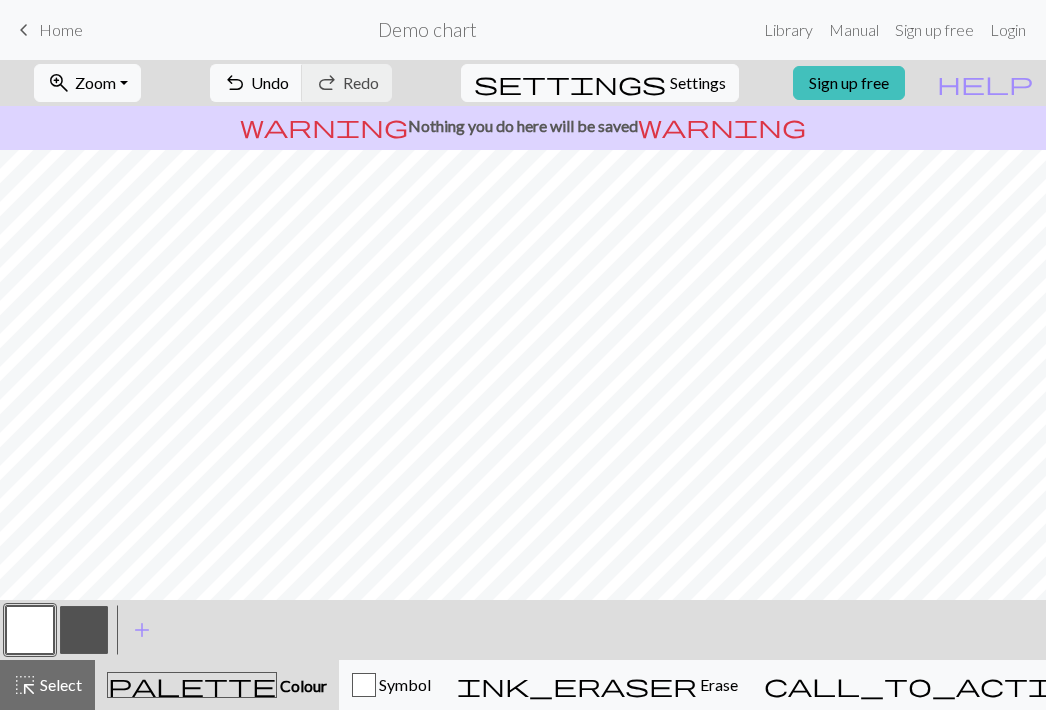 click at bounding box center (84, 630) 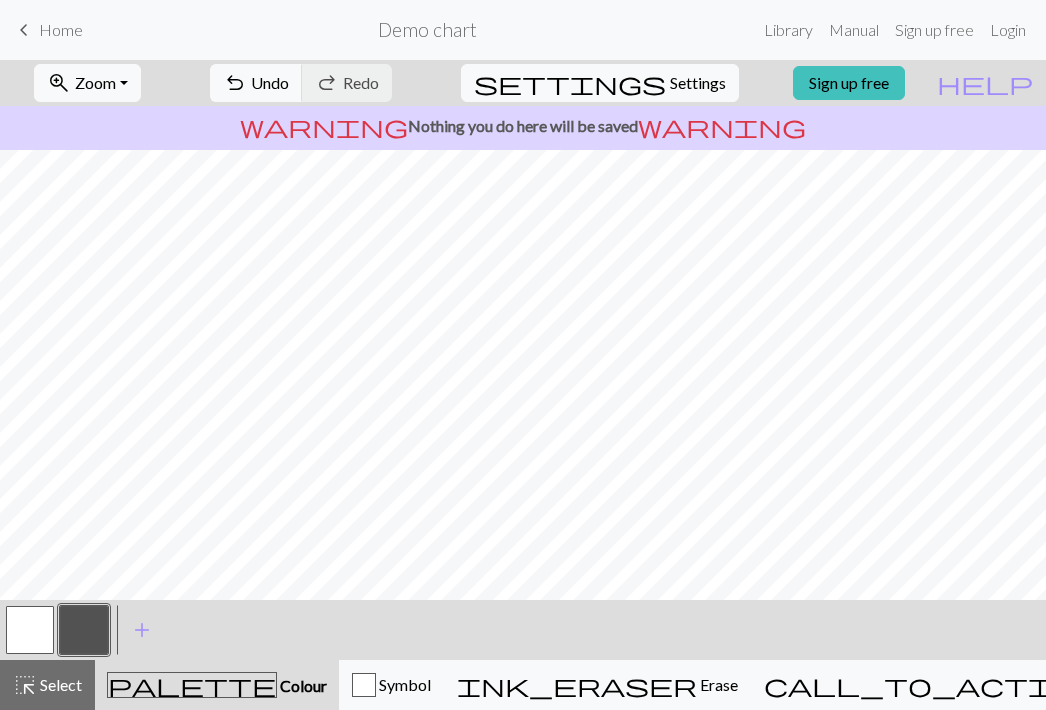 click at bounding box center [30, 630] 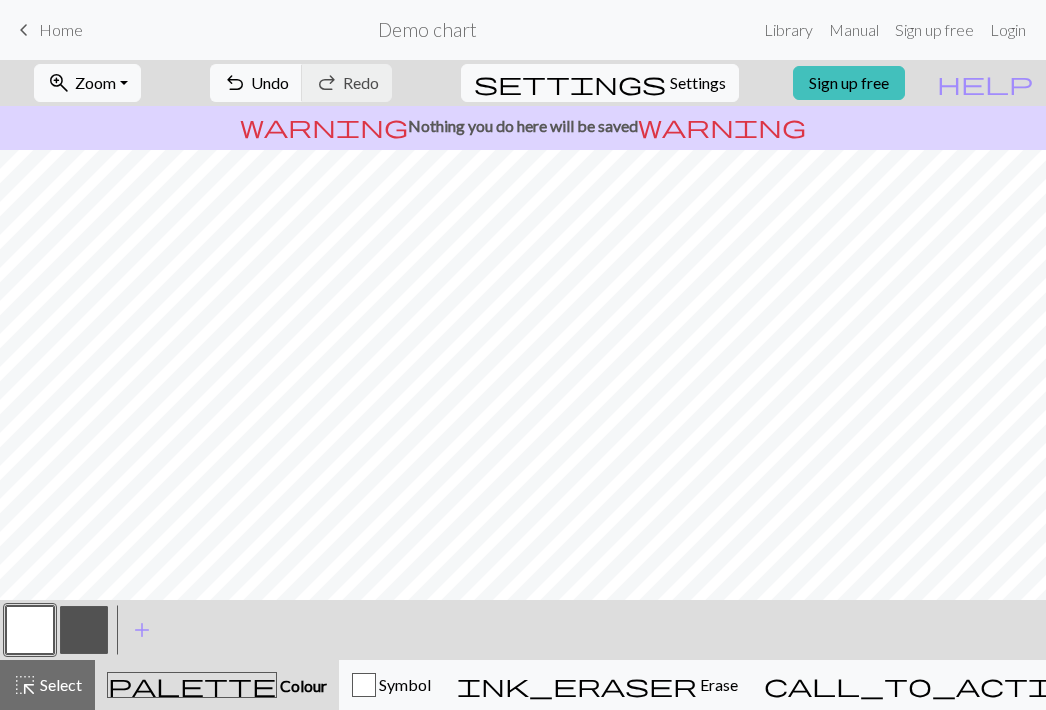 click at bounding box center [30, 630] 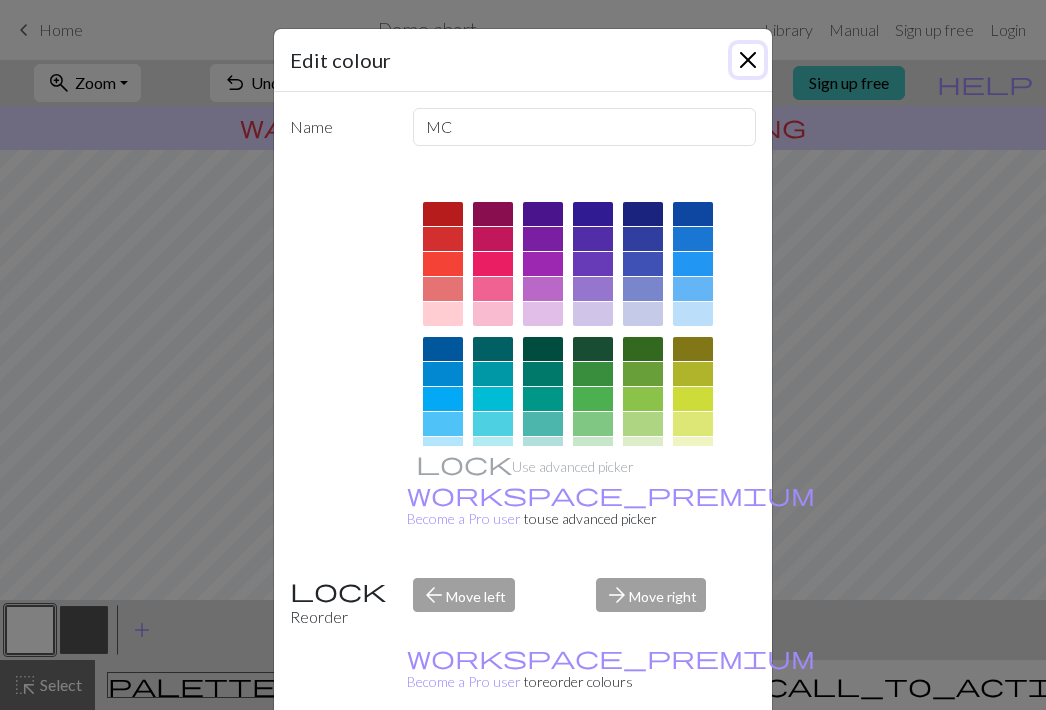 click at bounding box center (748, 60) 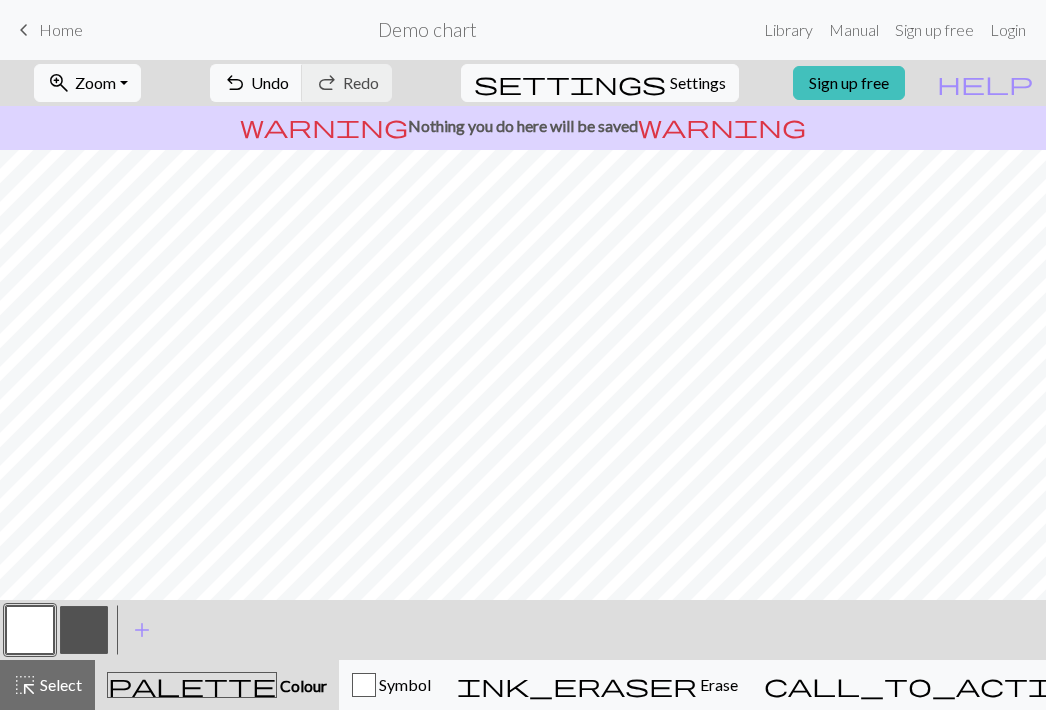 click at bounding box center (84, 630) 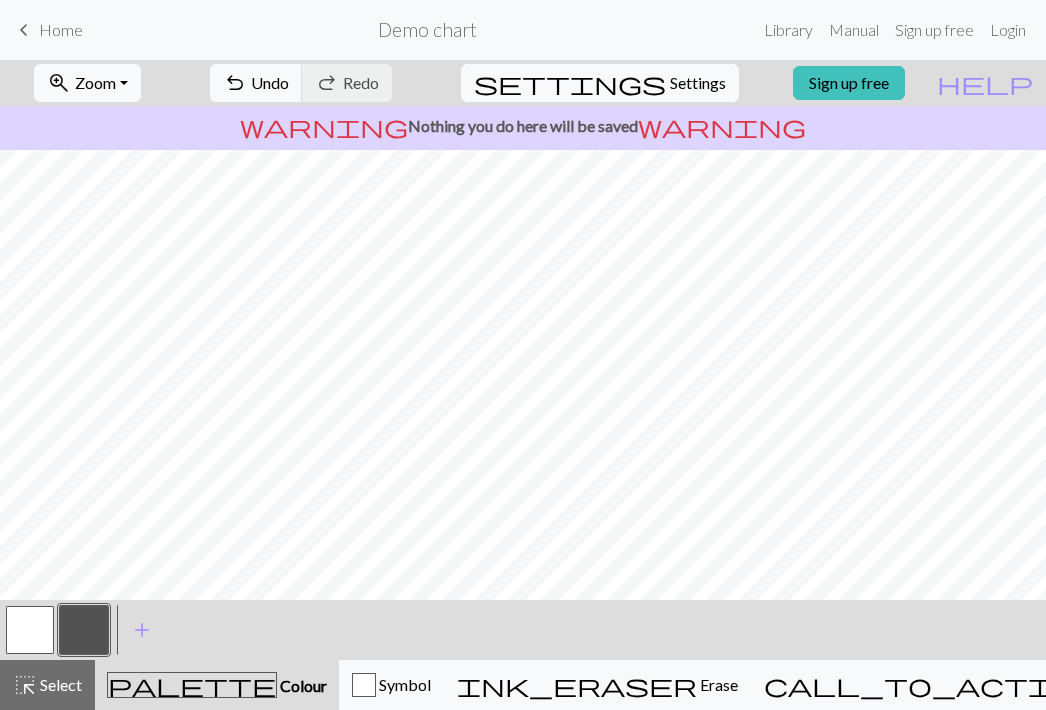 click at bounding box center [30, 630] 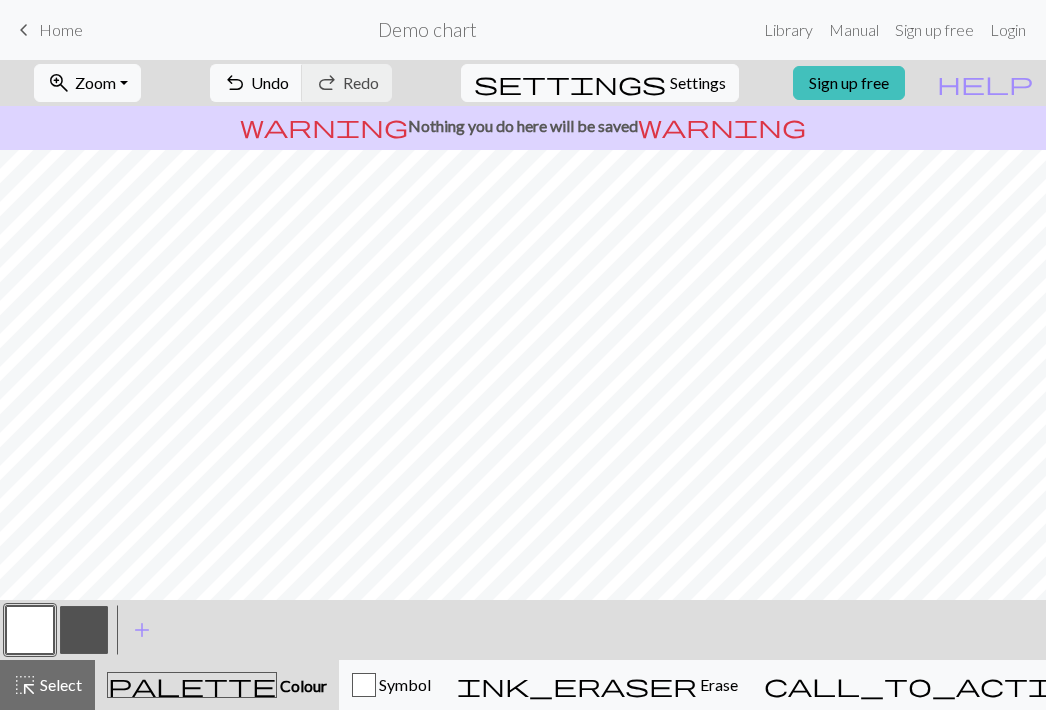 click at bounding box center (84, 630) 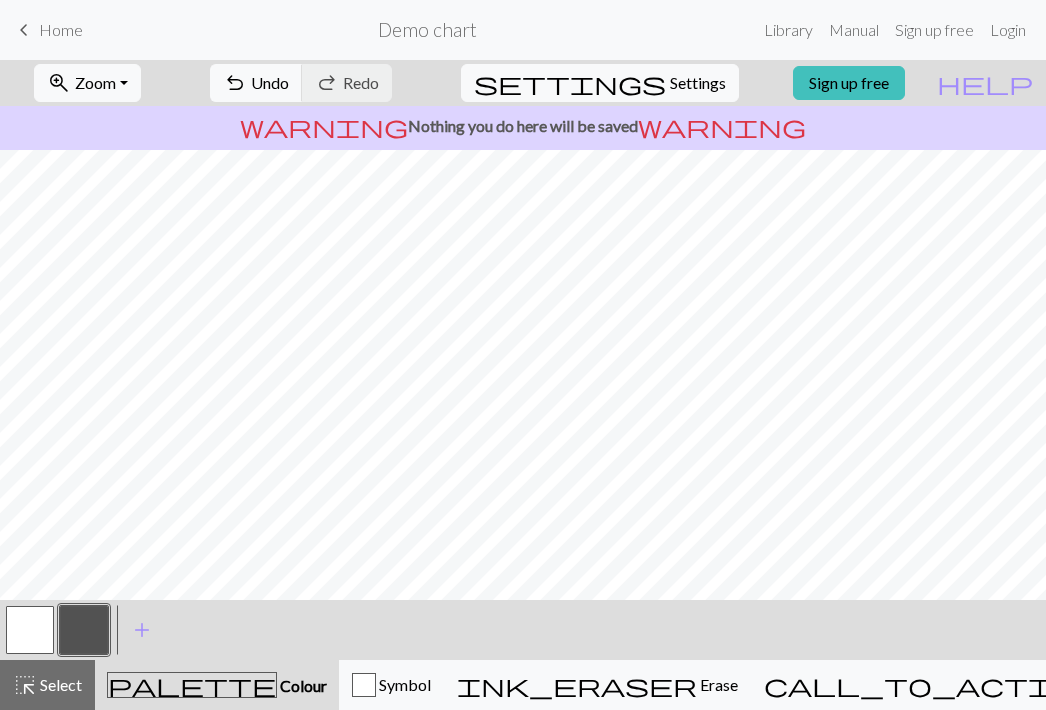click at bounding box center [30, 630] 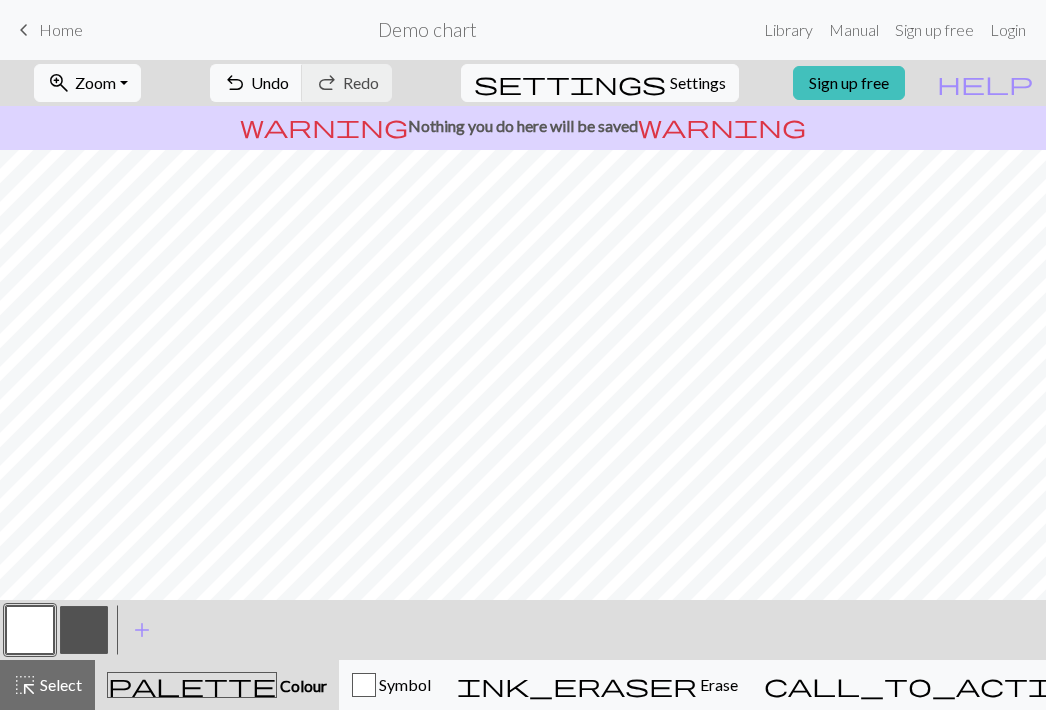 click at bounding box center (84, 630) 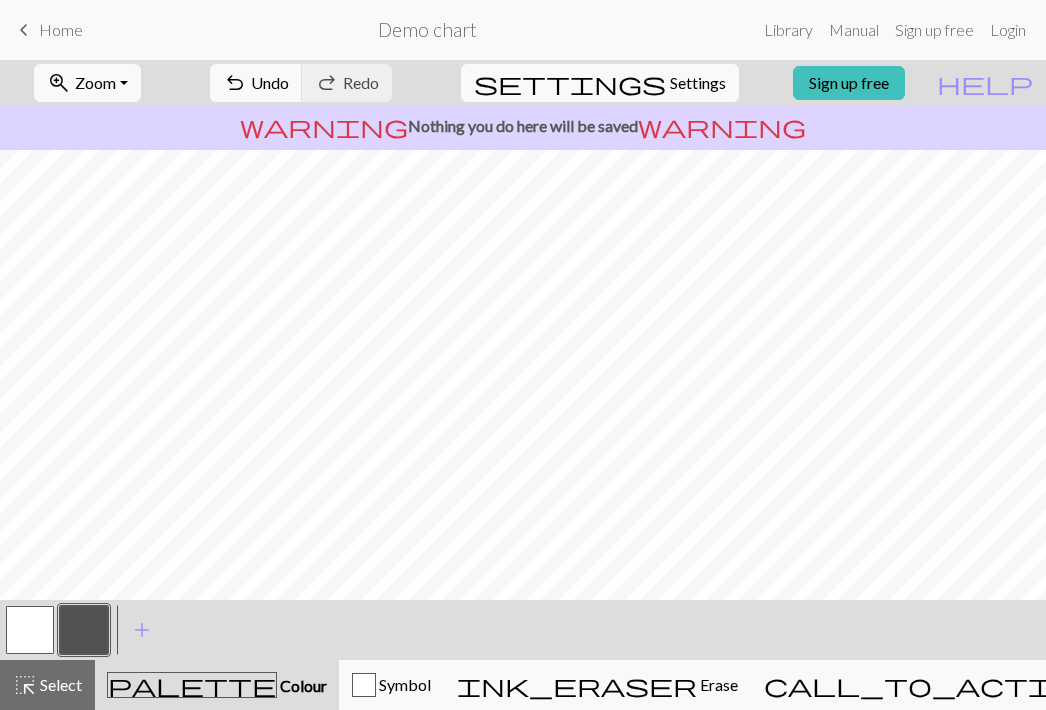 click at bounding box center (30, 630) 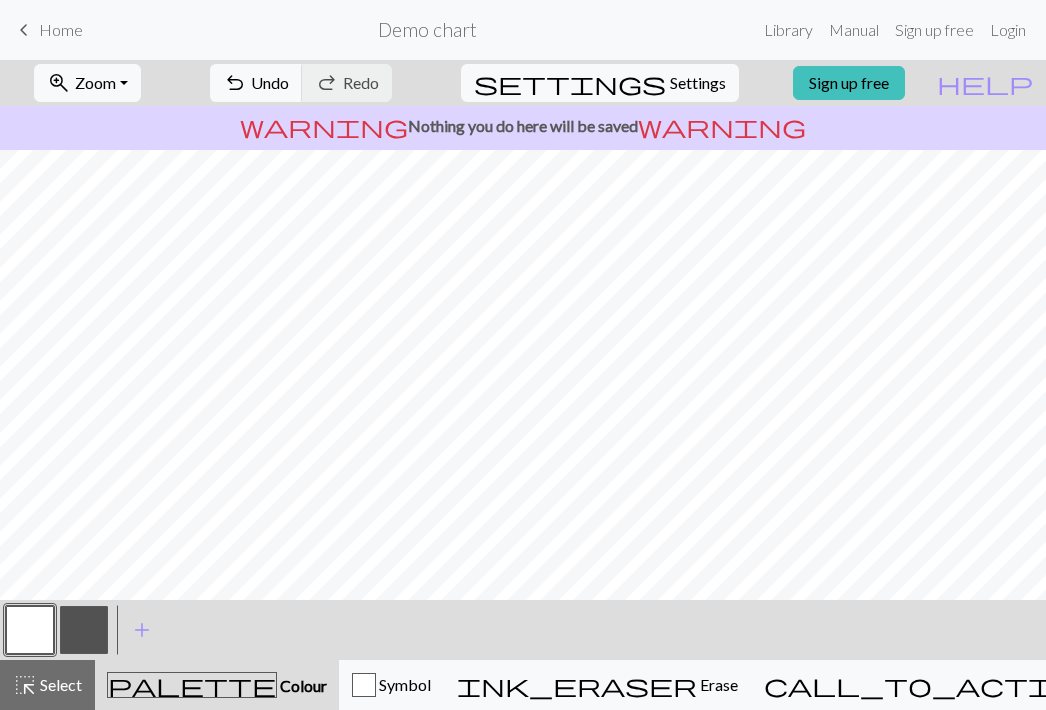 click at bounding box center [84, 630] 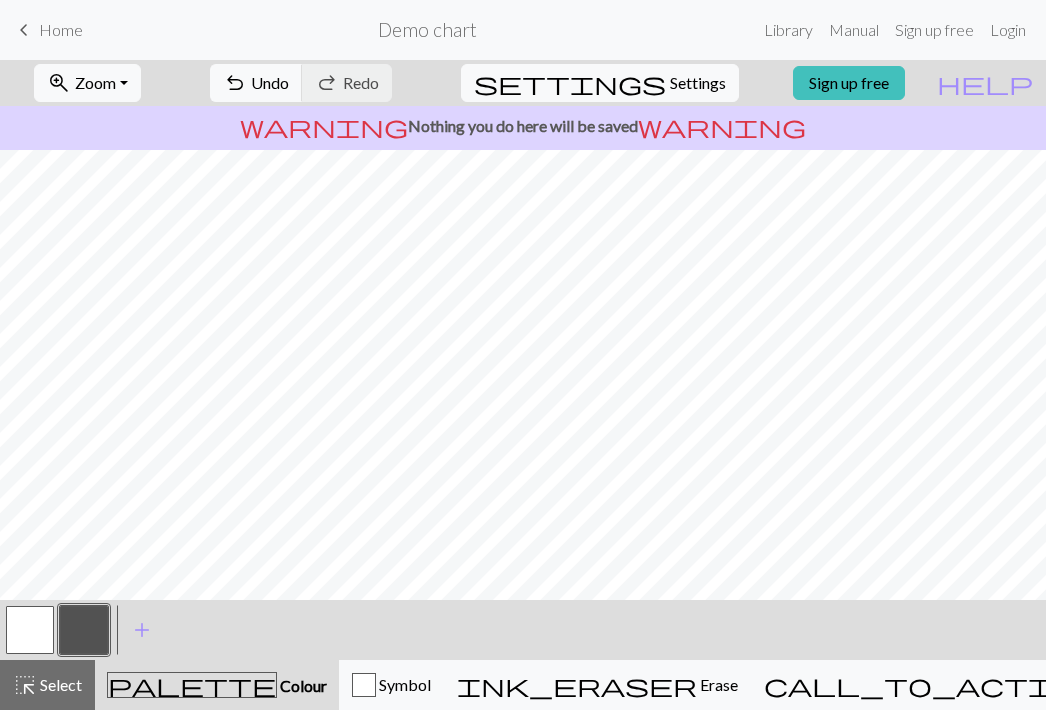 click at bounding box center (30, 630) 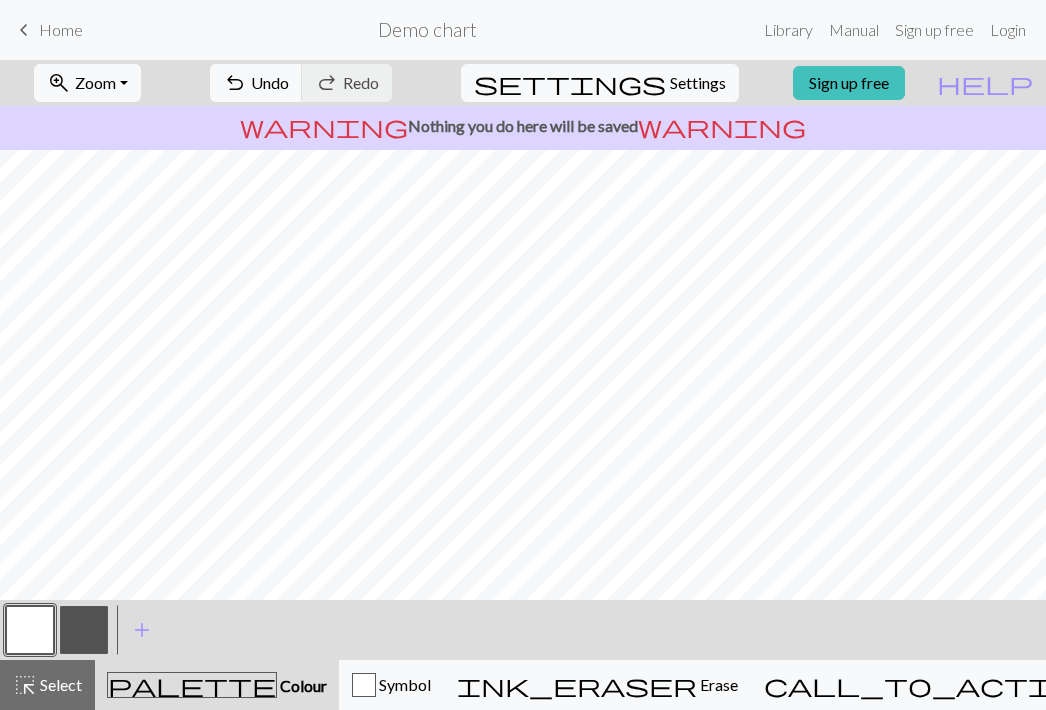 click at bounding box center (84, 630) 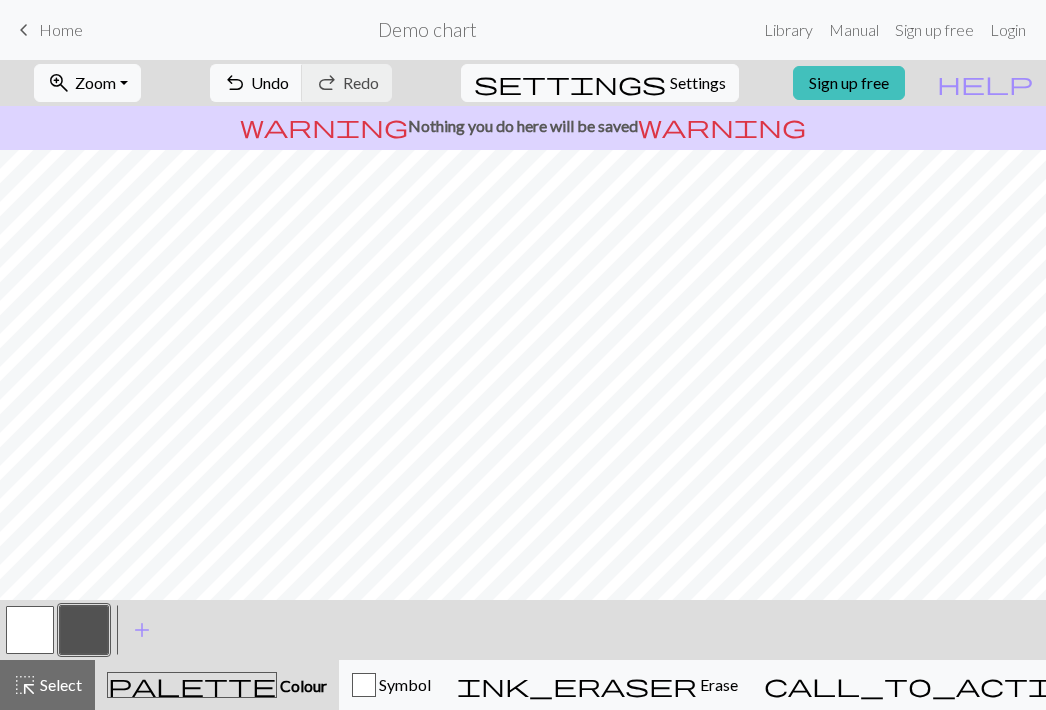 click at bounding box center (30, 630) 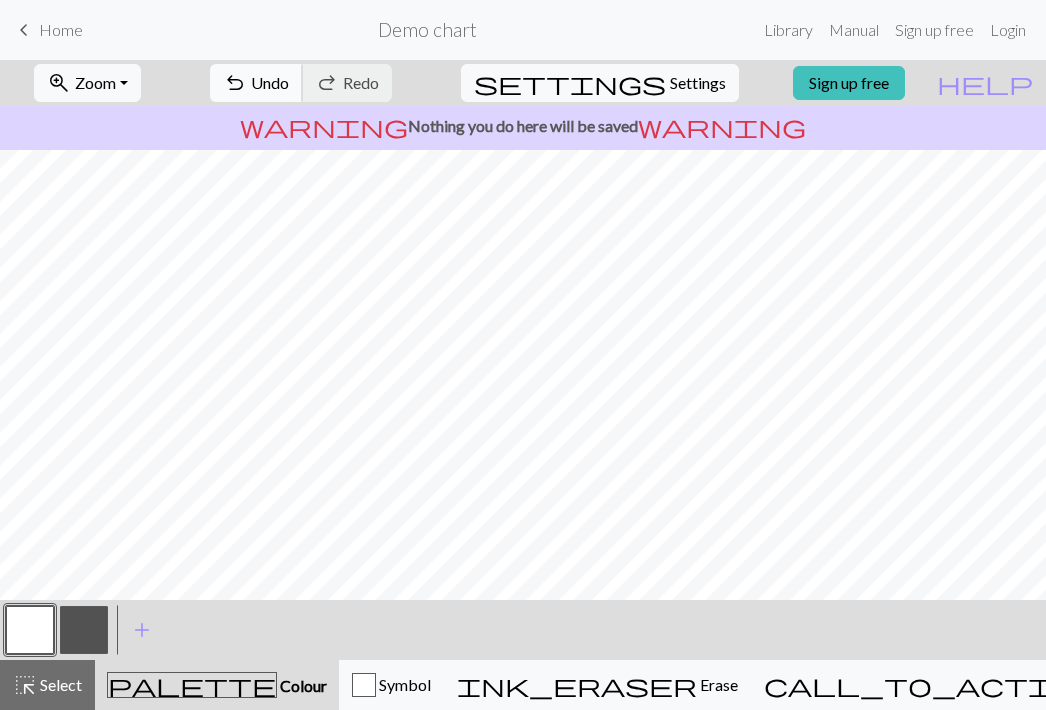 click on "undo Undo Undo" at bounding box center [256, 83] 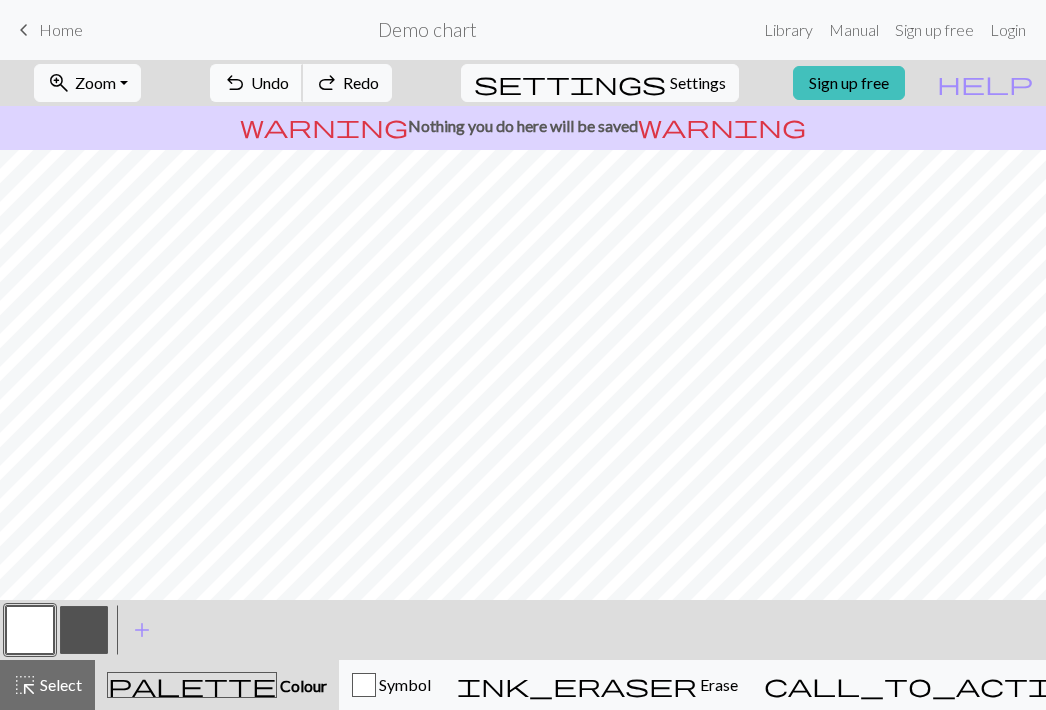 click on "undo Undo Undo" at bounding box center [256, 83] 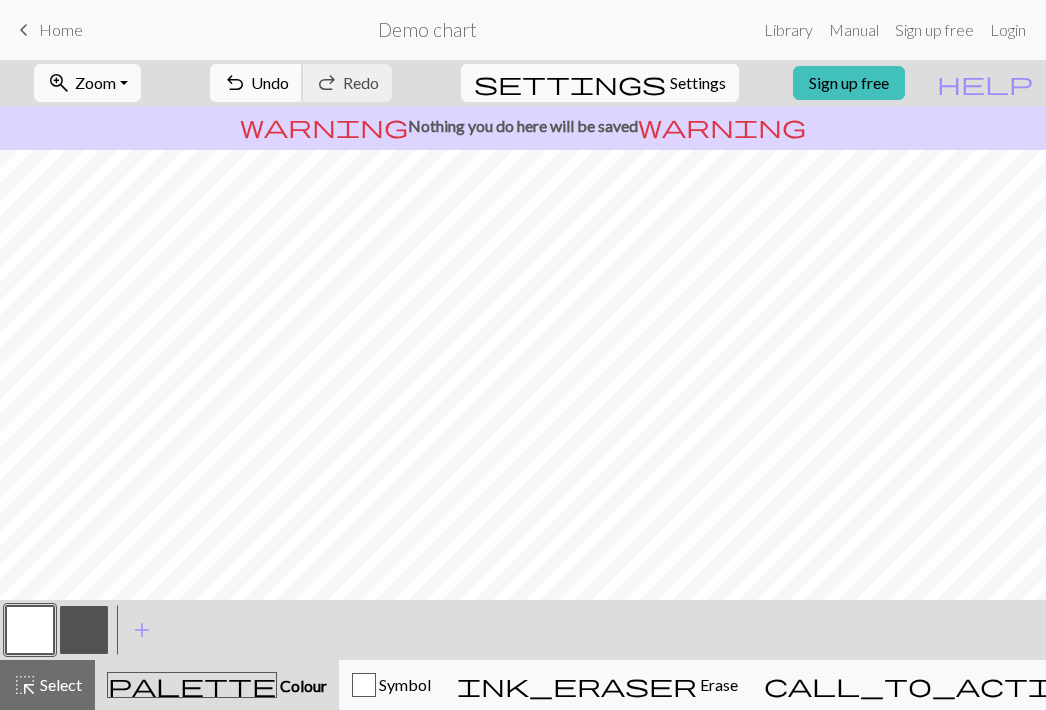 click on "undo" at bounding box center [235, 83] 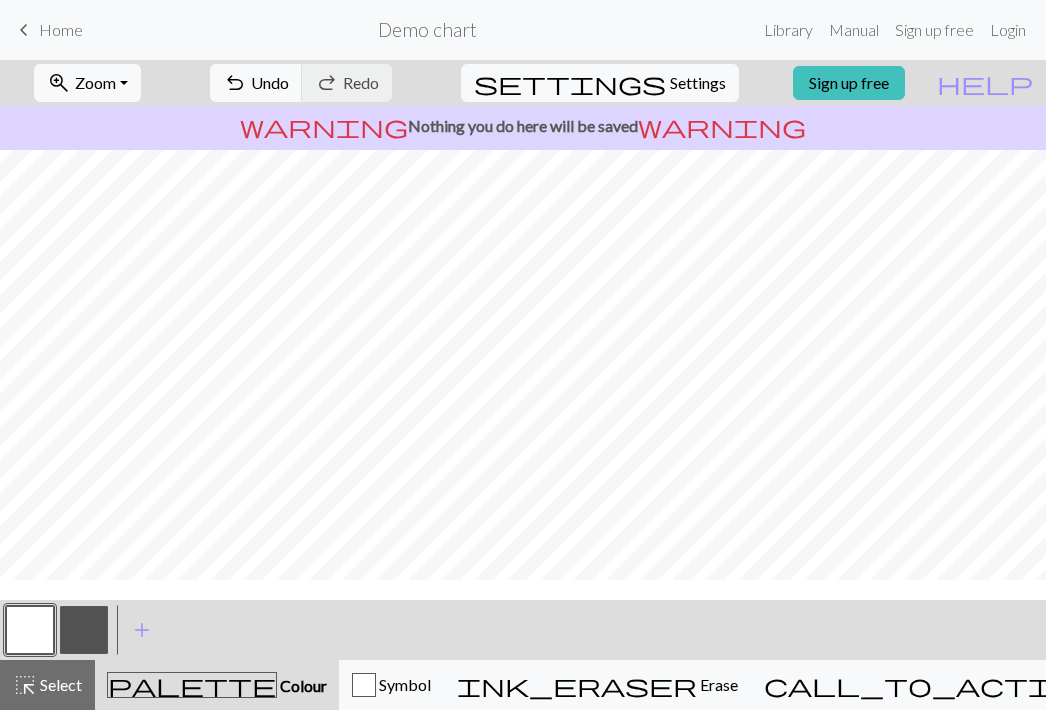 scroll, scrollTop: 143, scrollLeft: 0, axis: vertical 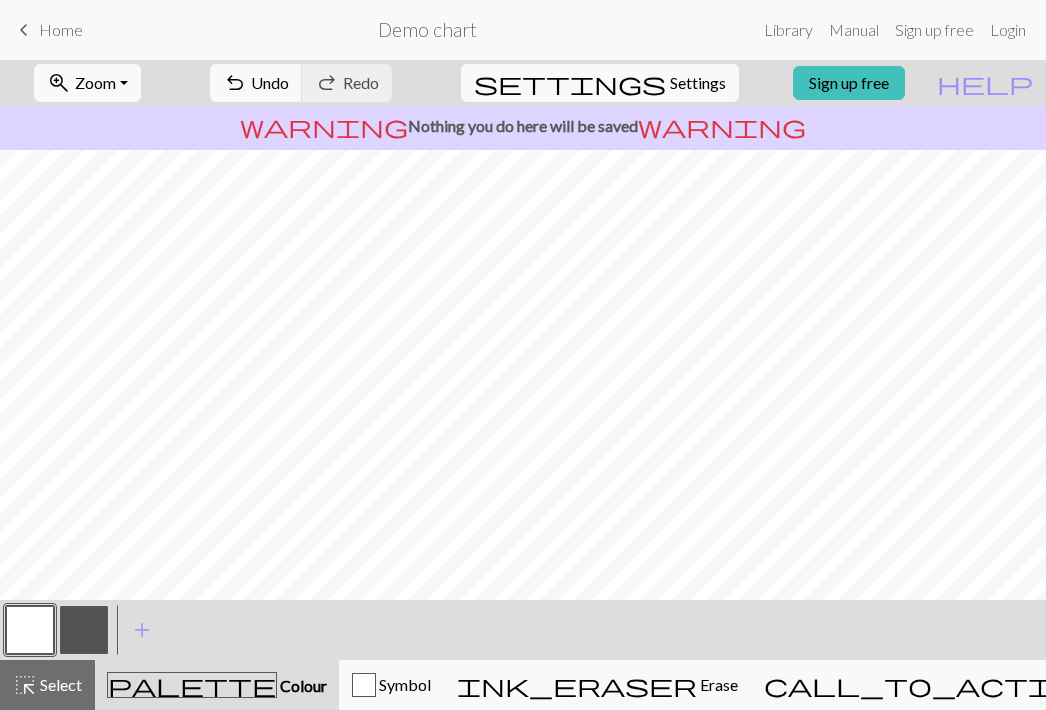 click at bounding box center (84, 630) 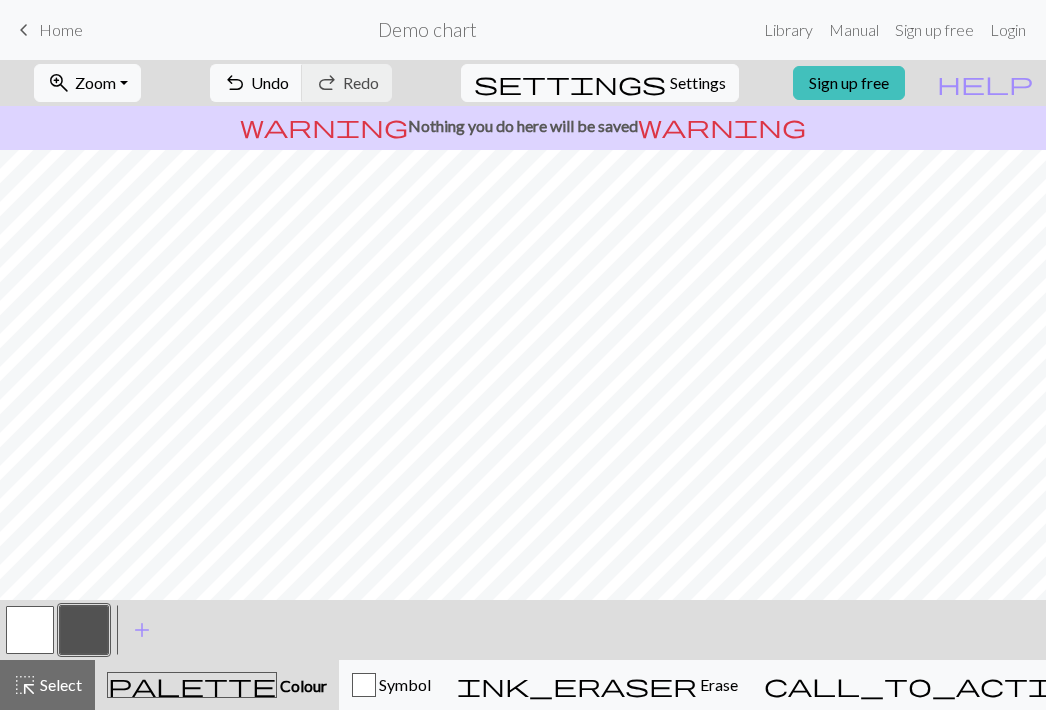 click at bounding box center (30, 630) 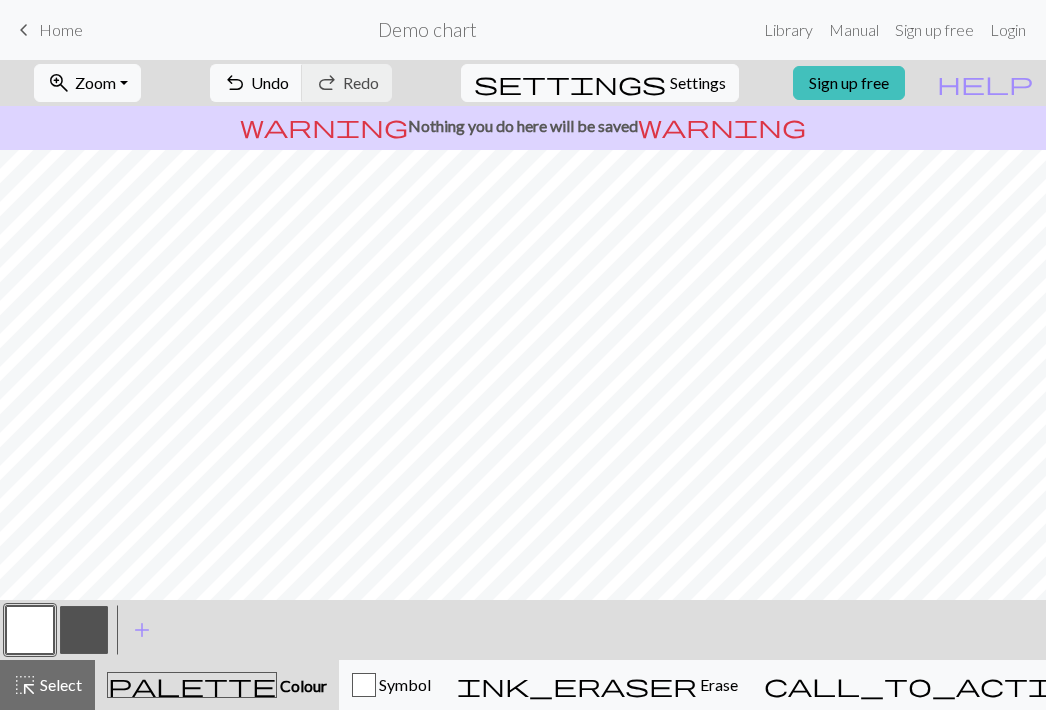 scroll, scrollTop: 0, scrollLeft: 0, axis: both 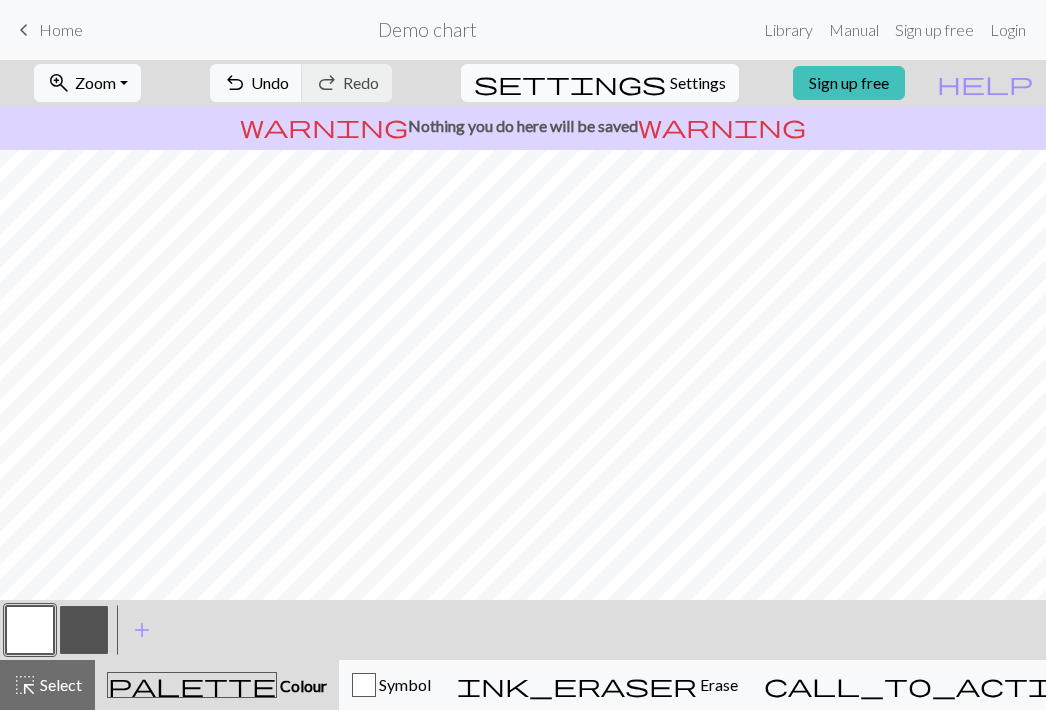 click on "Settings" at bounding box center [698, 83] 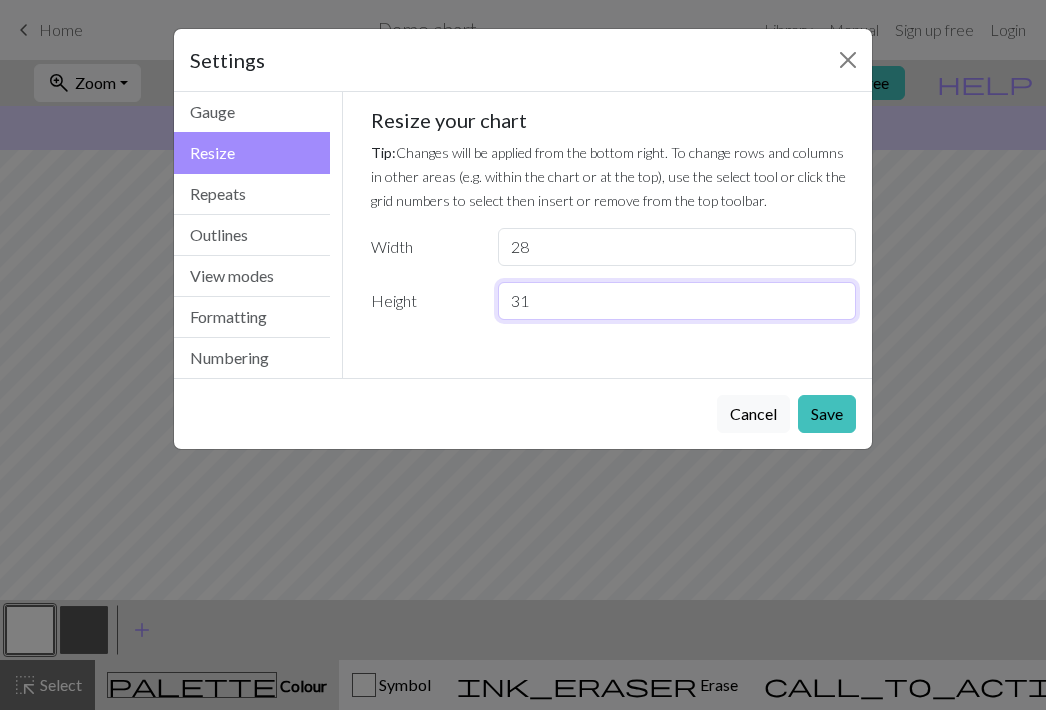 drag, startPoint x: 543, startPoint y: 306, endPoint x: 467, endPoint y: 306, distance: 76 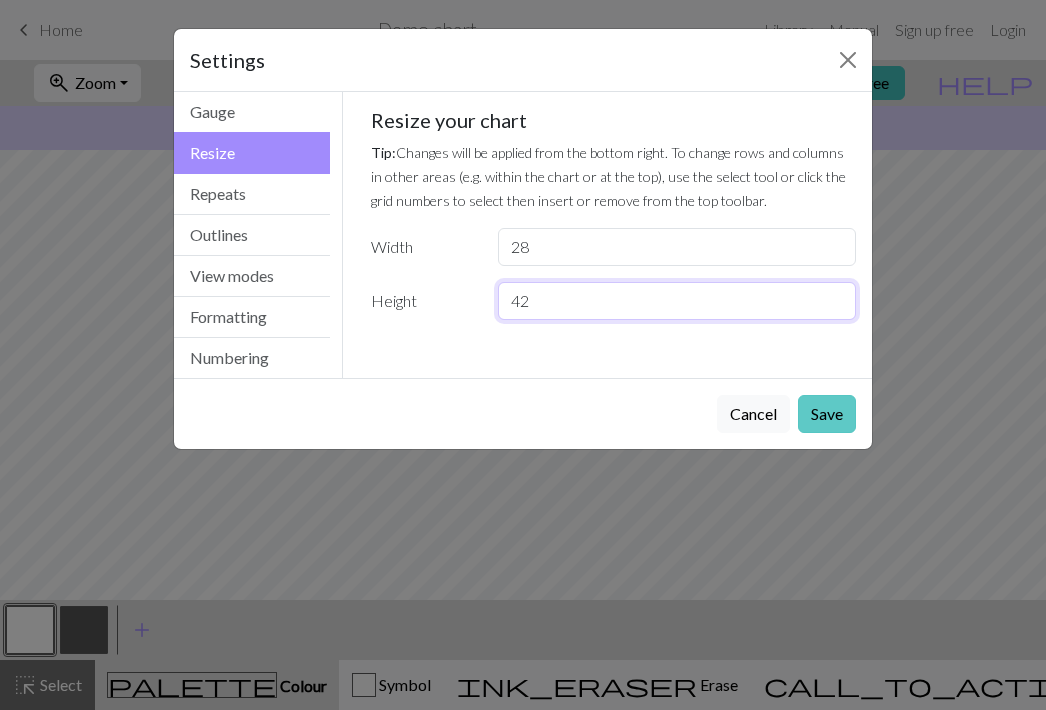 type on "42" 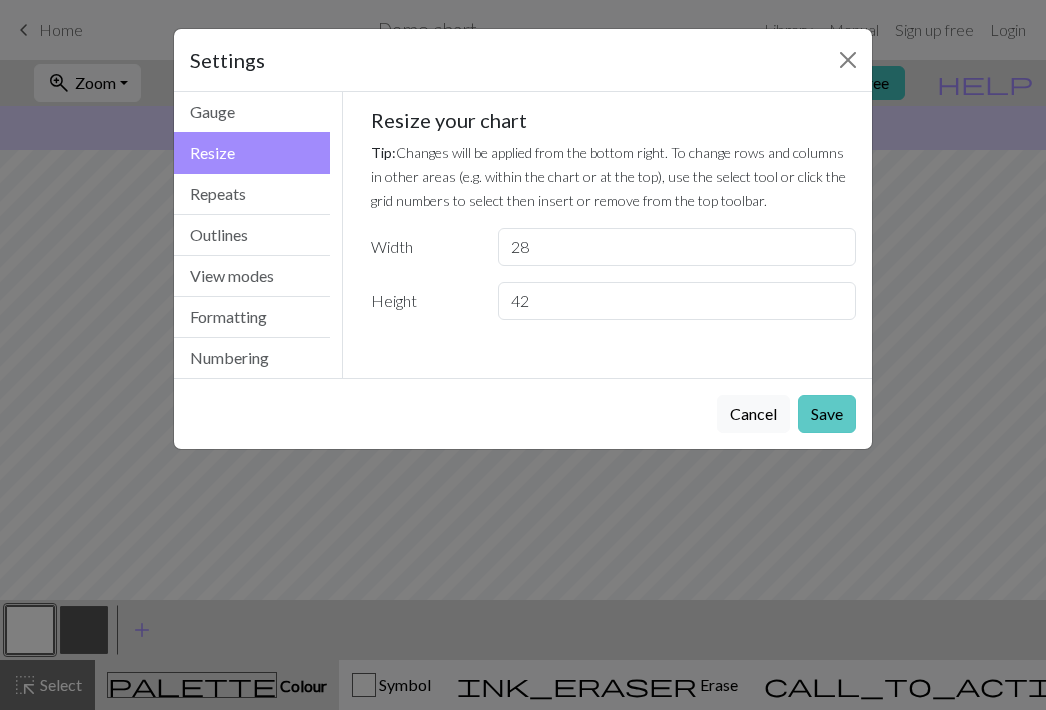 click on "Save" at bounding box center [827, 414] 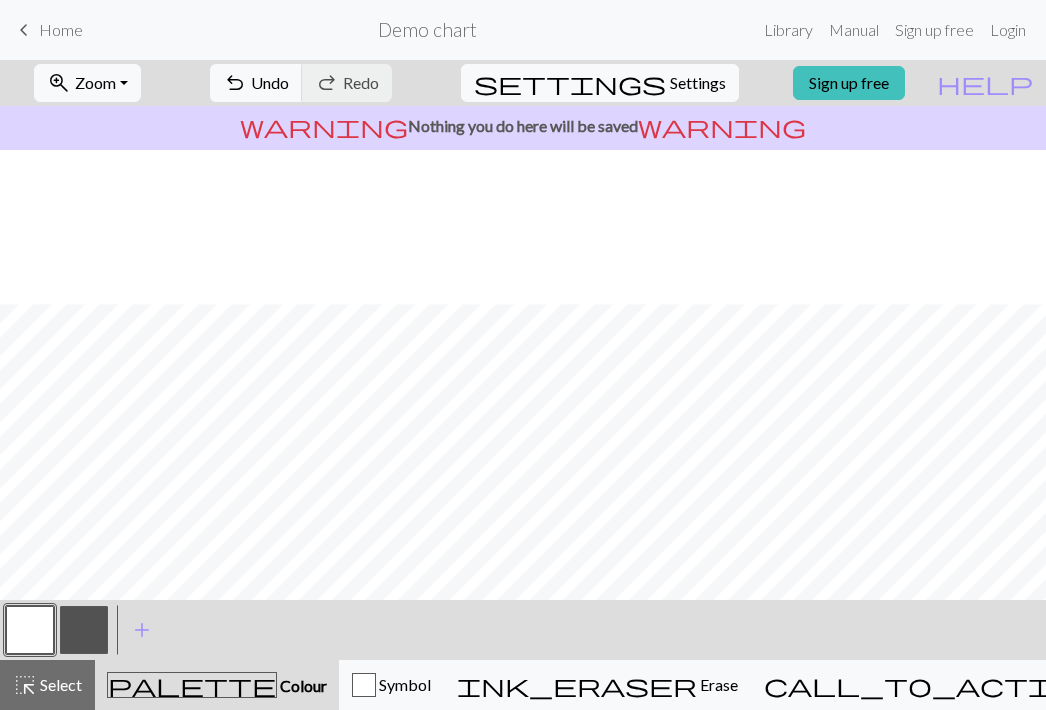 scroll, scrollTop: 685, scrollLeft: 0, axis: vertical 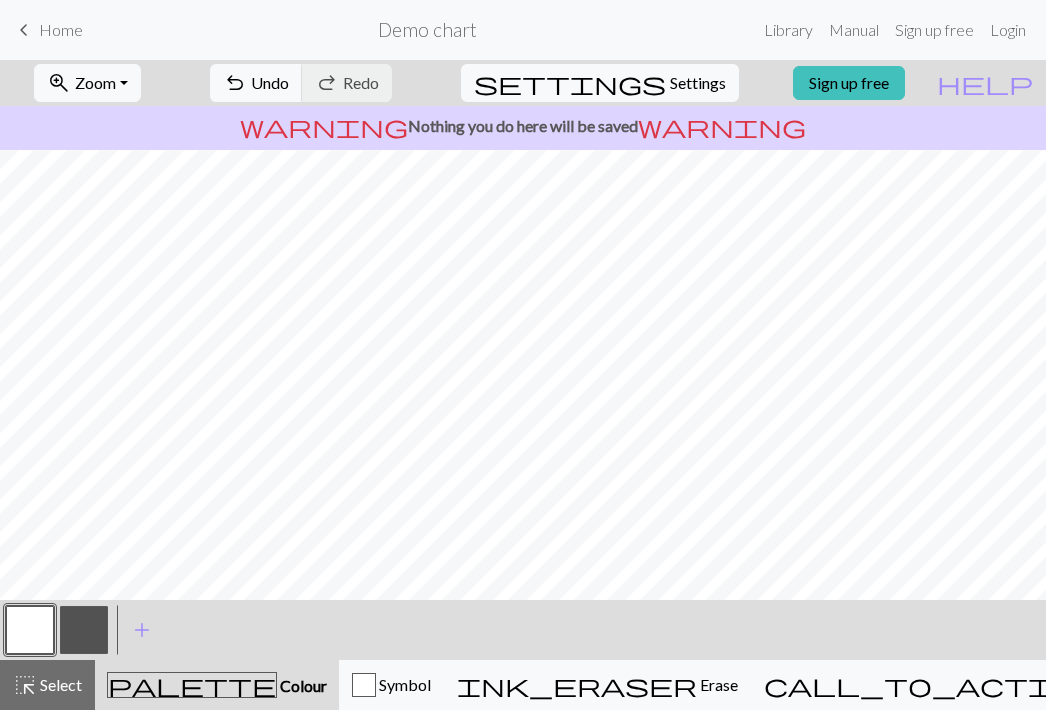click at bounding box center (84, 630) 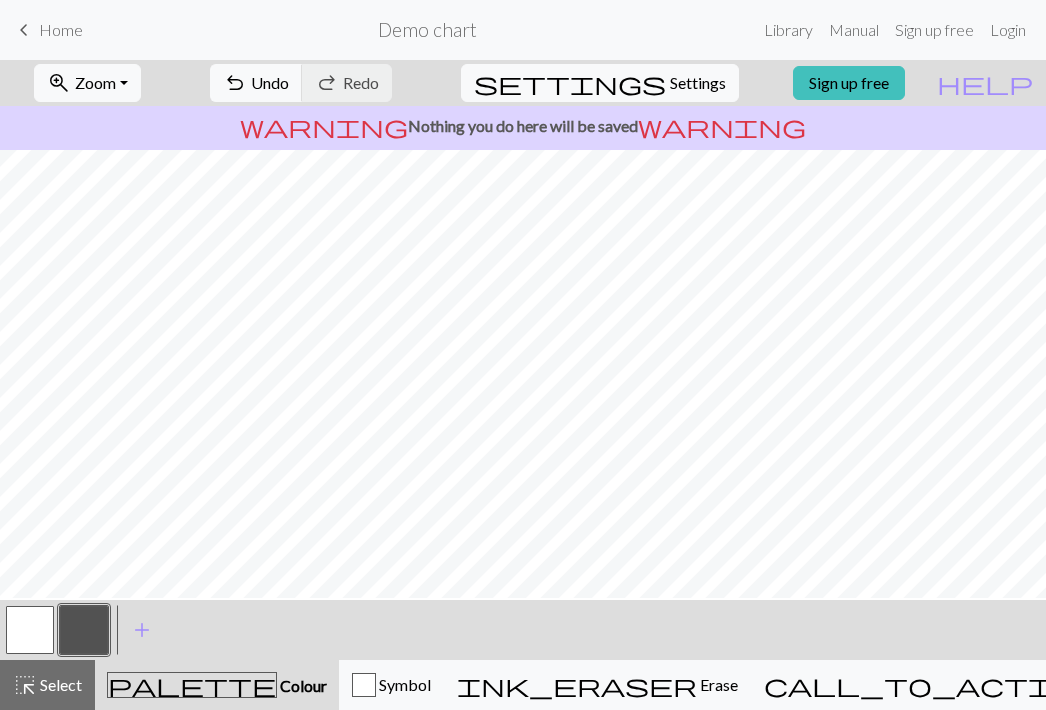 scroll, scrollTop: 126, scrollLeft: 0, axis: vertical 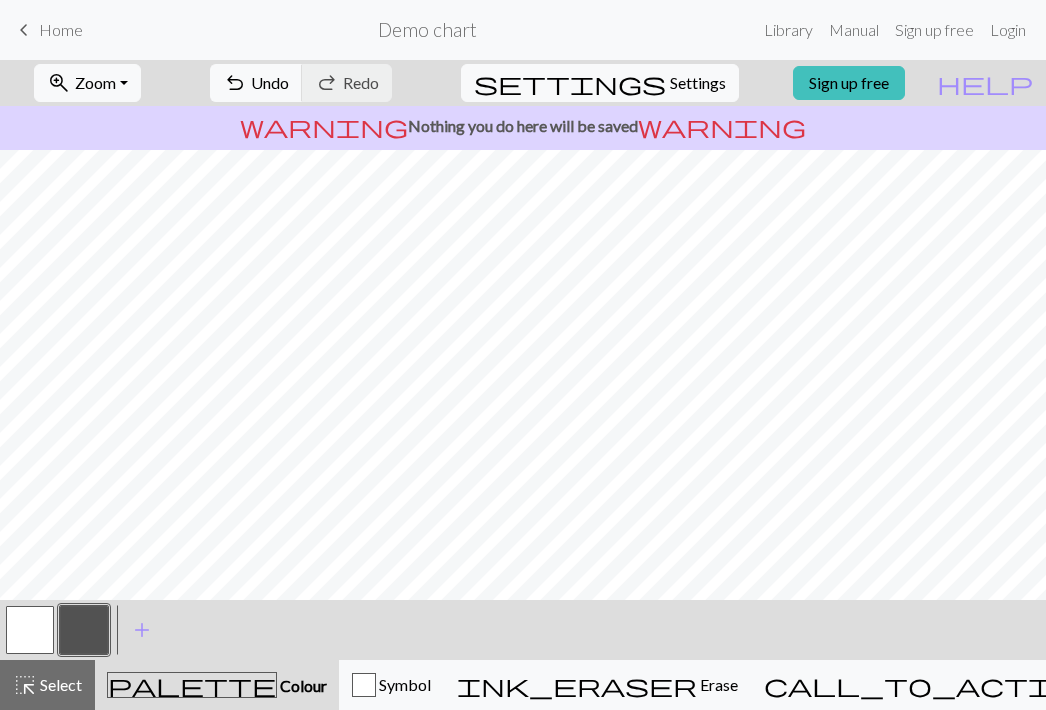 click at bounding box center (30, 630) 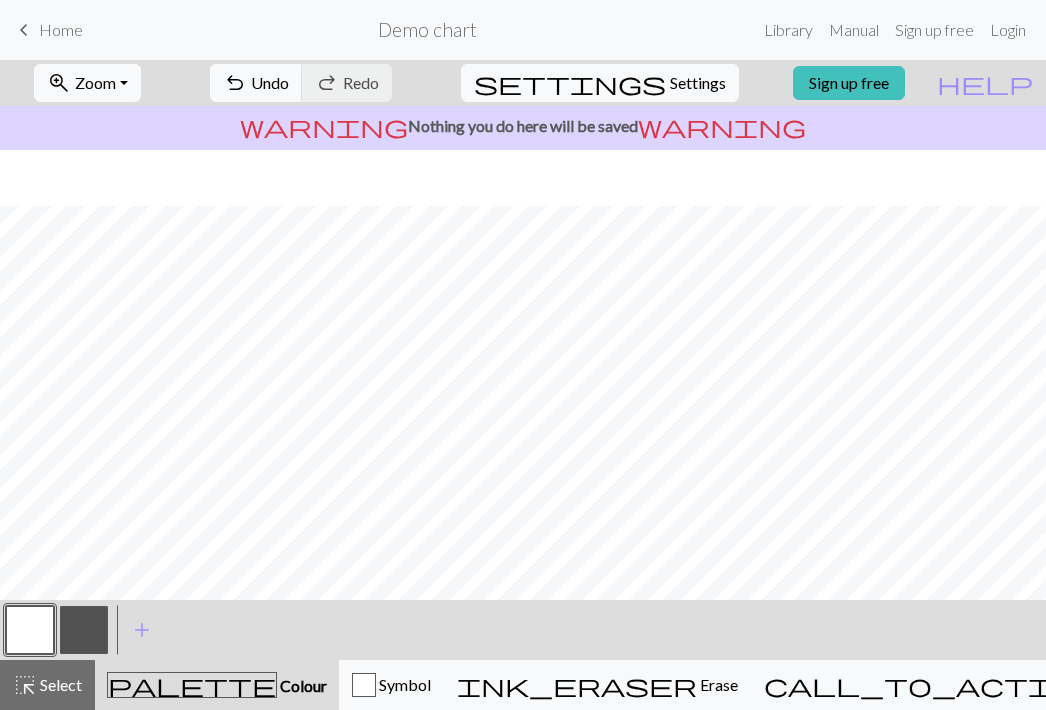 scroll, scrollTop: 369, scrollLeft: 0, axis: vertical 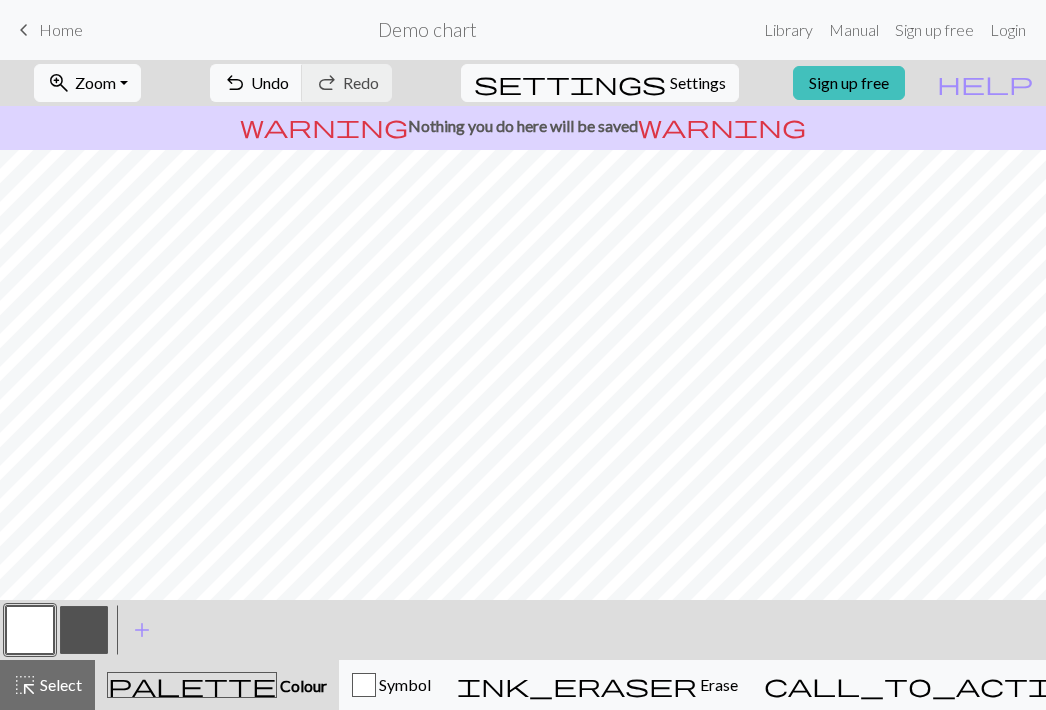 click at bounding box center [84, 630] 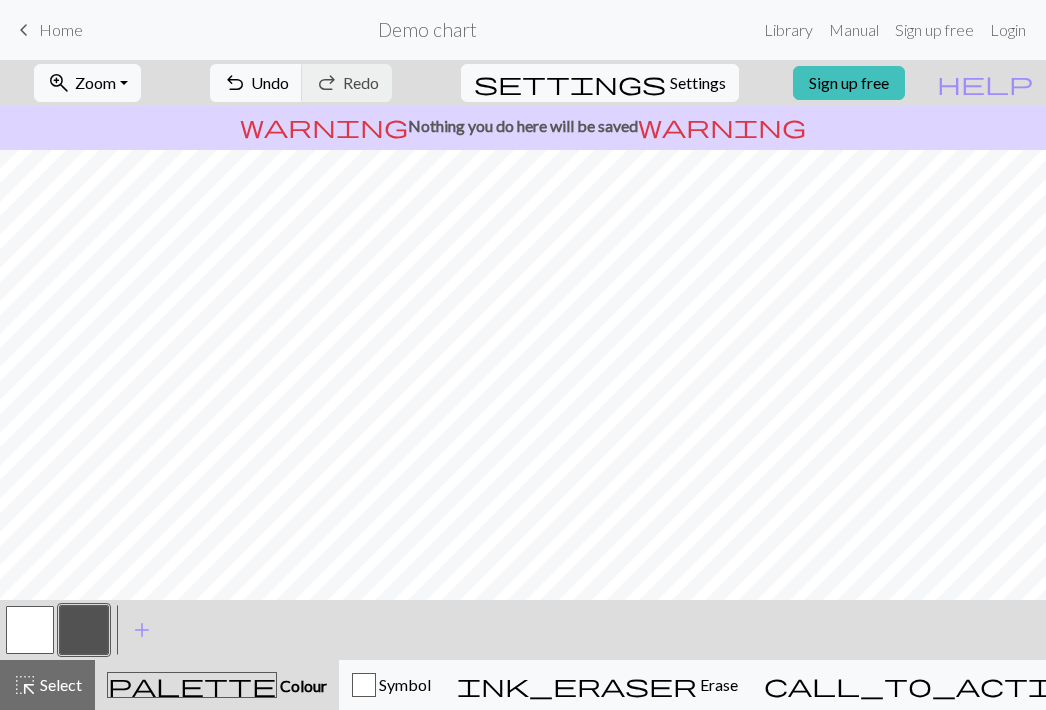 click at bounding box center (30, 630) 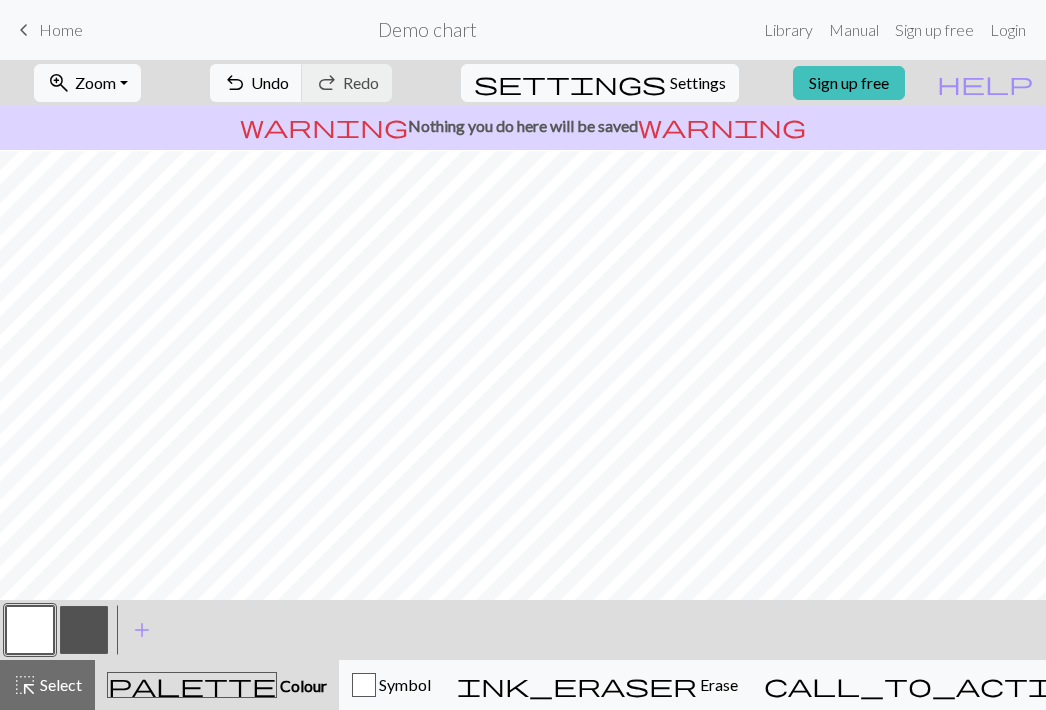 scroll, scrollTop: 427, scrollLeft: 0, axis: vertical 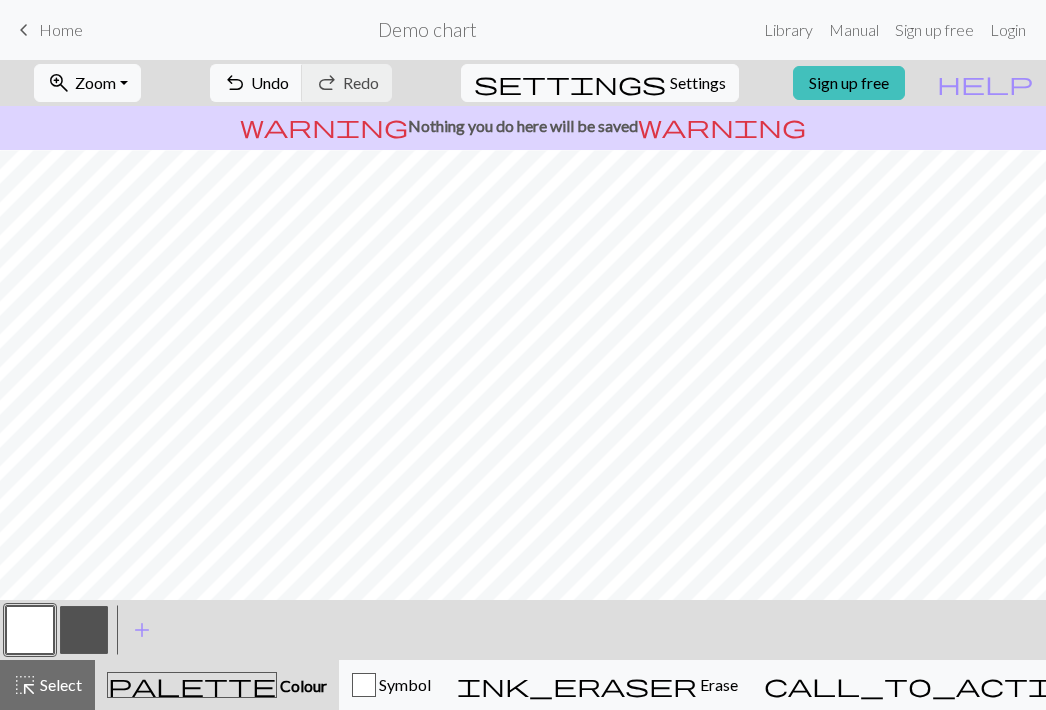 click at bounding box center [84, 630] 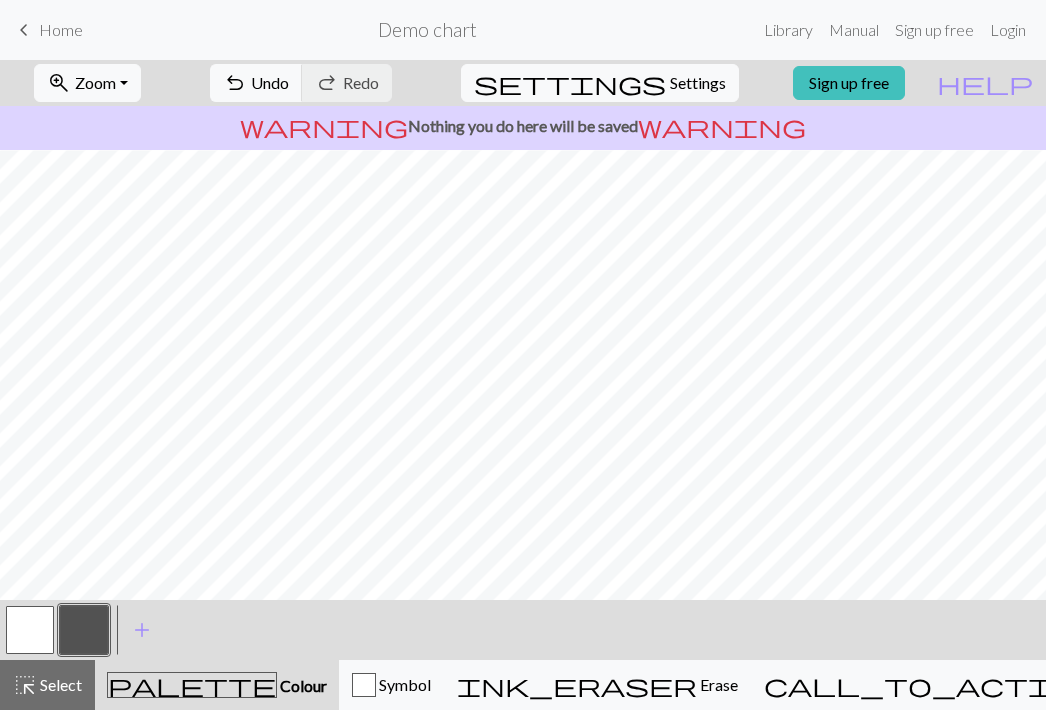 click at bounding box center [30, 630] 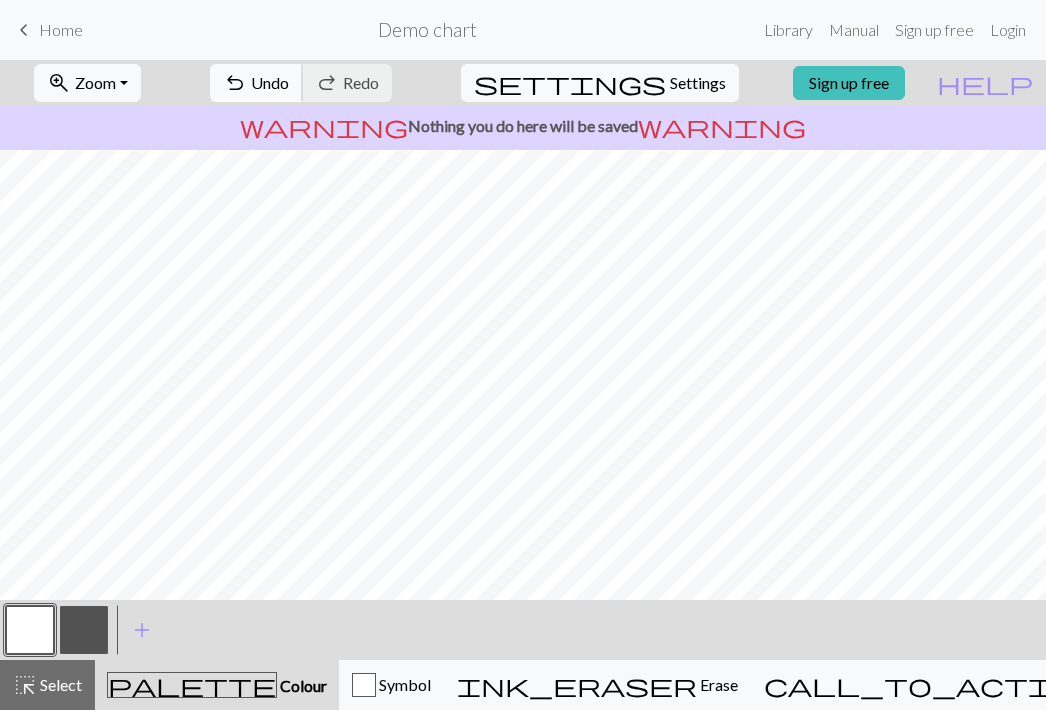 click on "undo" at bounding box center [235, 83] 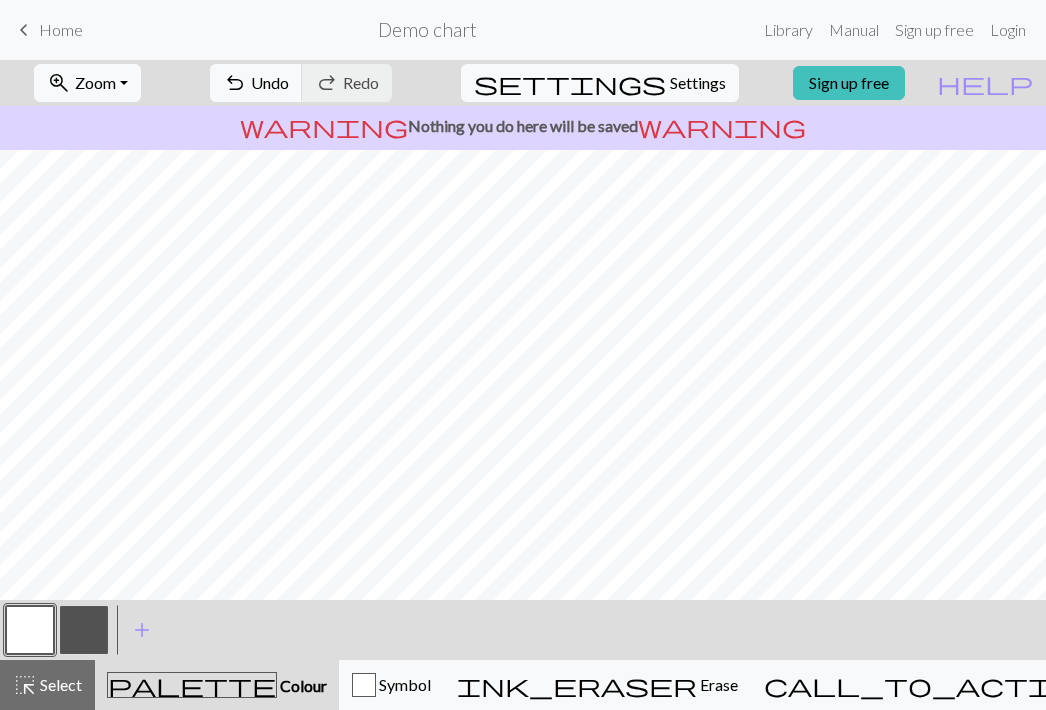 click at bounding box center (84, 630) 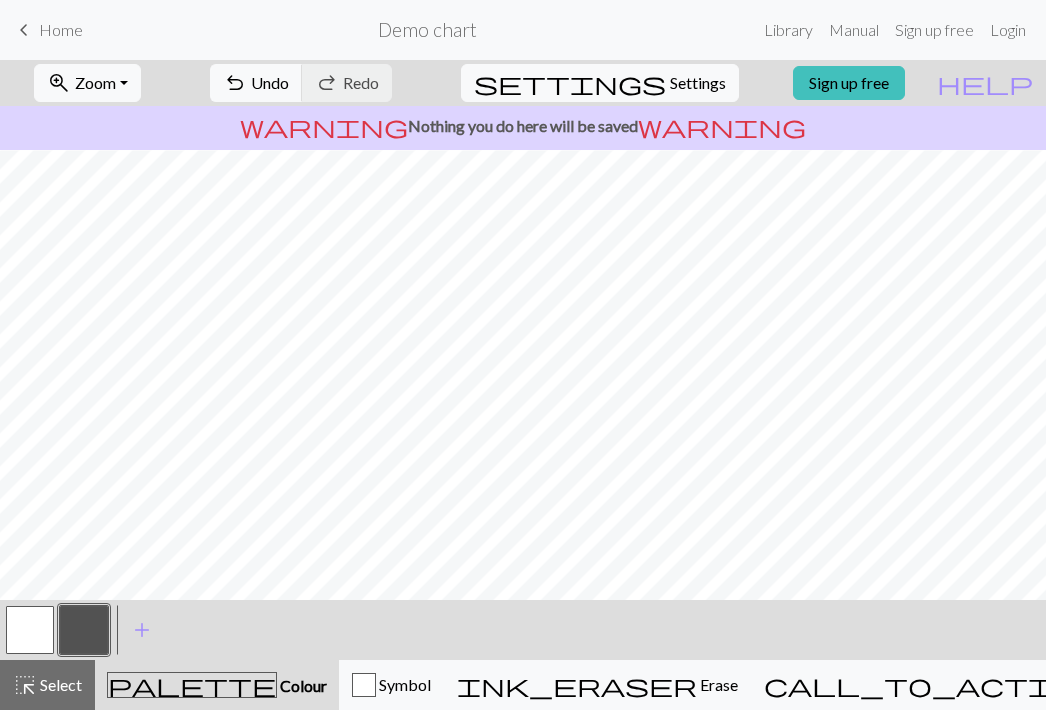 click at bounding box center [30, 630] 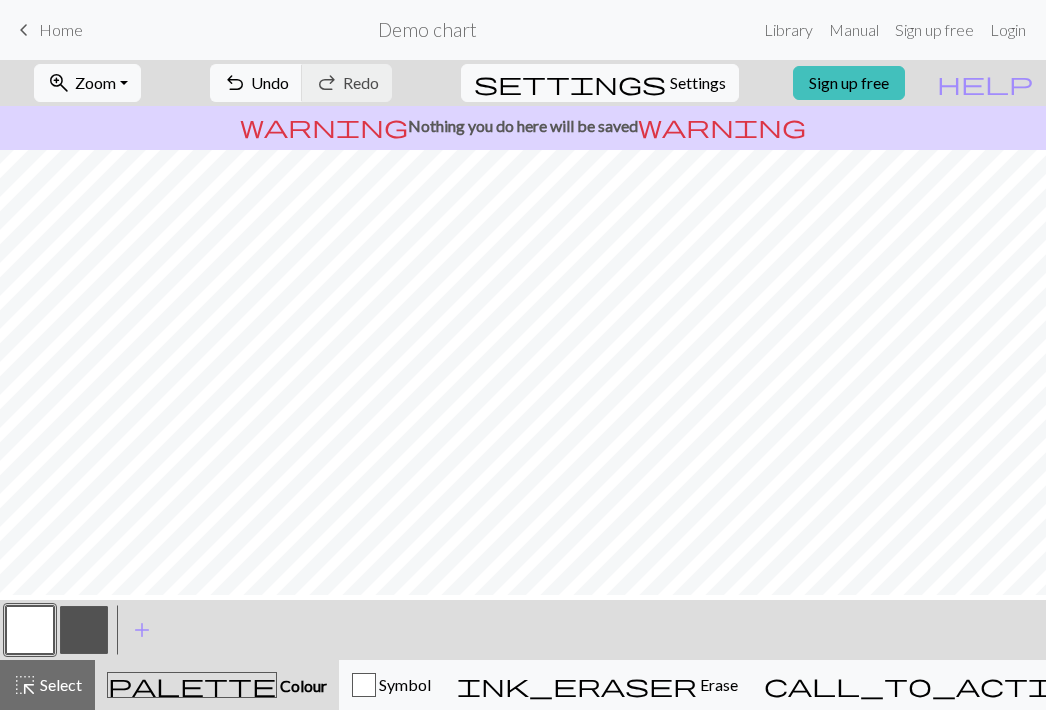 scroll, scrollTop: 155, scrollLeft: 0, axis: vertical 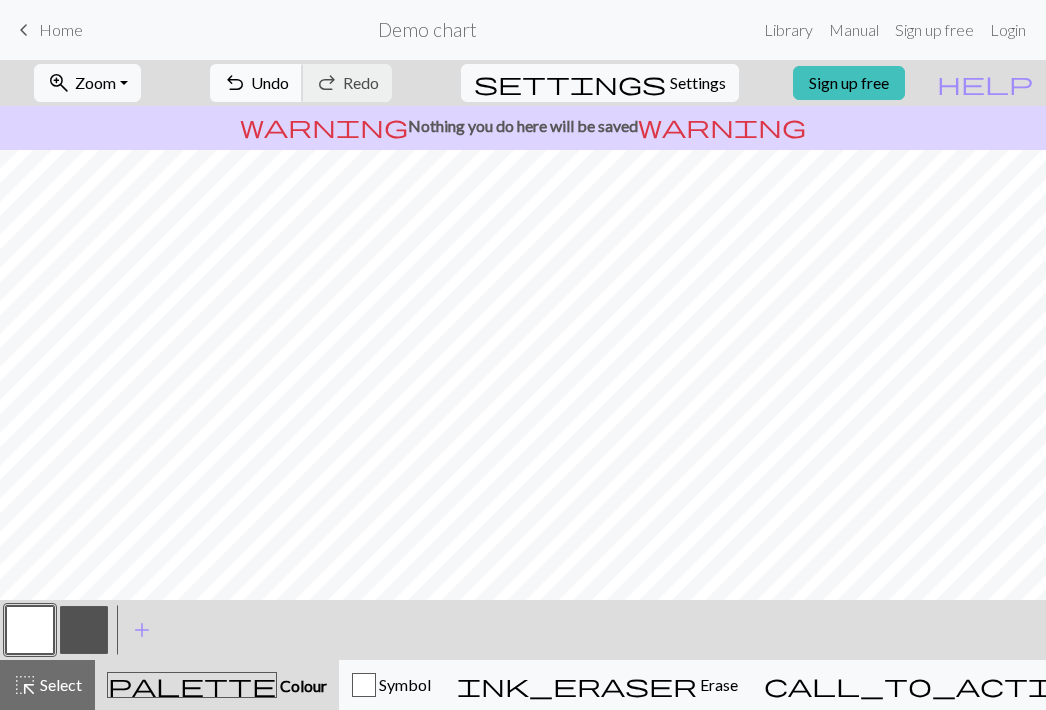 click on "Undo" at bounding box center (270, 82) 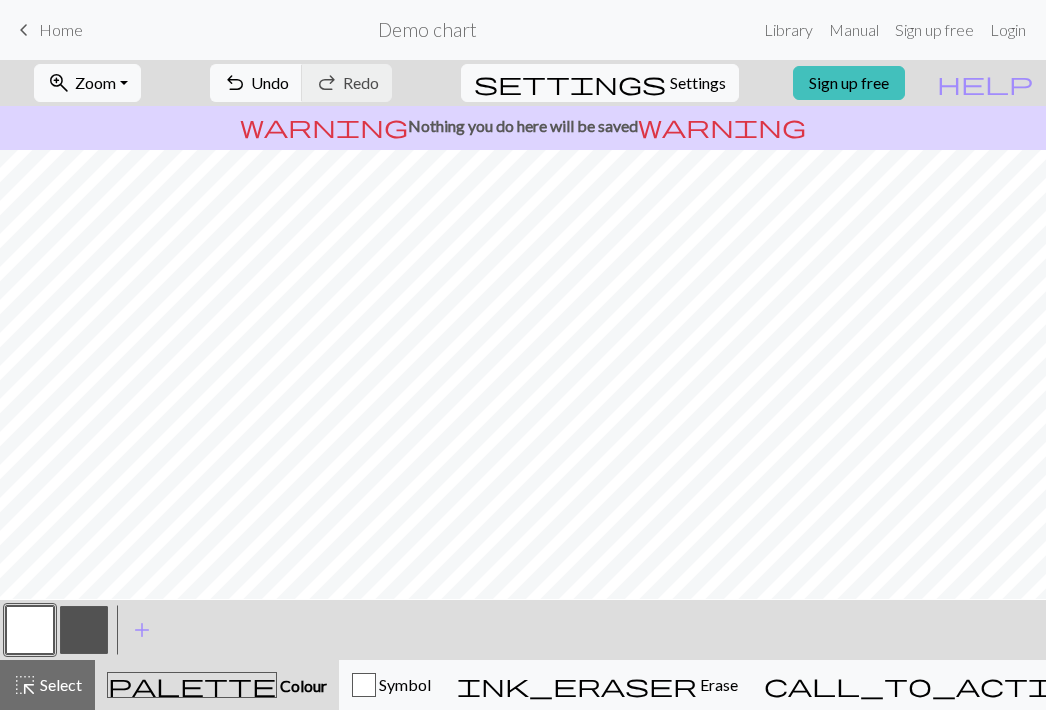 scroll, scrollTop: 534, scrollLeft: 0, axis: vertical 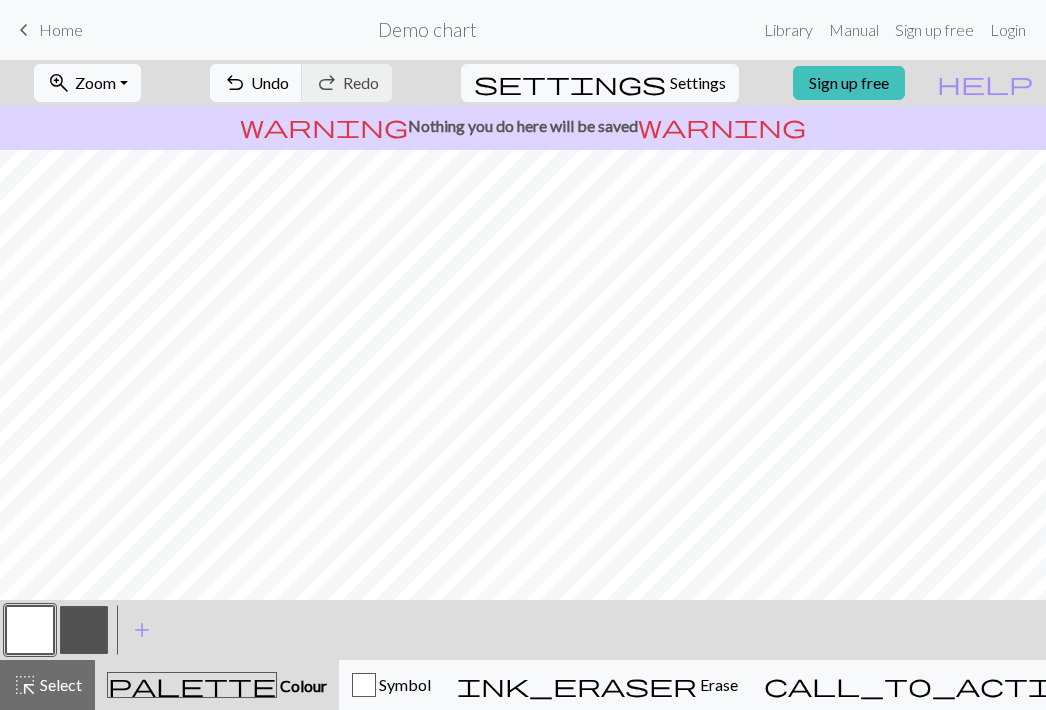 click at bounding box center (84, 630) 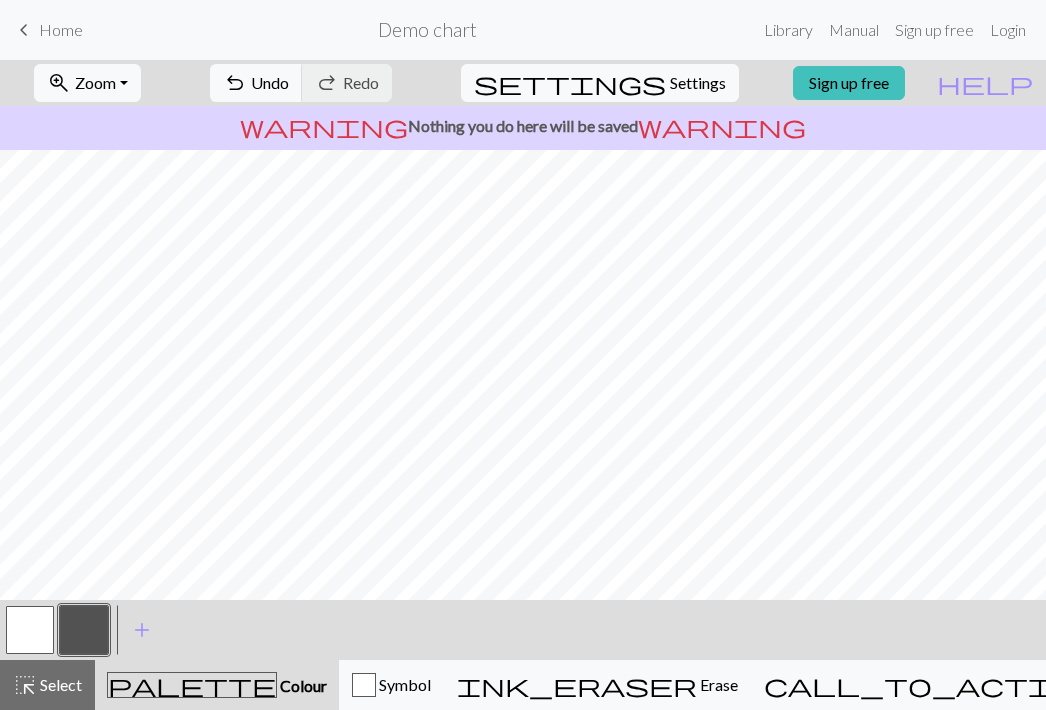 click at bounding box center [30, 630] 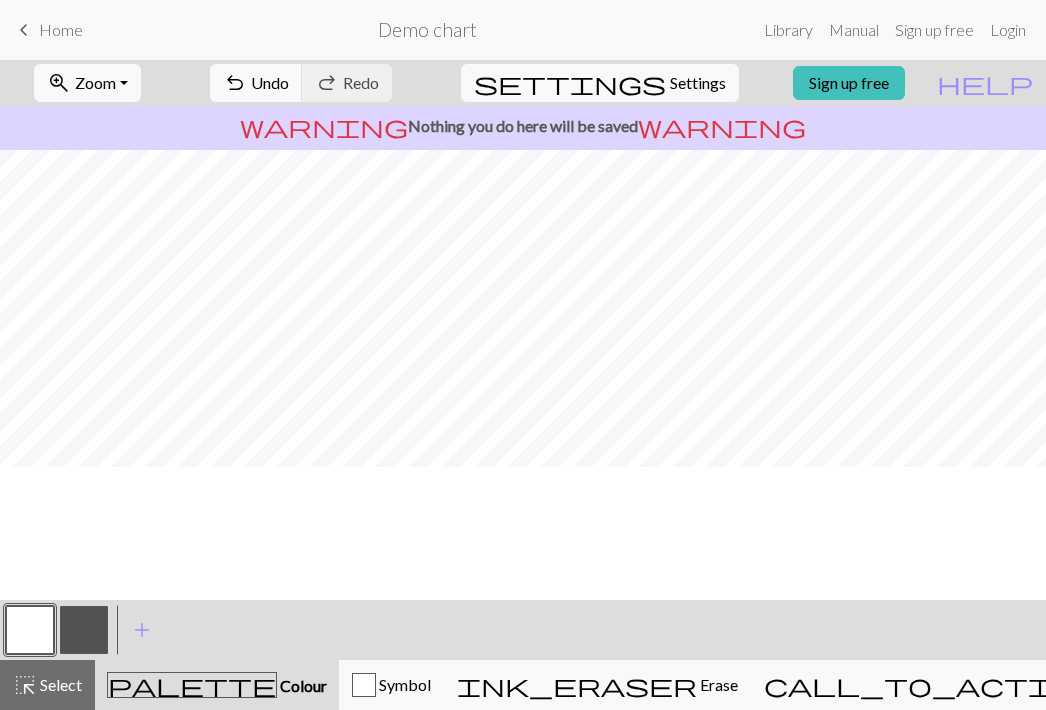 scroll, scrollTop: 475, scrollLeft: 0, axis: vertical 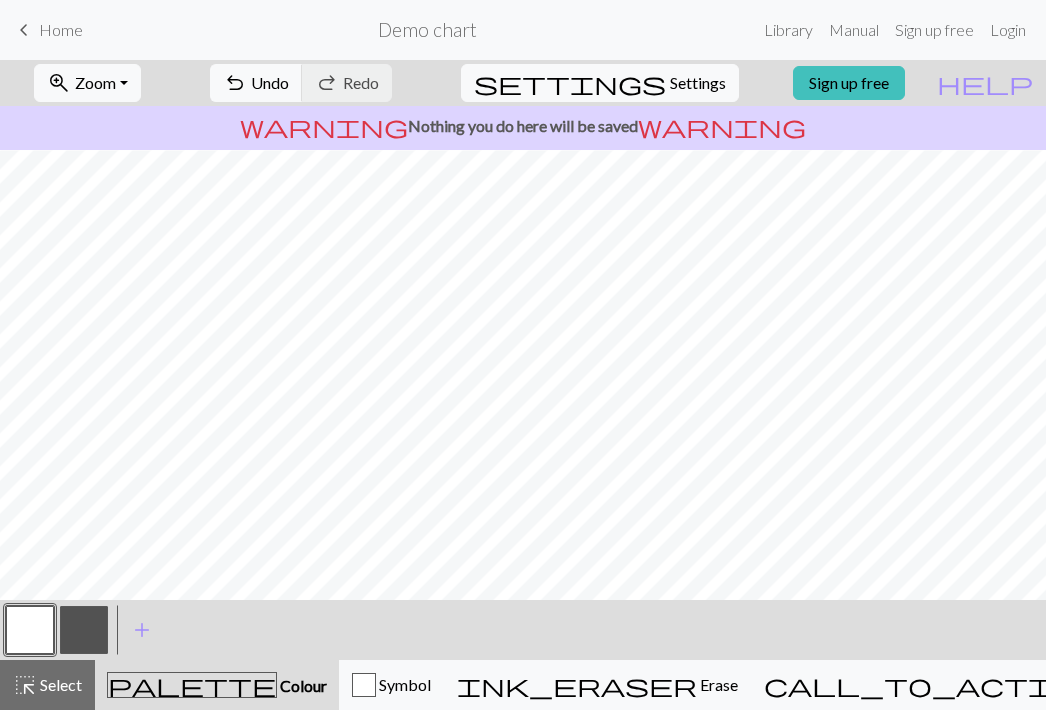 click at bounding box center (84, 630) 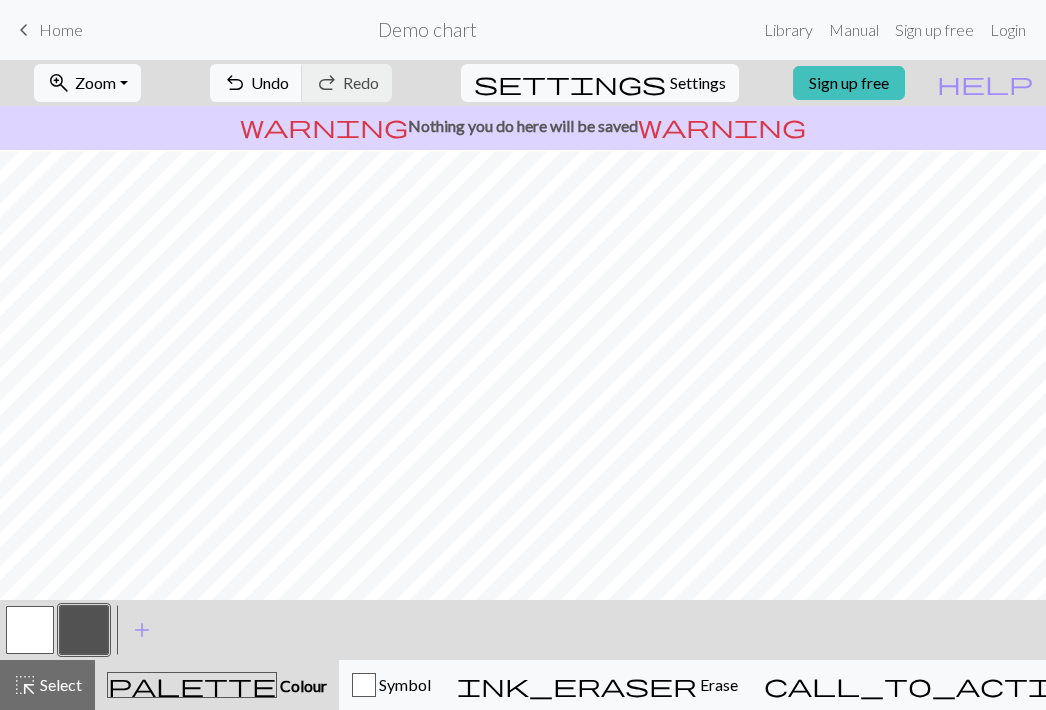 scroll, scrollTop: 685, scrollLeft: 0, axis: vertical 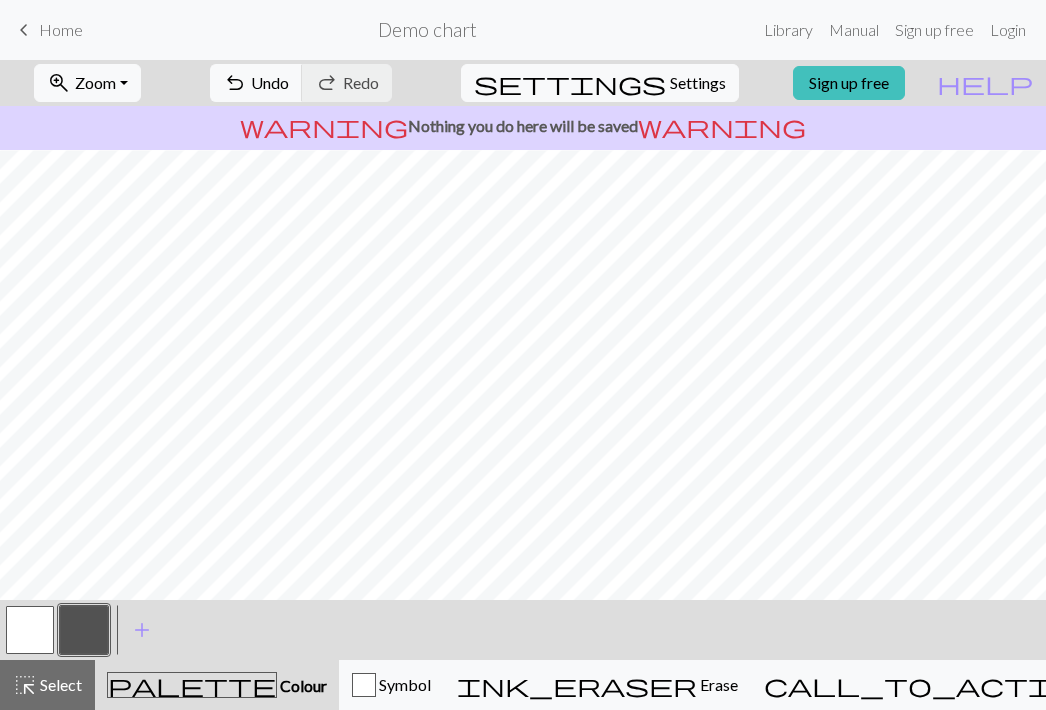 click at bounding box center [30, 630] 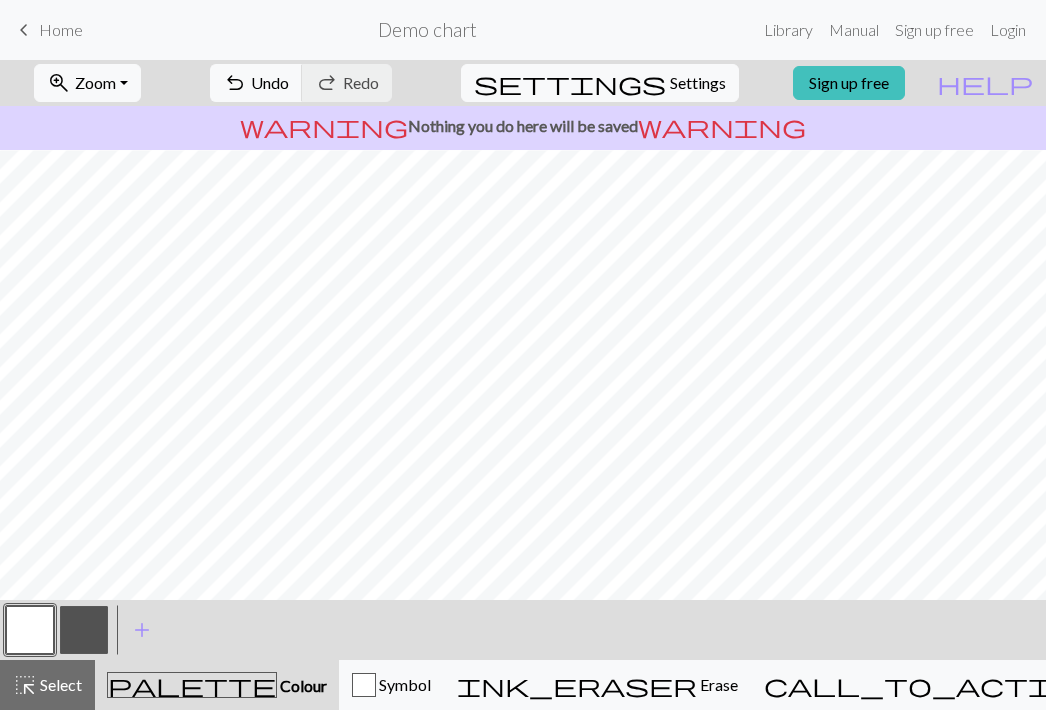 click at bounding box center [84, 630] 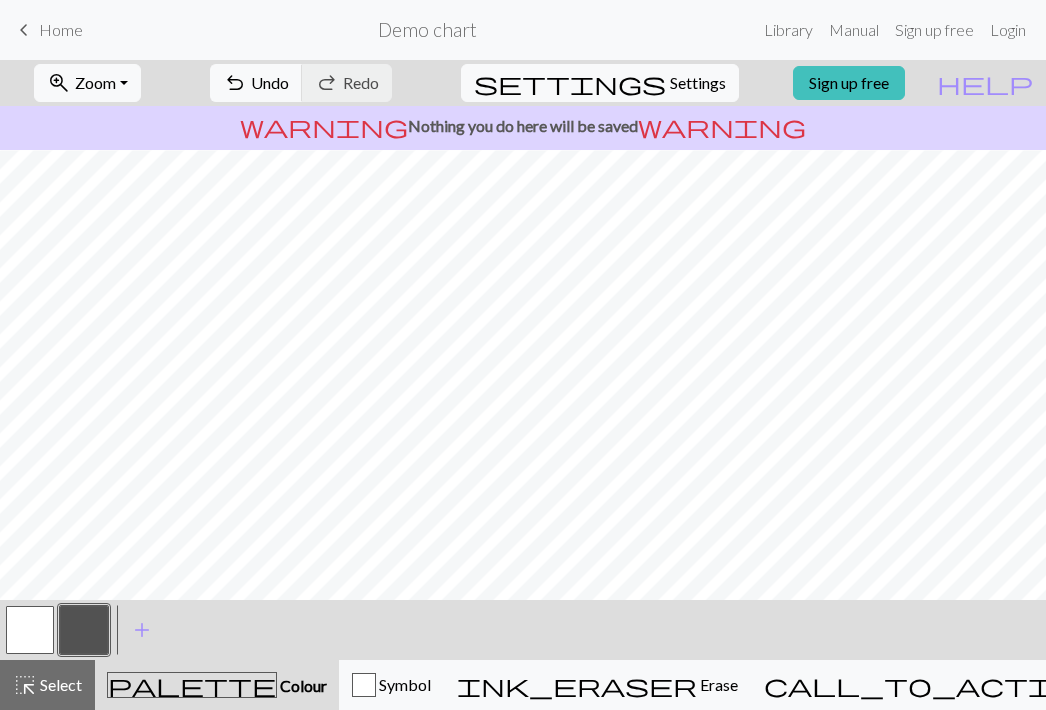 click at bounding box center [30, 630] 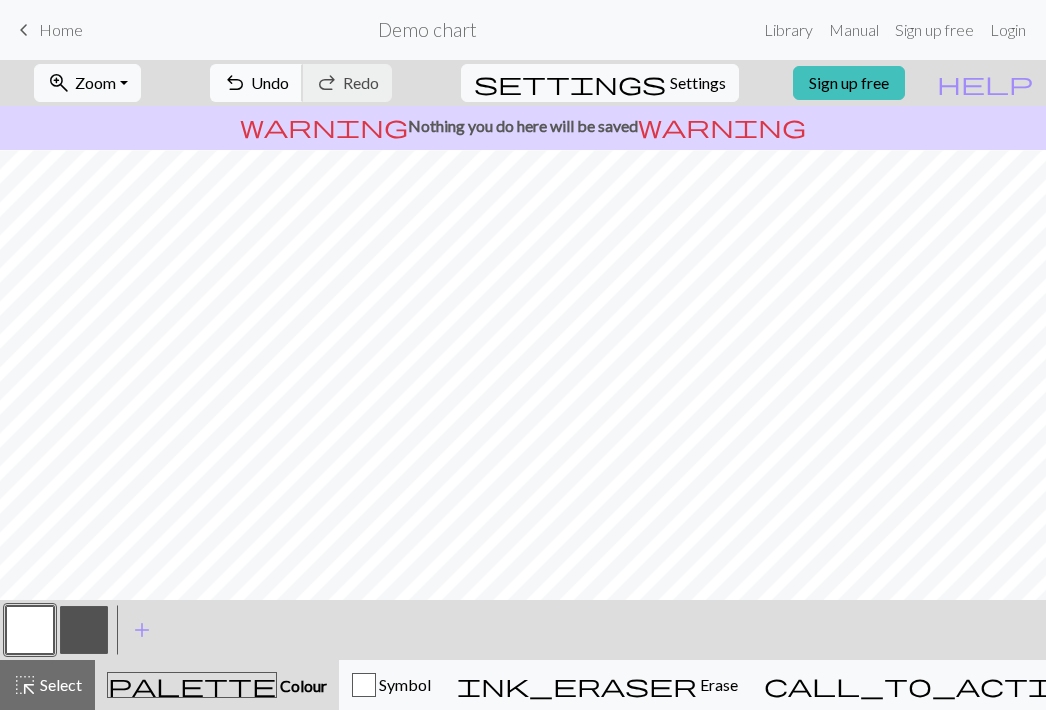 click on "undo" at bounding box center (235, 83) 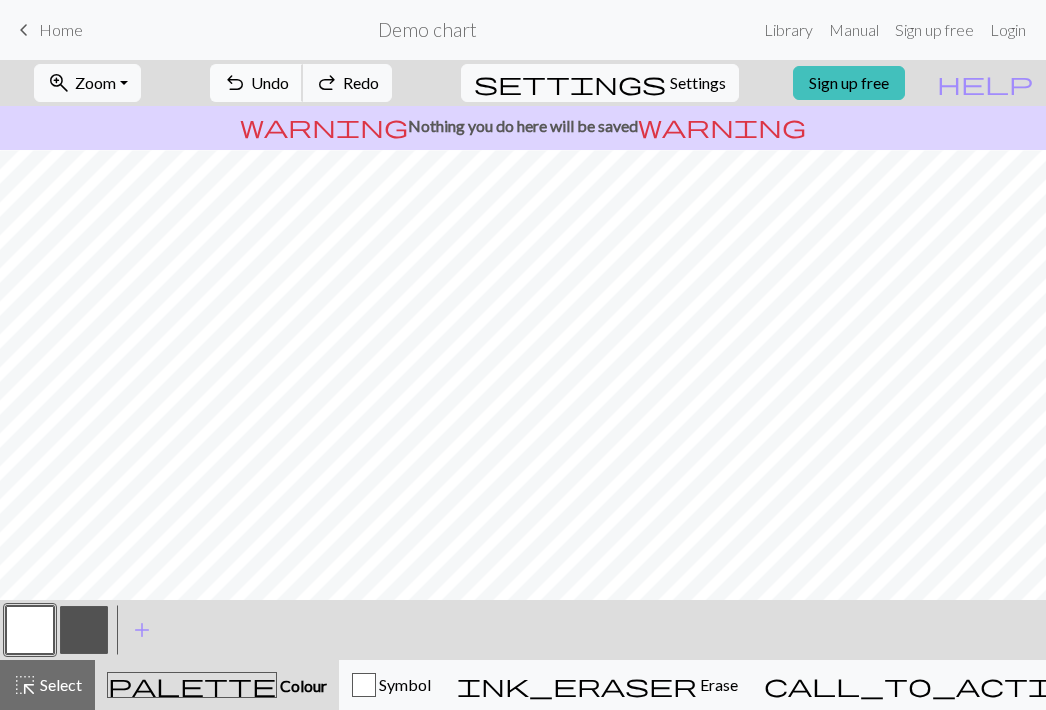click on "undo" at bounding box center (235, 83) 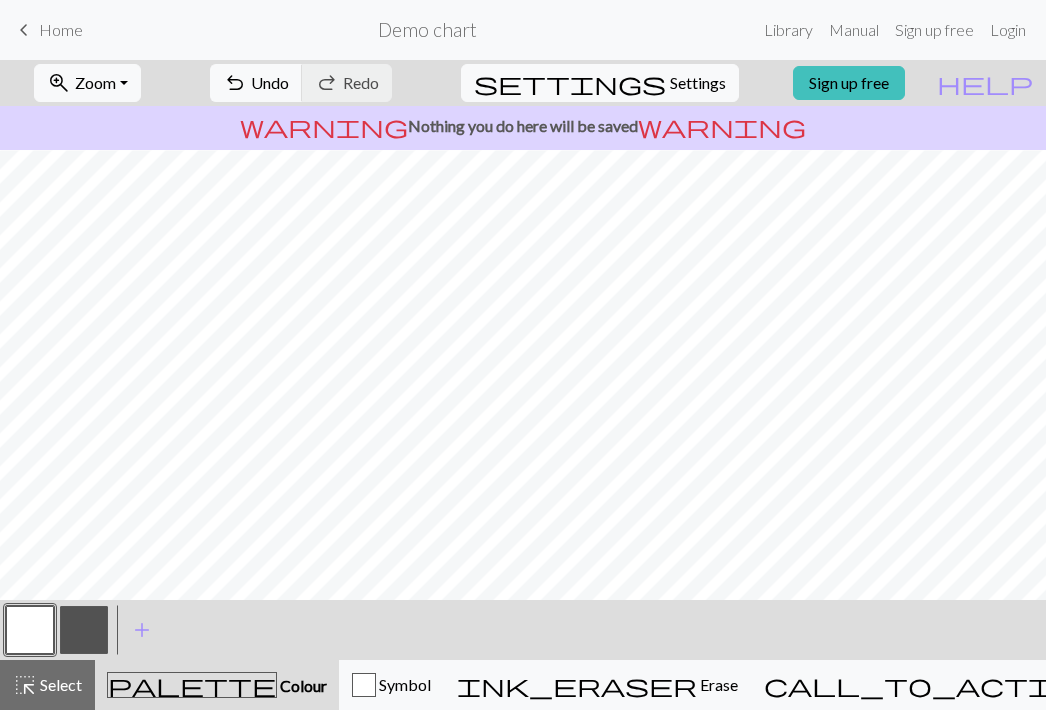 click at bounding box center [84, 630] 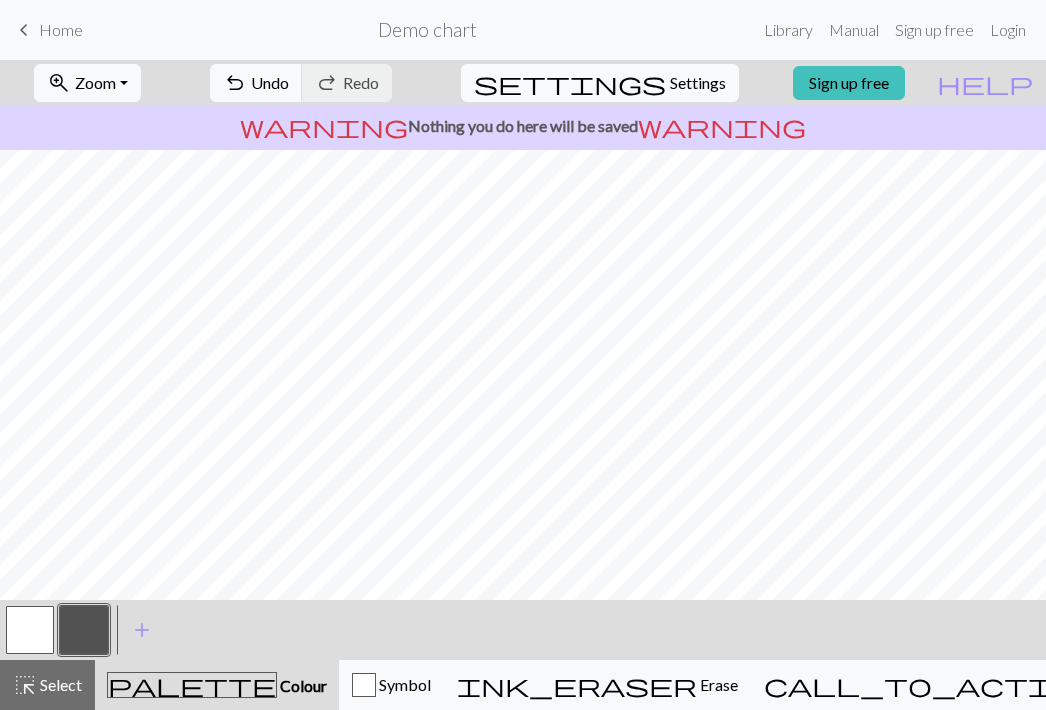 click at bounding box center (30, 630) 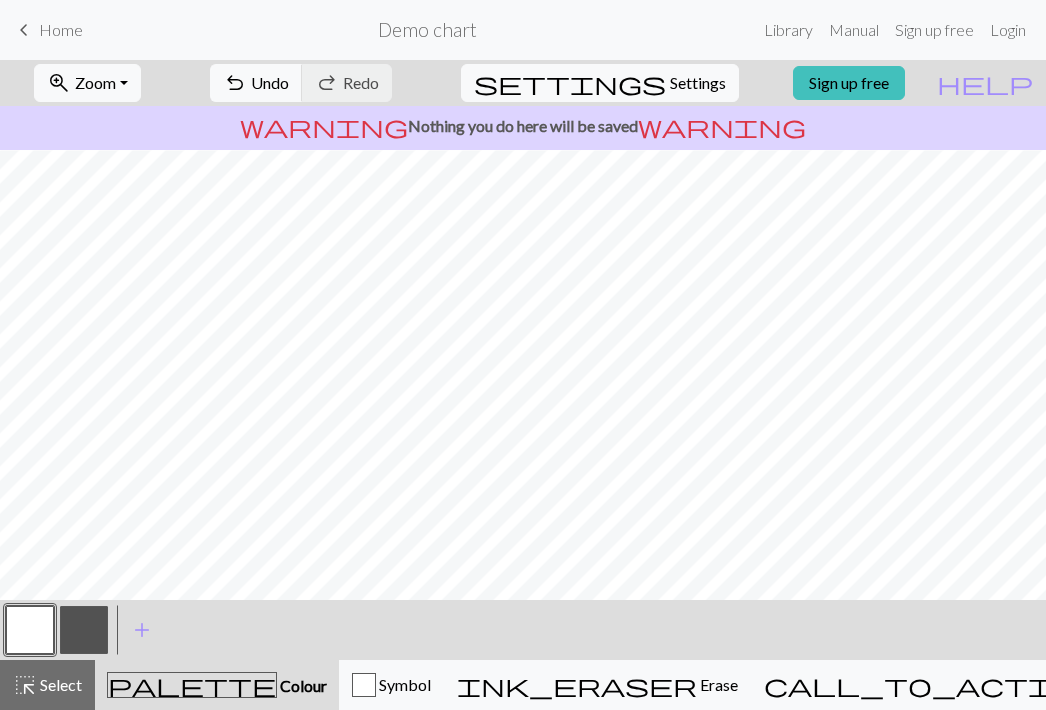 click at bounding box center (84, 630) 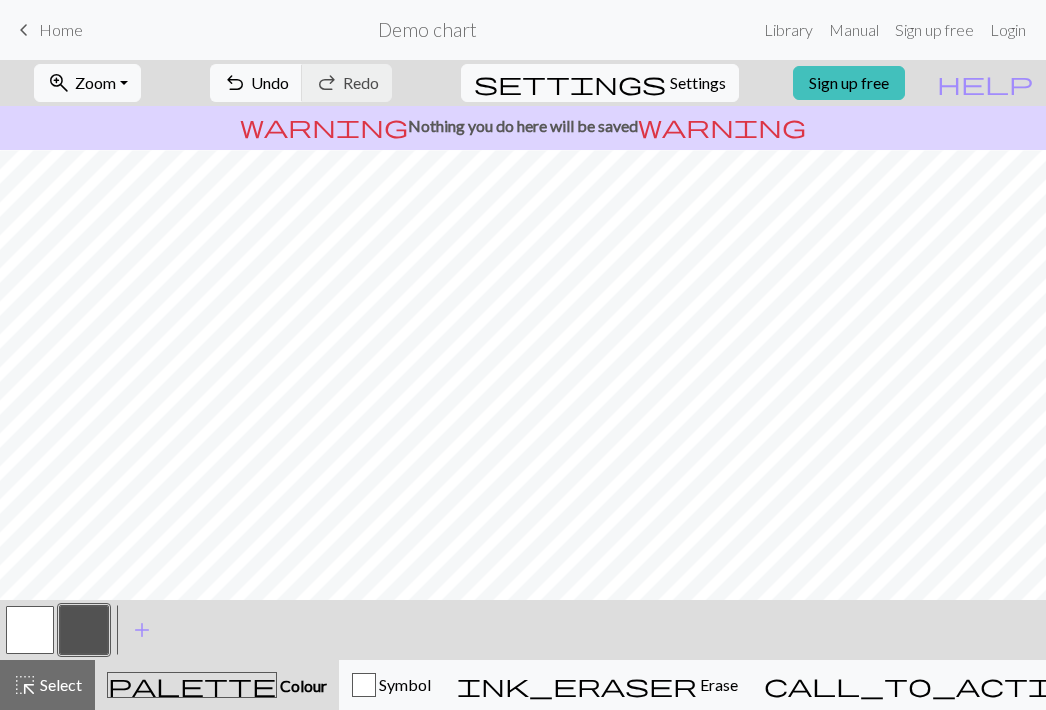click at bounding box center [30, 630] 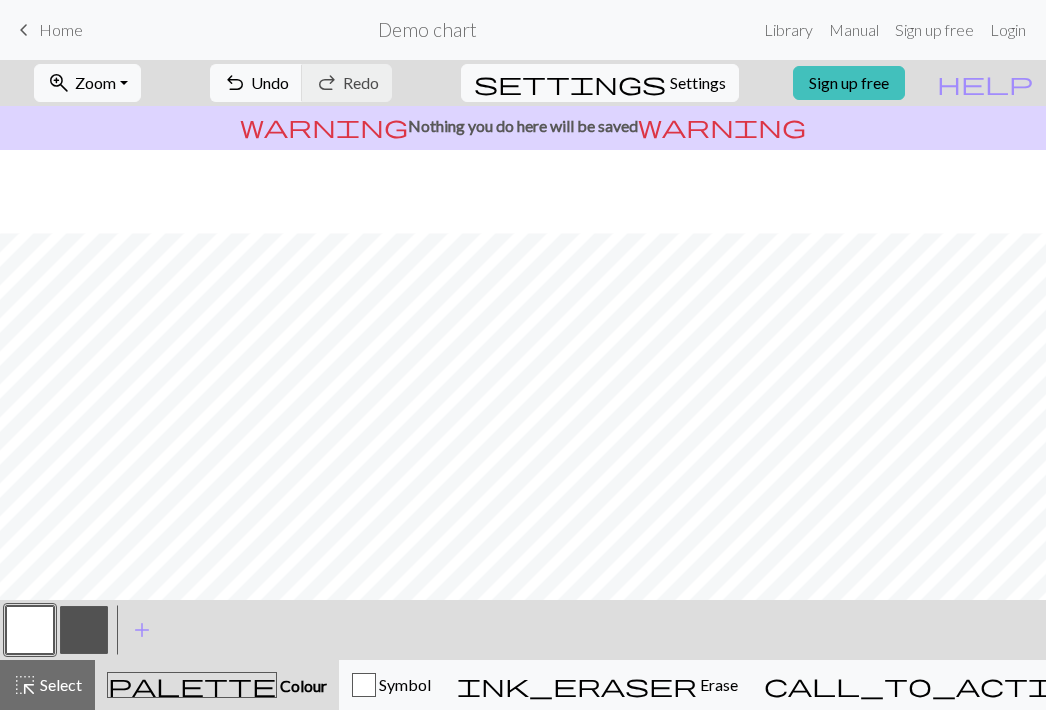 scroll, scrollTop: 685, scrollLeft: 0, axis: vertical 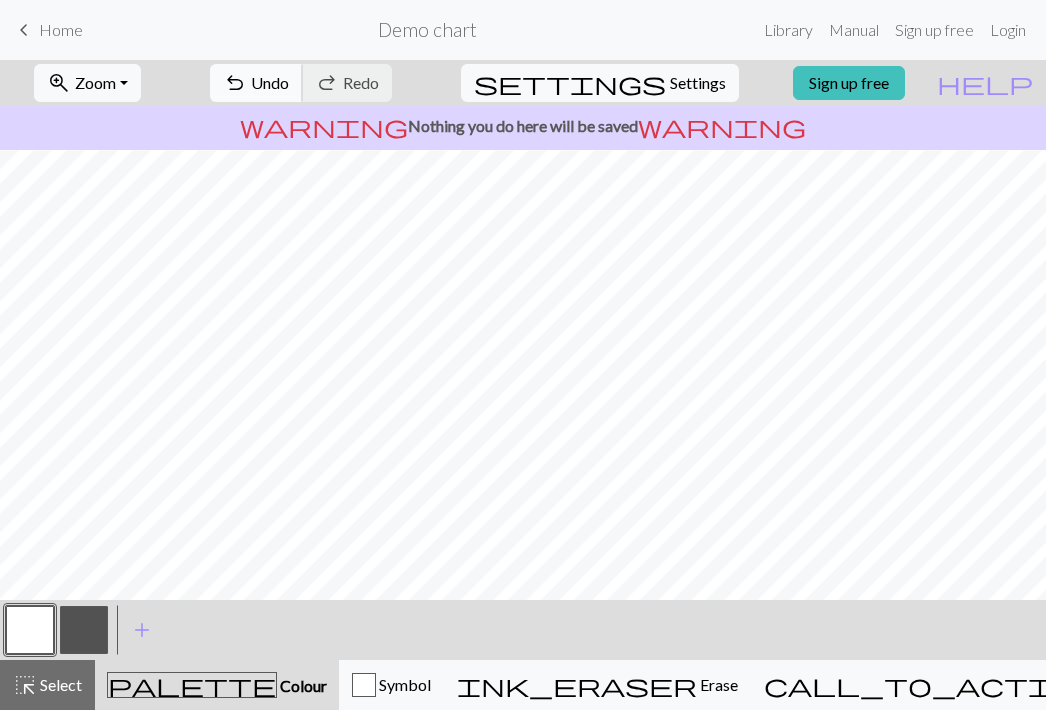 click on "undo" at bounding box center [235, 83] 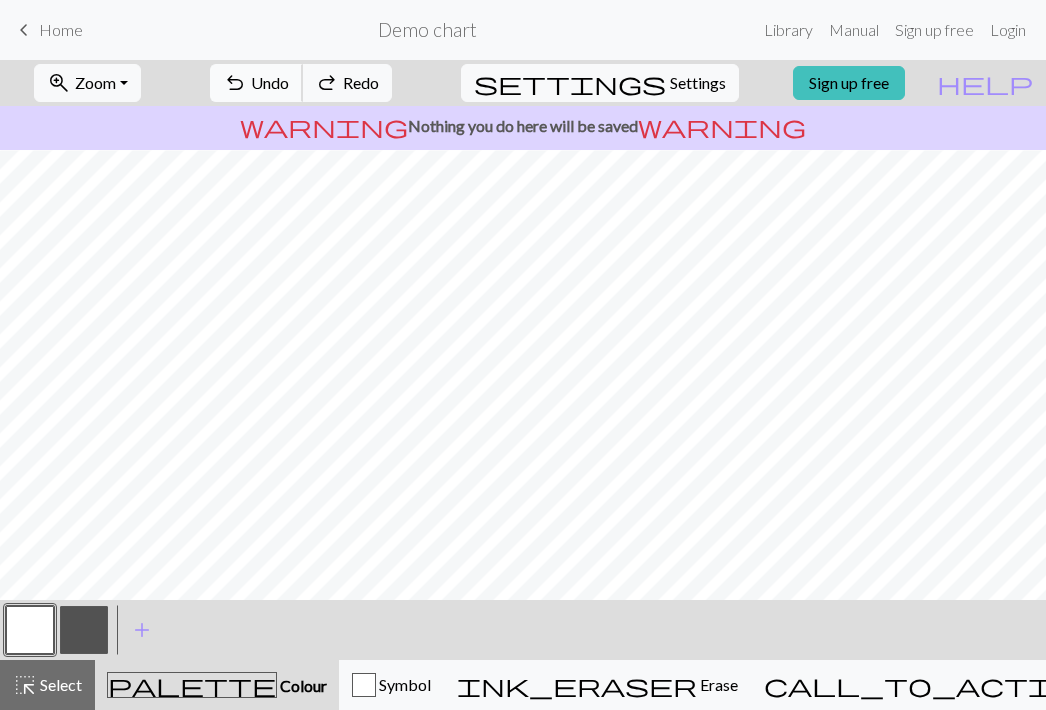 click on "undo" at bounding box center (235, 83) 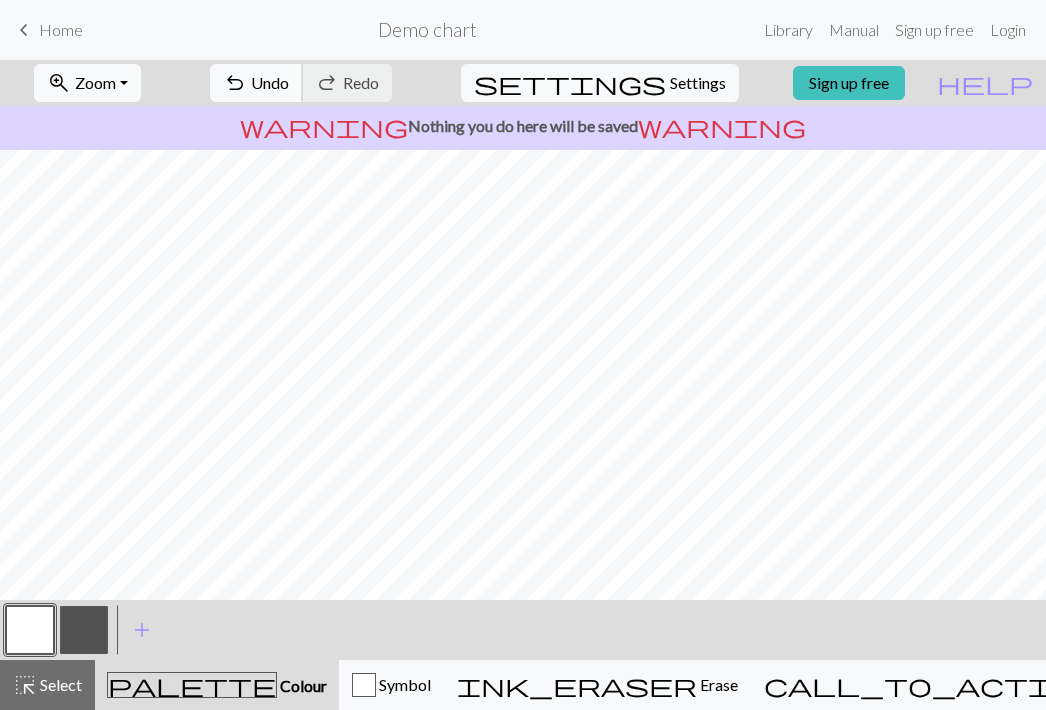 click on "Undo" at bounding box center [270, 82] 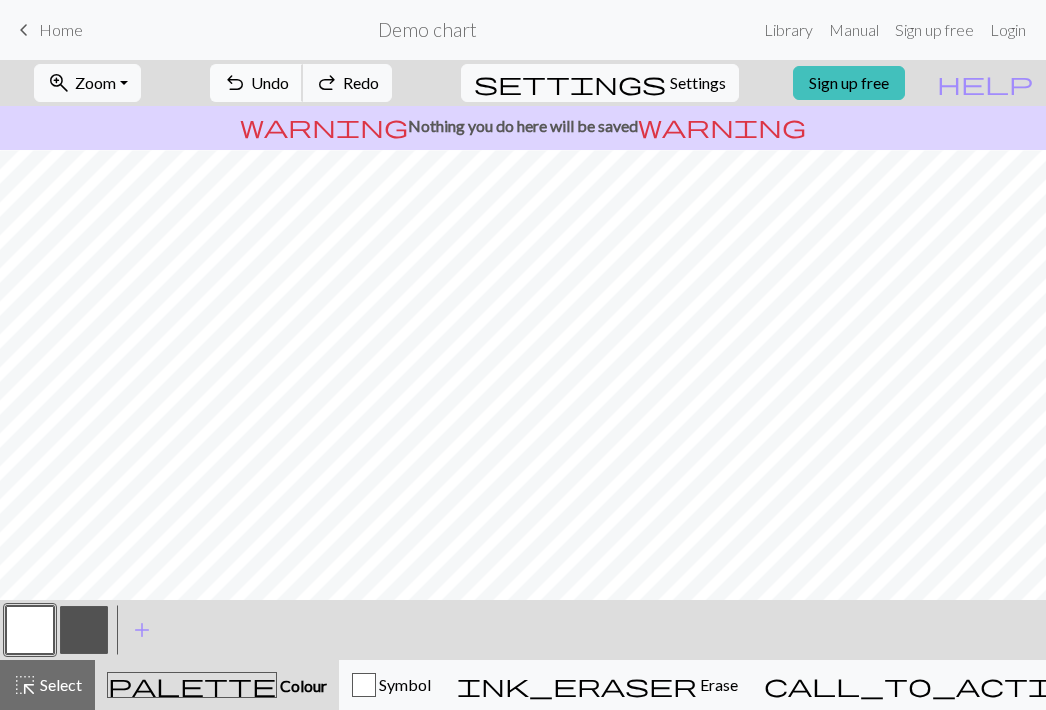 click on "Undo" at bounding box center (270, 82) 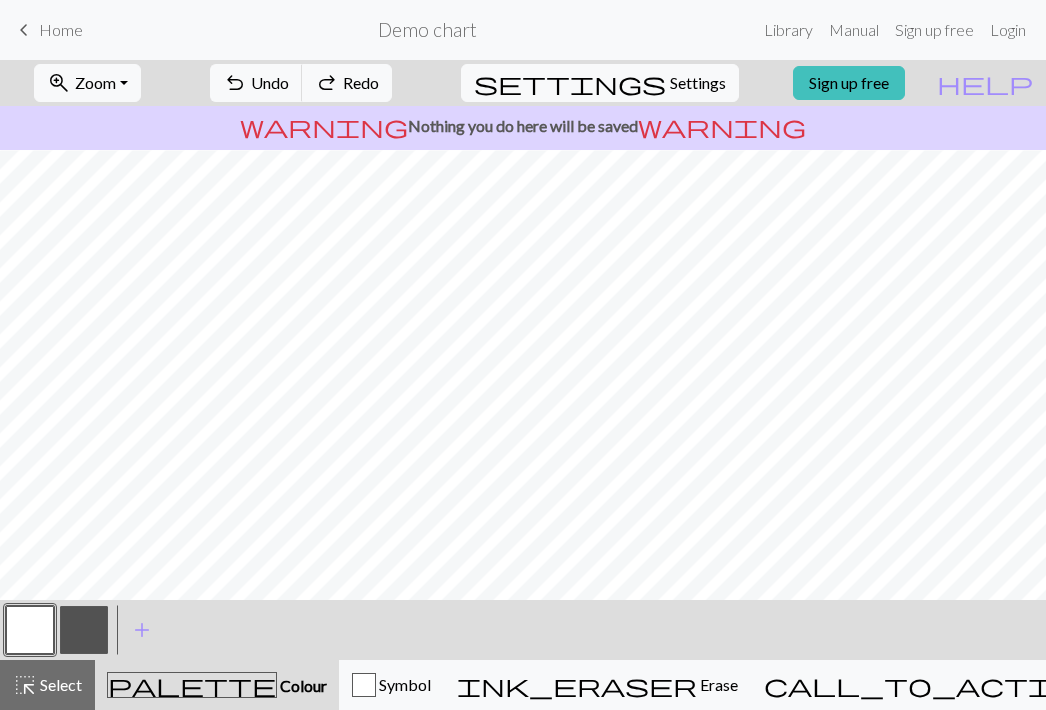 click at bounding box center [84, 630] 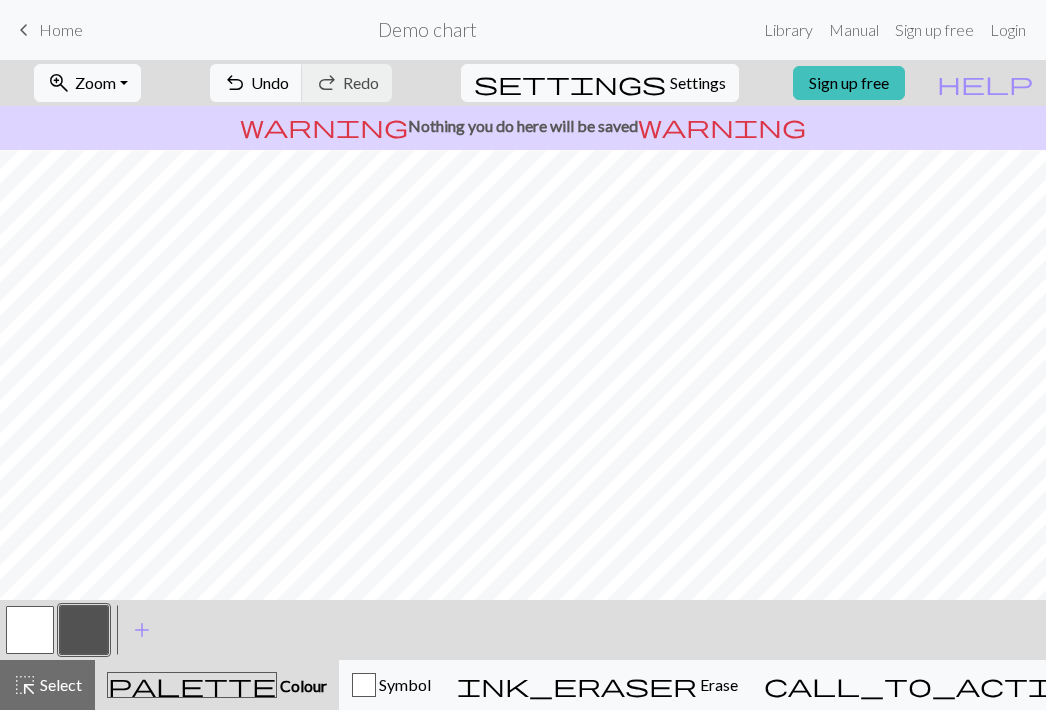 click at bounding box center [30, 630] 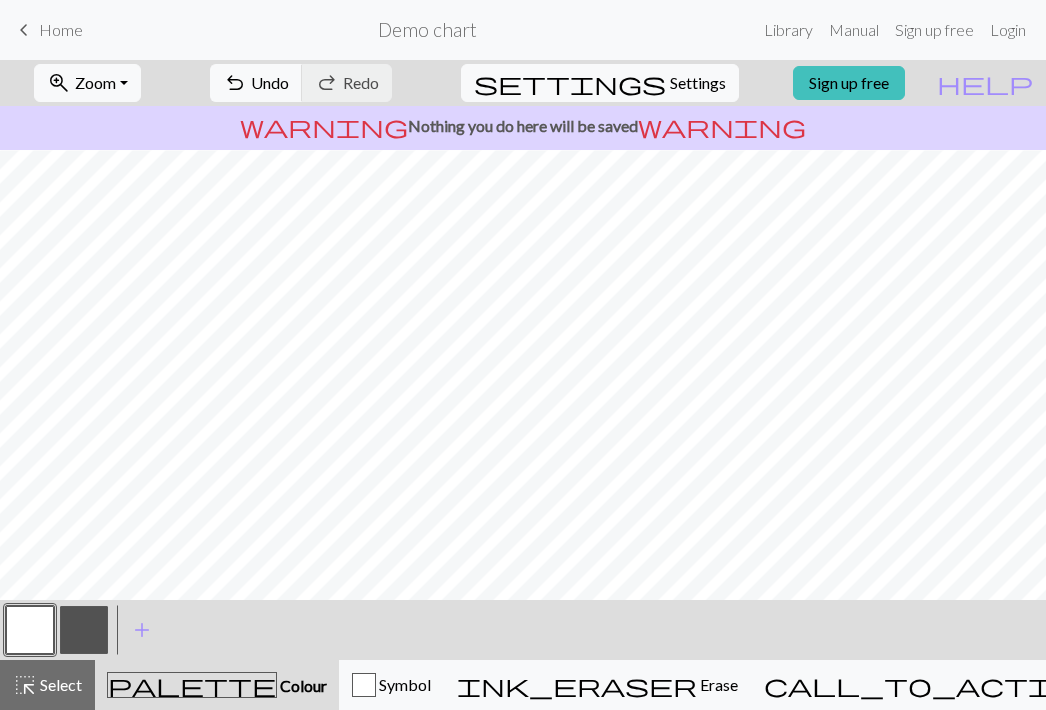 click at bounding box center [84, 630] 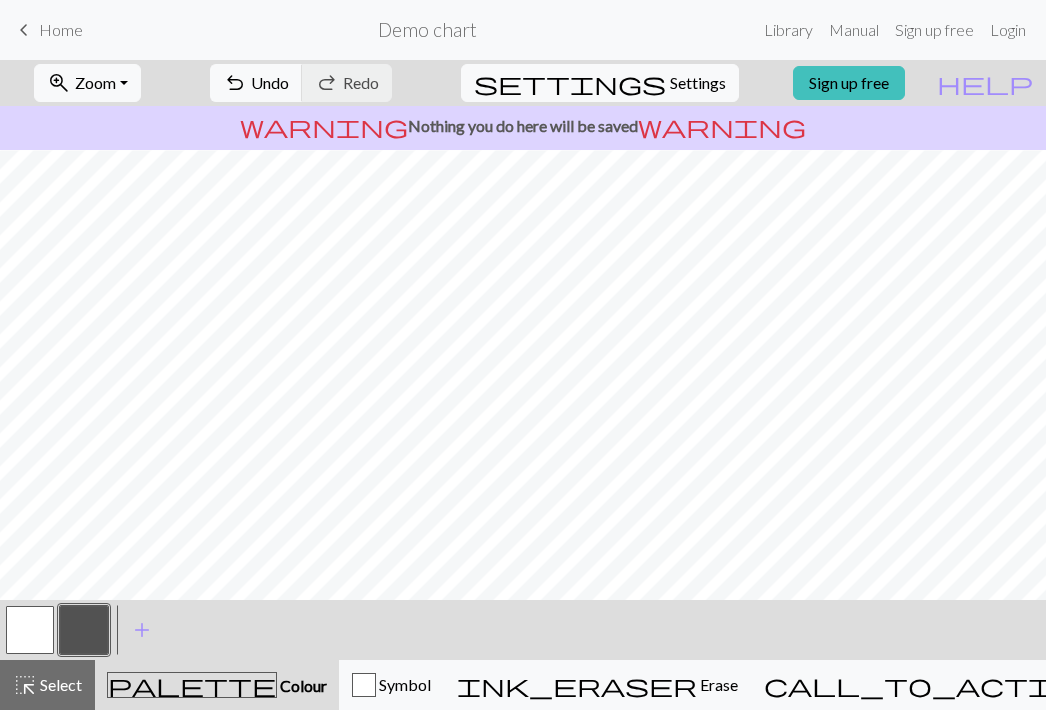click at bounding box center (30, 630) 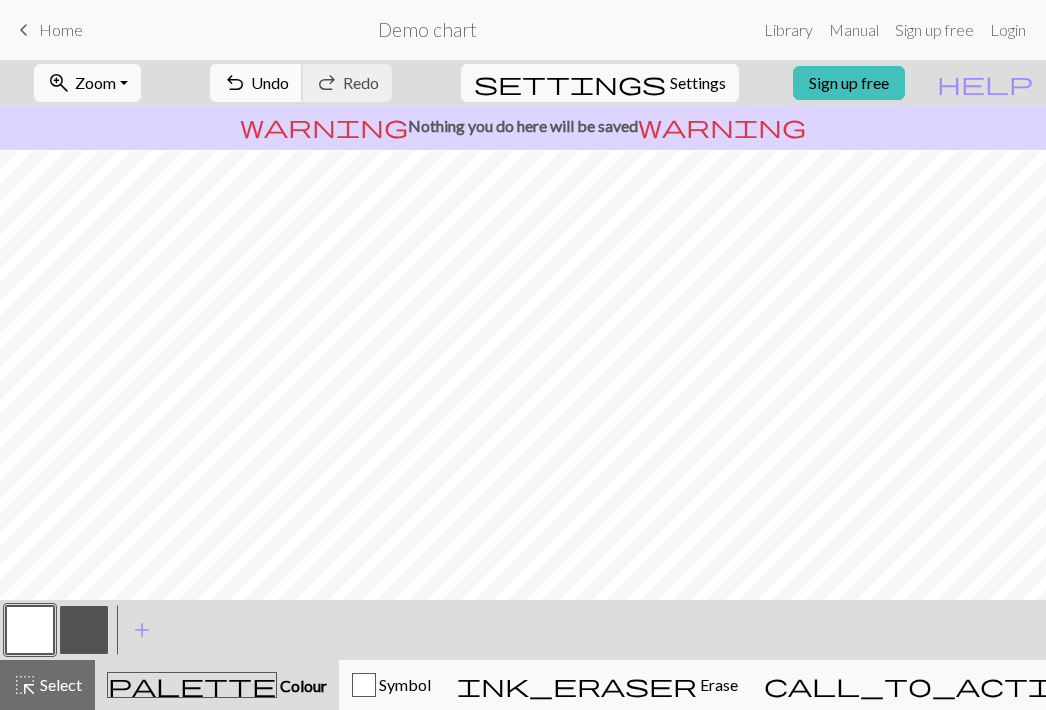 click on "Undo" at bounding box center [270, 82] 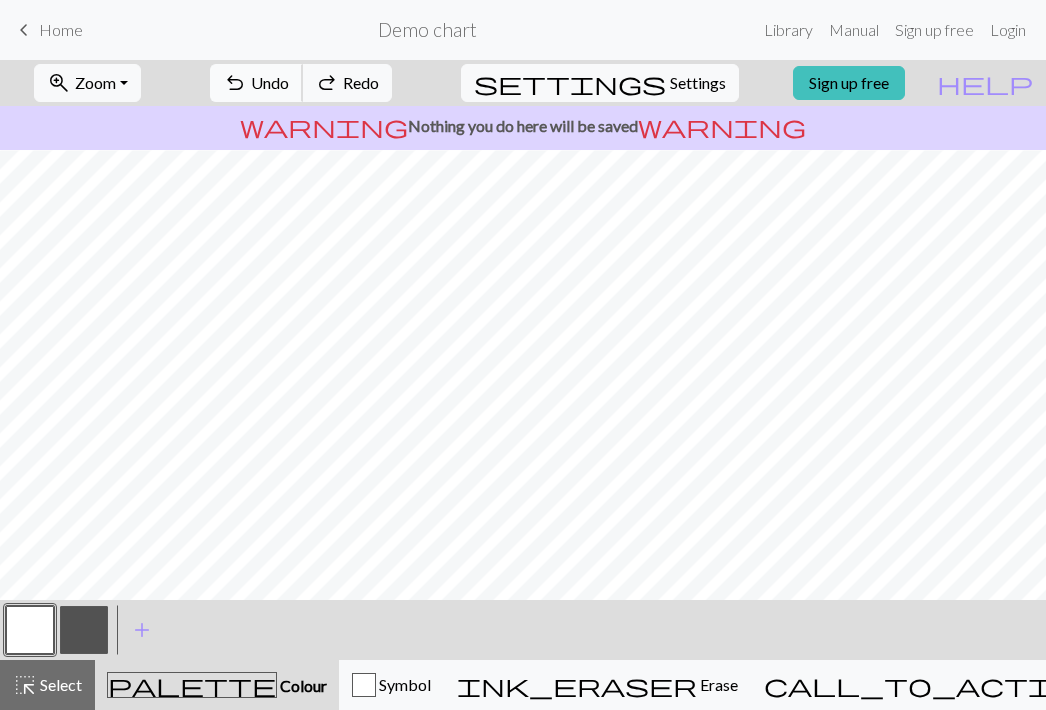 click on "undo Undo Undo" at bounding box center [256, 83] 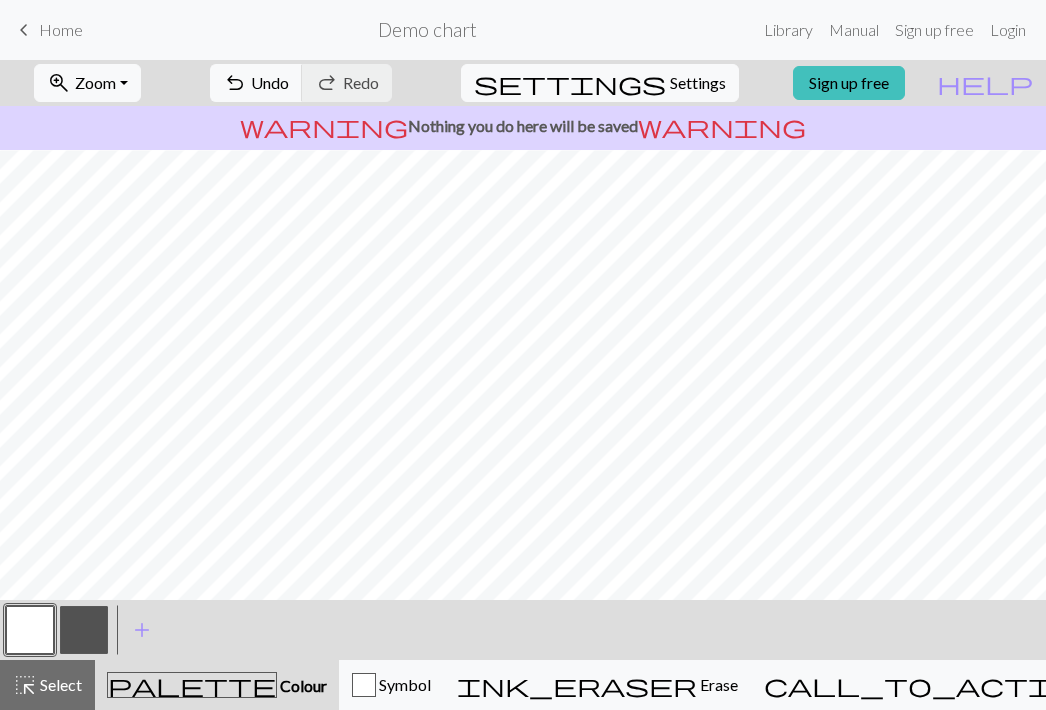 click at bounding box center [84, 630] 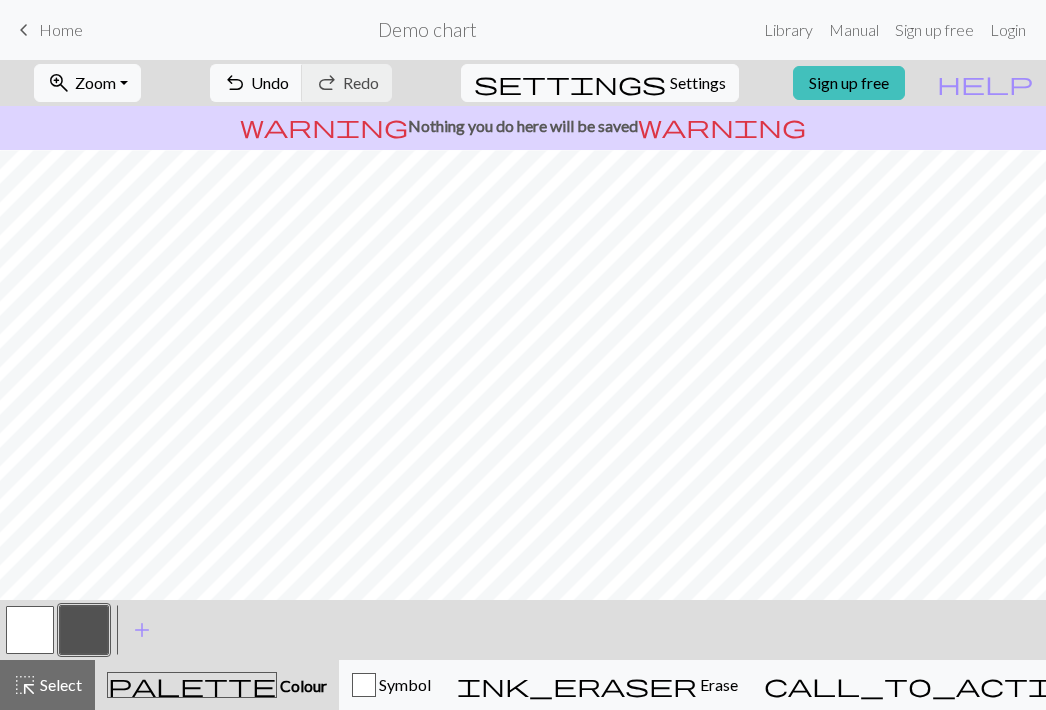 click at bounding box center [30, 630] 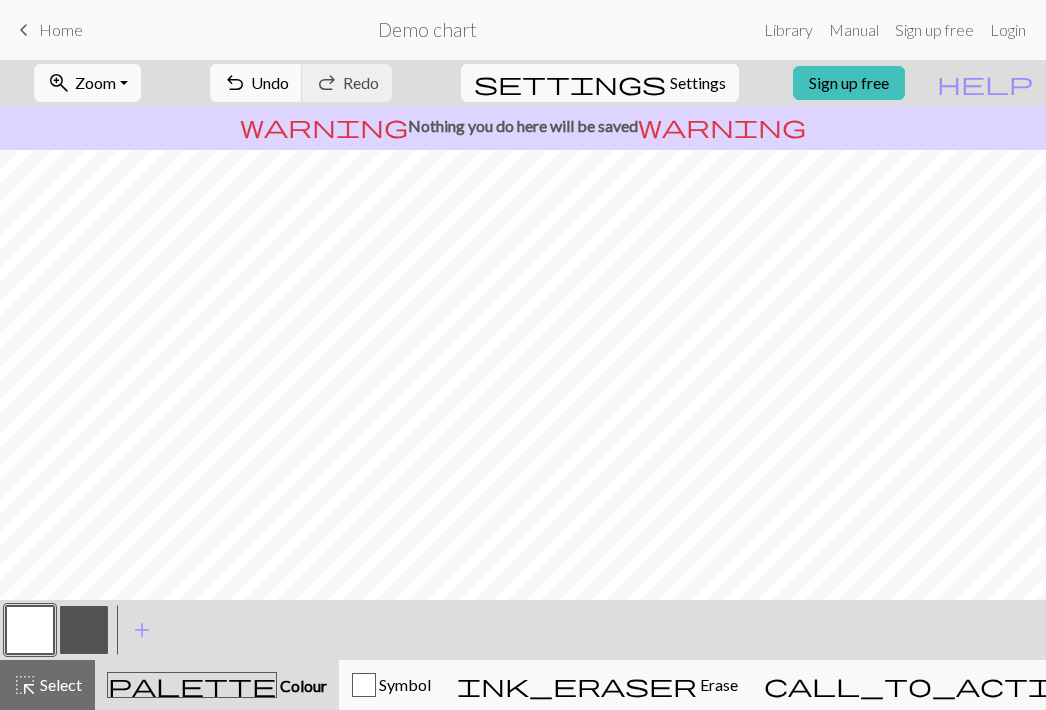 click at bounding box center [84, 630] 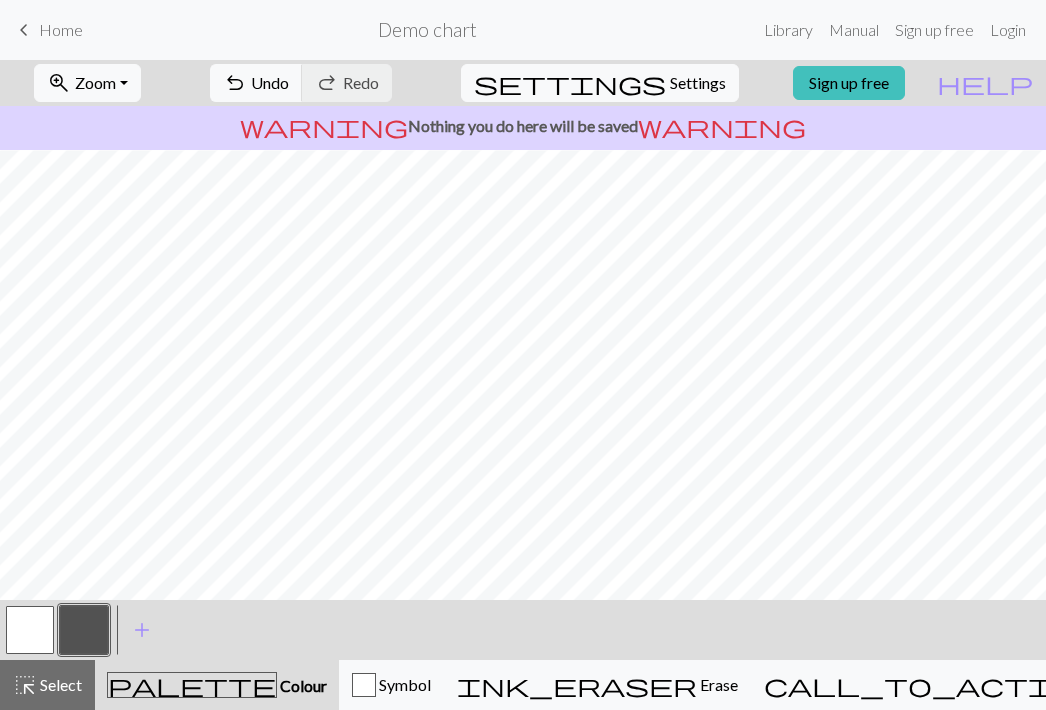 click at bounding box center [30, 630] 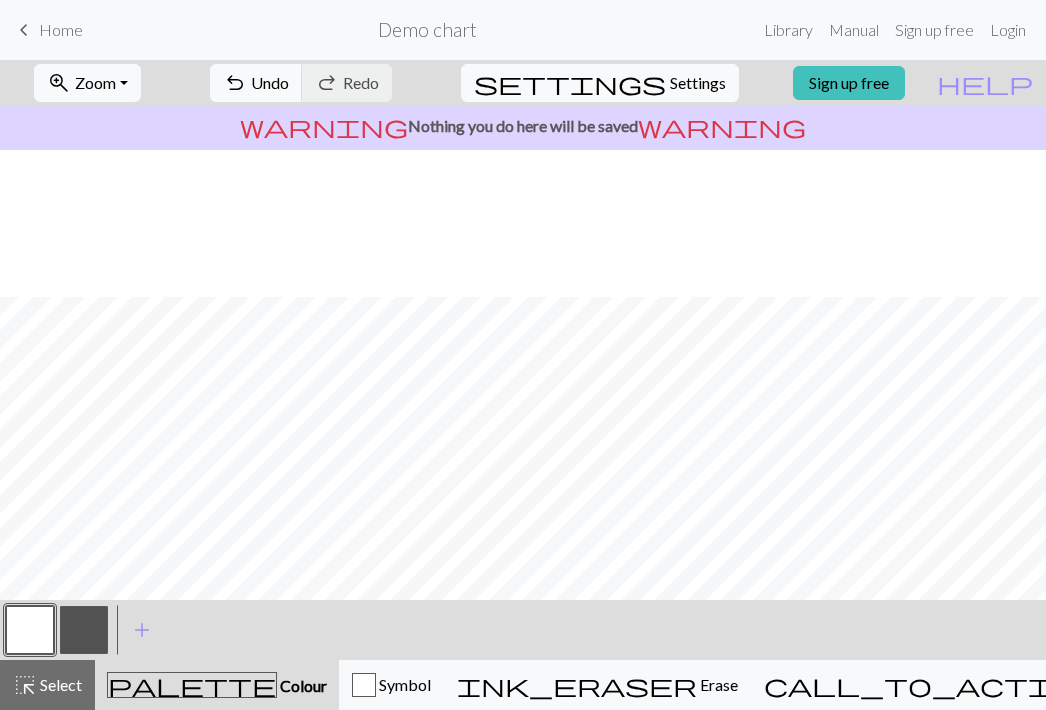 scroll, scrollTop: 685, scrollLeft: 0, axis: vertical 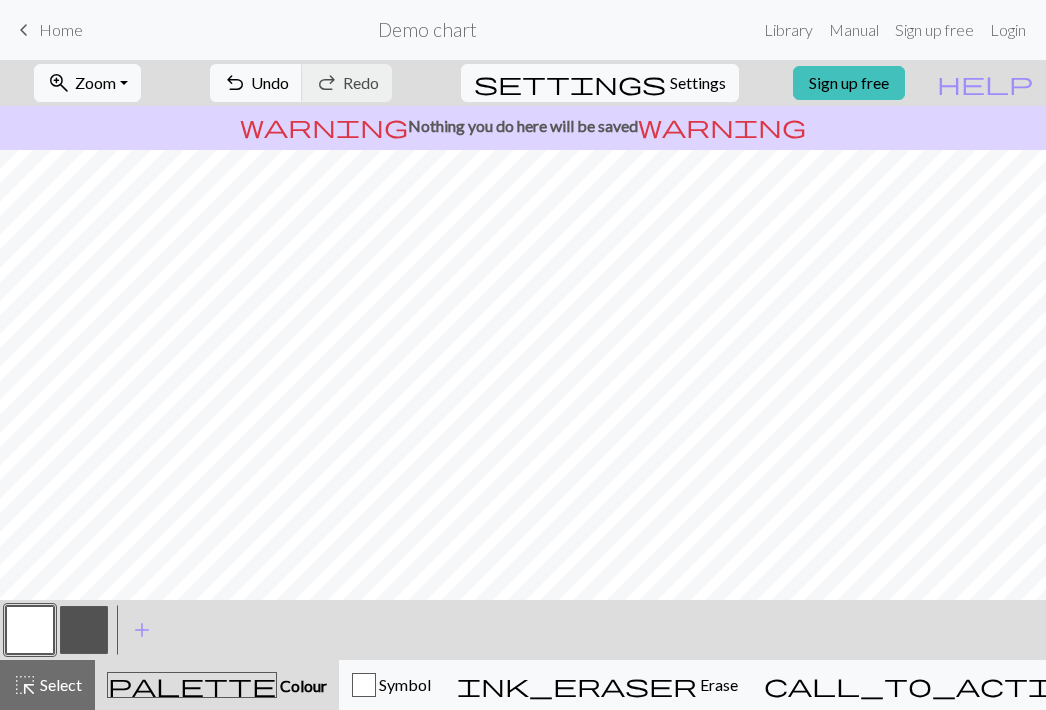 click at bounding box center (84, 630) 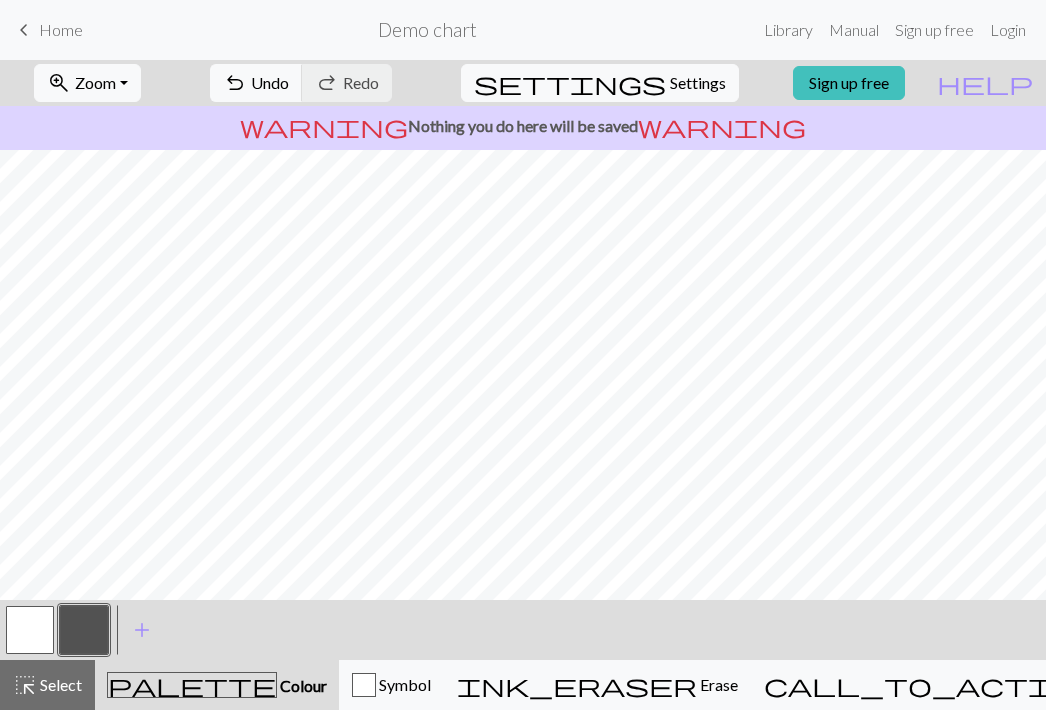 scroll, scrollTop: 685, scrollLeft: 0, axis: vertical 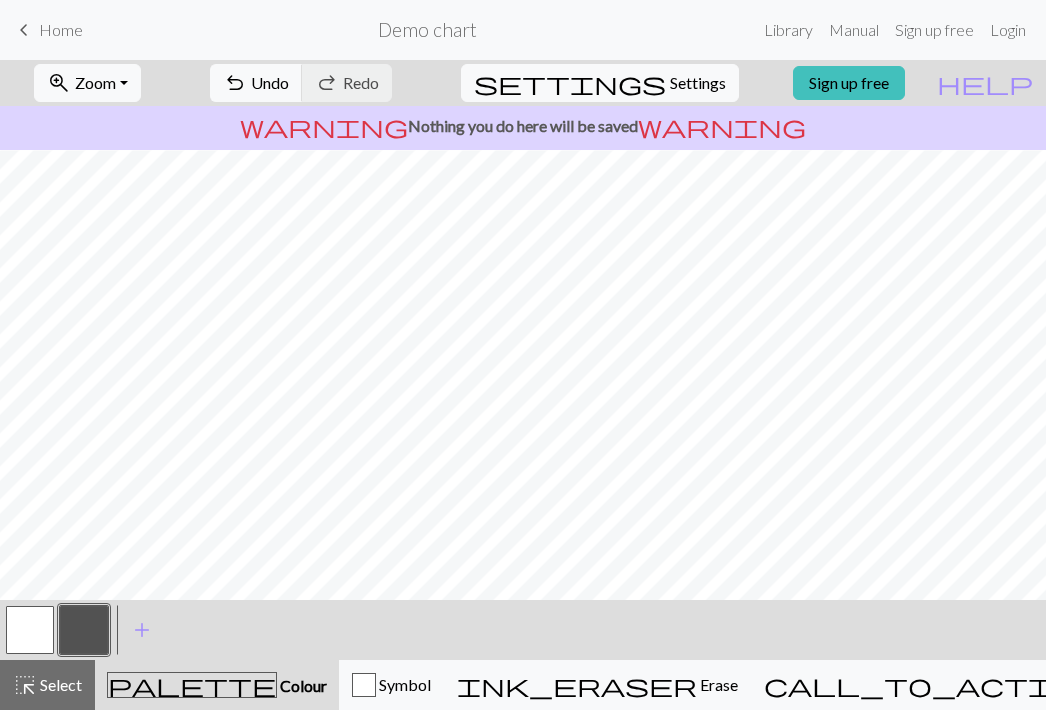 click at bounding box center (30, 630) 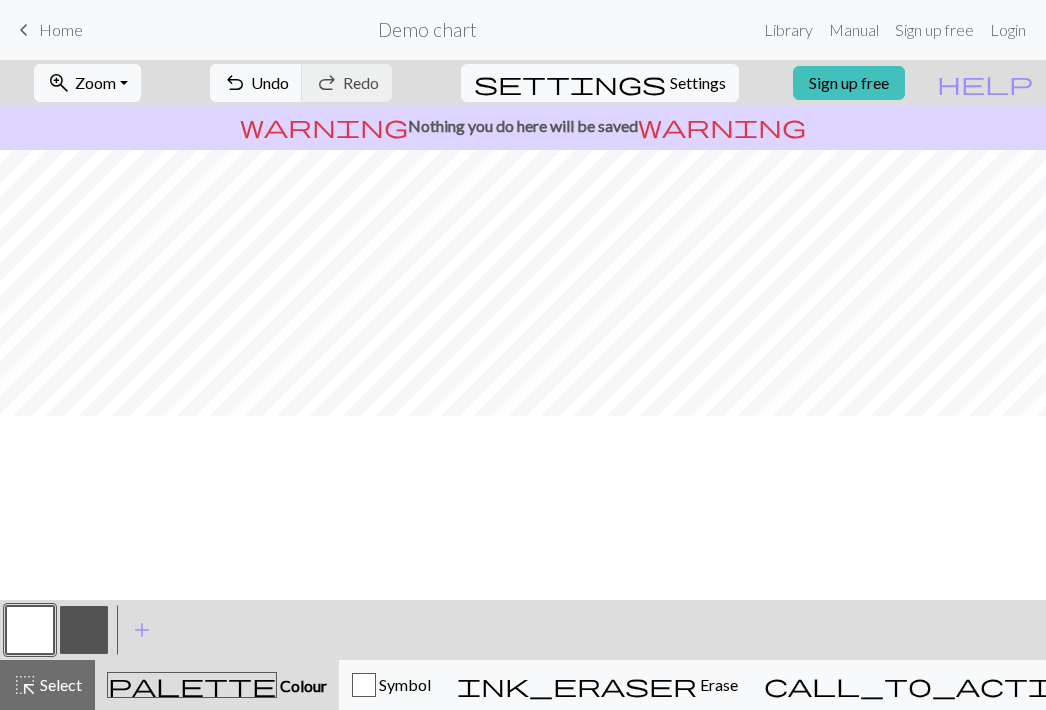 scroll, scrollTop: 685, scrollLeft: 0, axis: vertical 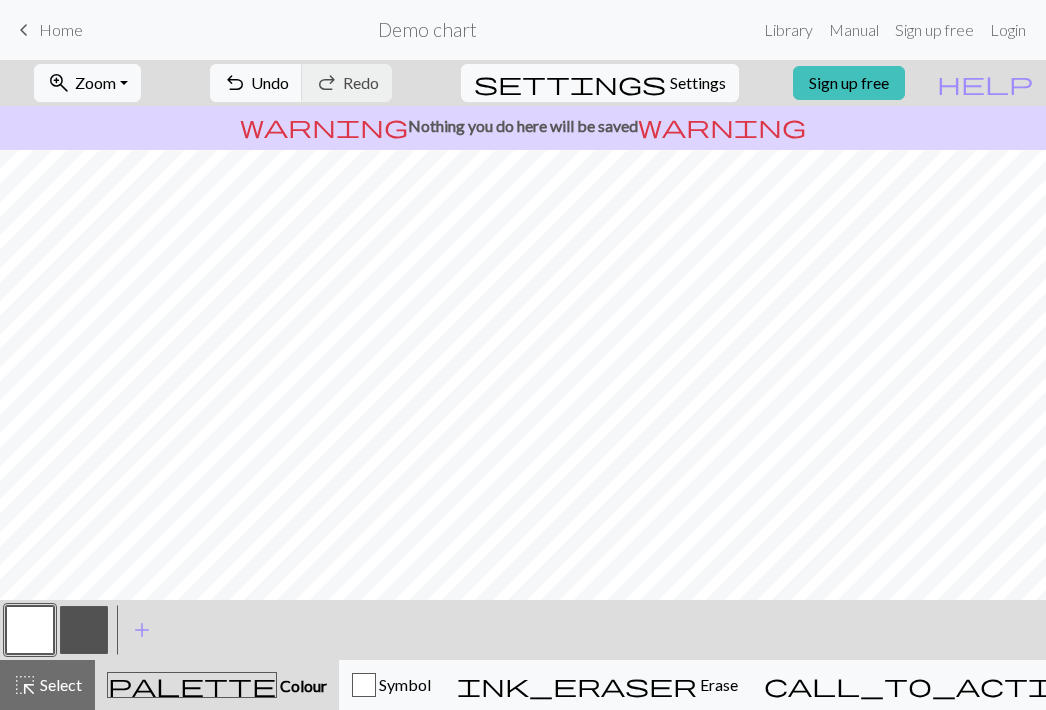 click at bounding box center (30, 630) 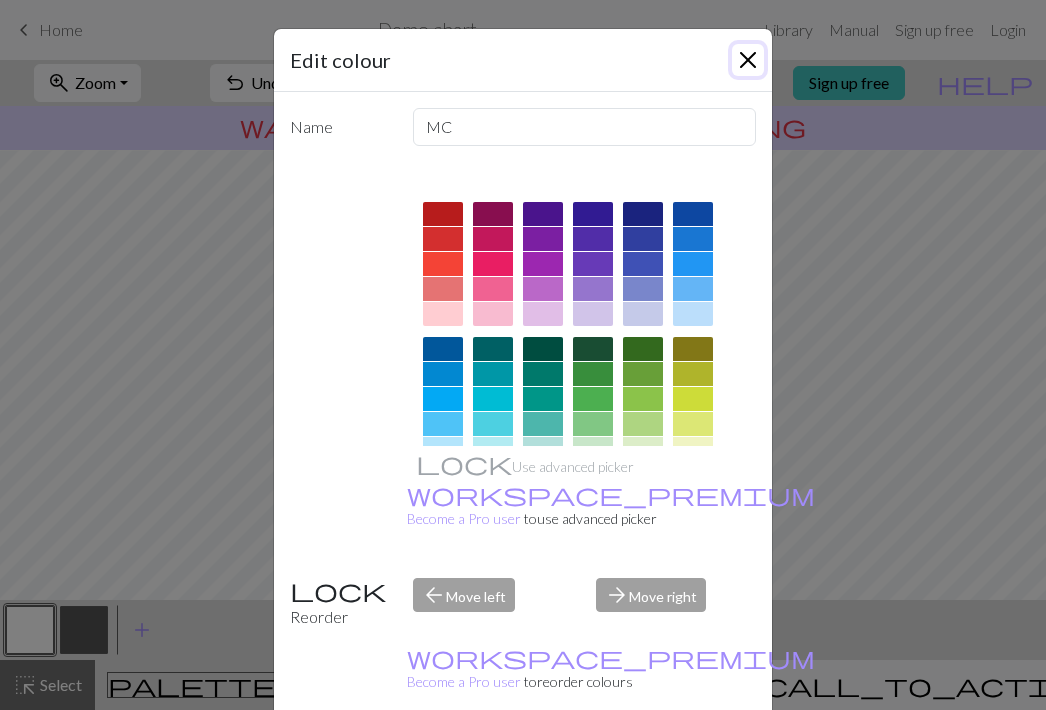 click at bounding box center [748, 60] 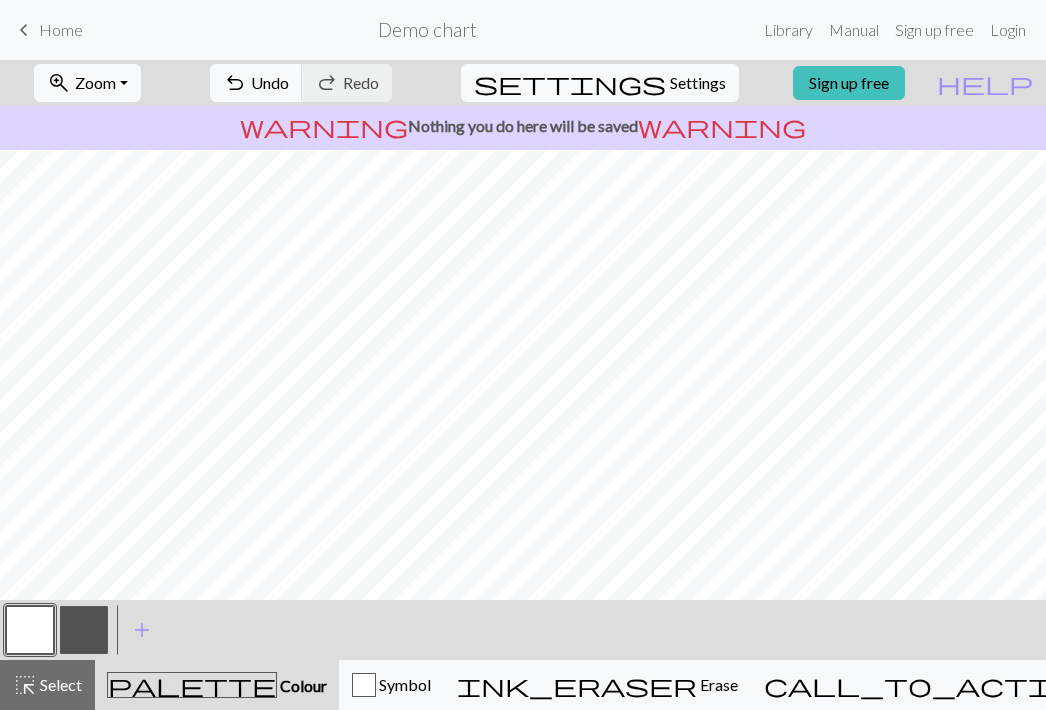 click at bounding box center [84, 630] 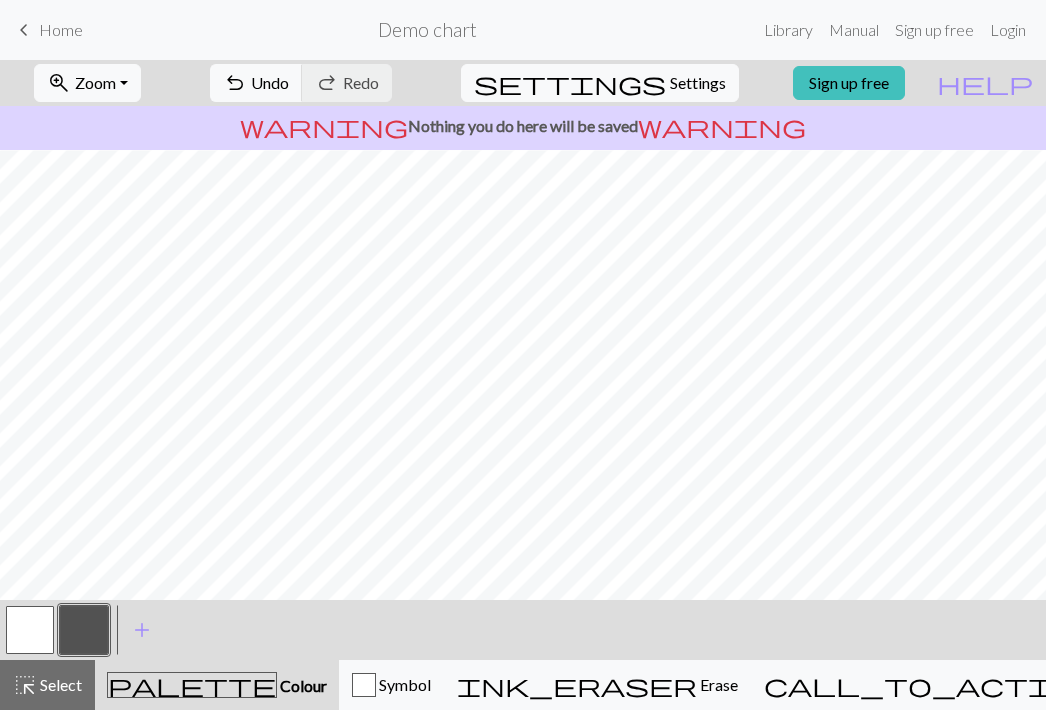click at bounding box center [30, 630] 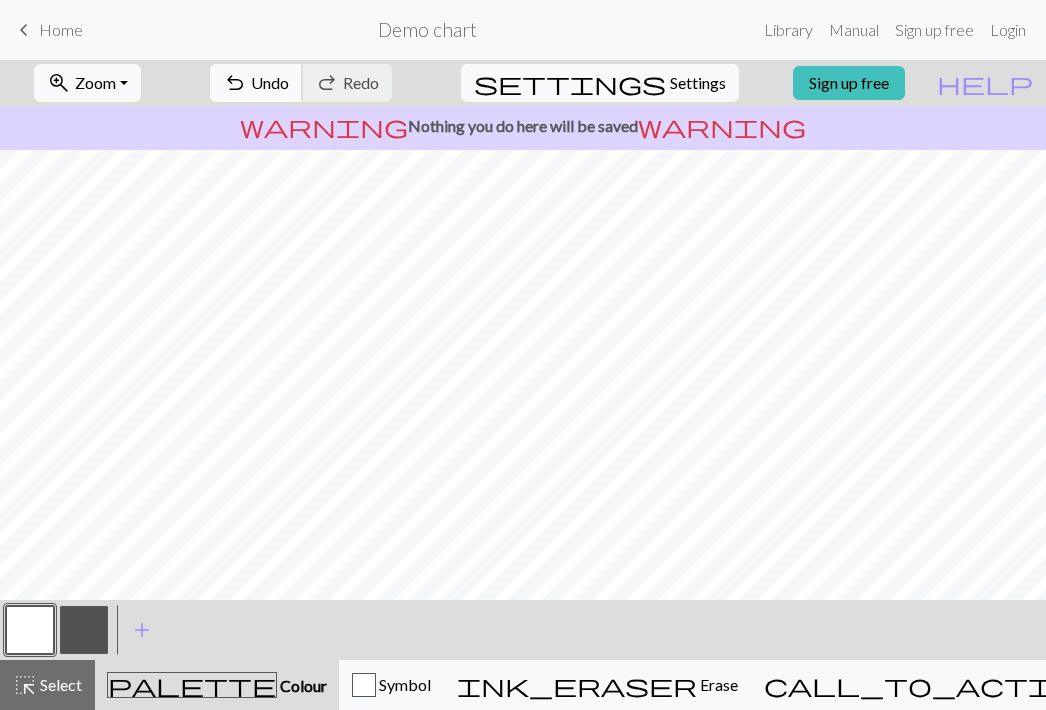 click on "undo" at bounding box center [235, 83] 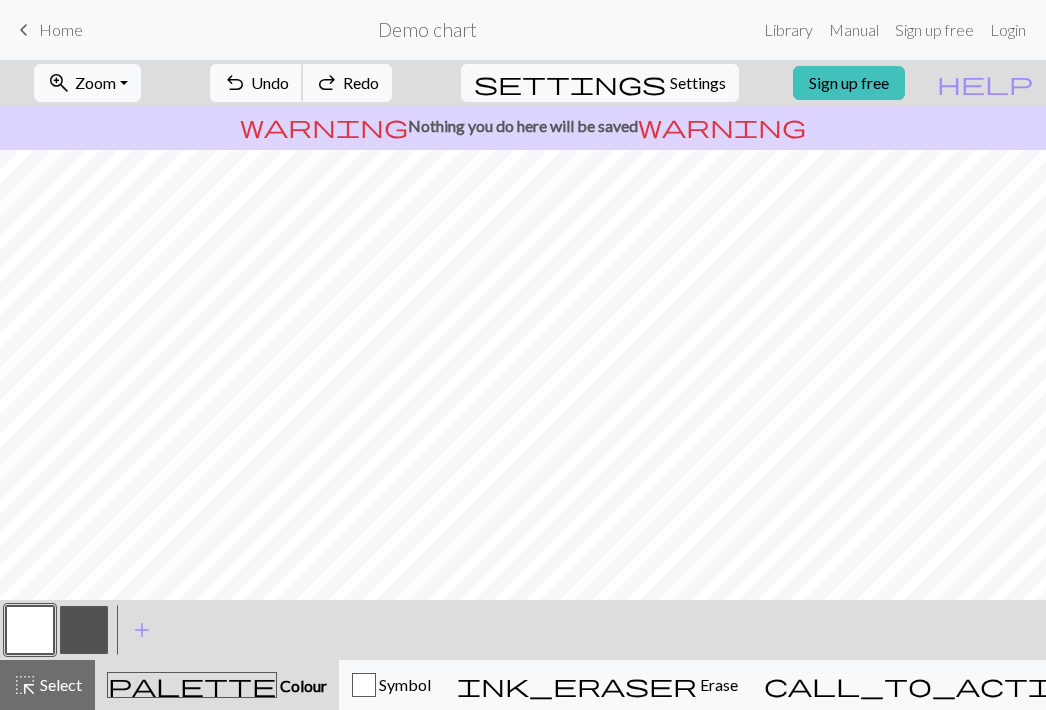 click on "undo" at bounding box center (235, 83) 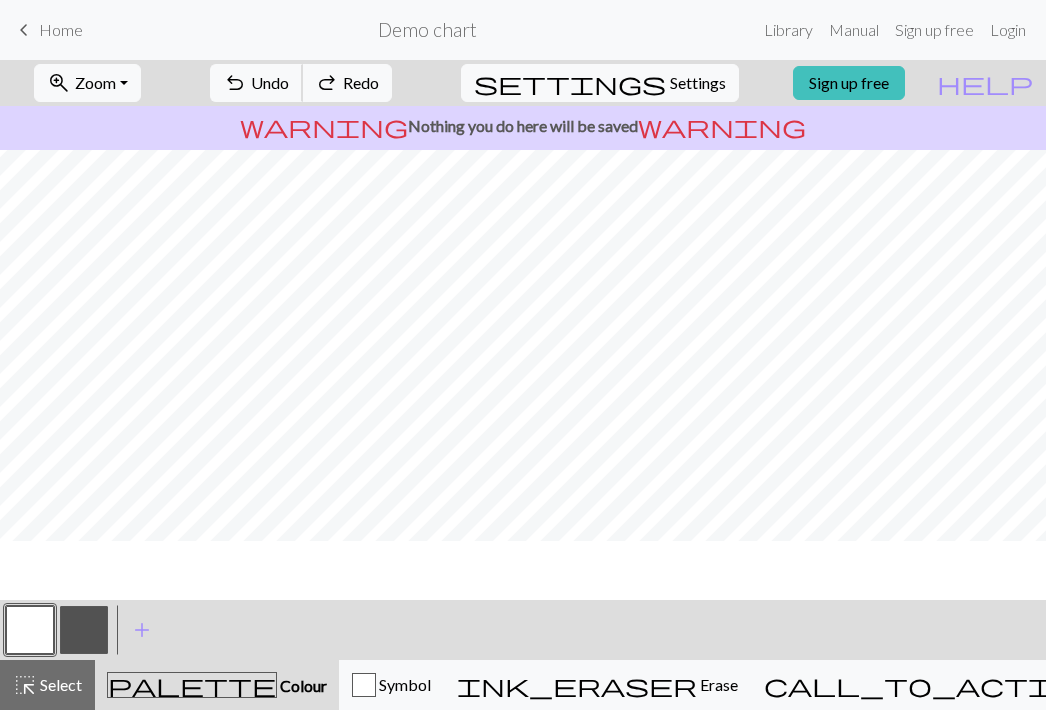 scroll, scrollTop: 655, scrollLeft: 0, axis: vertical 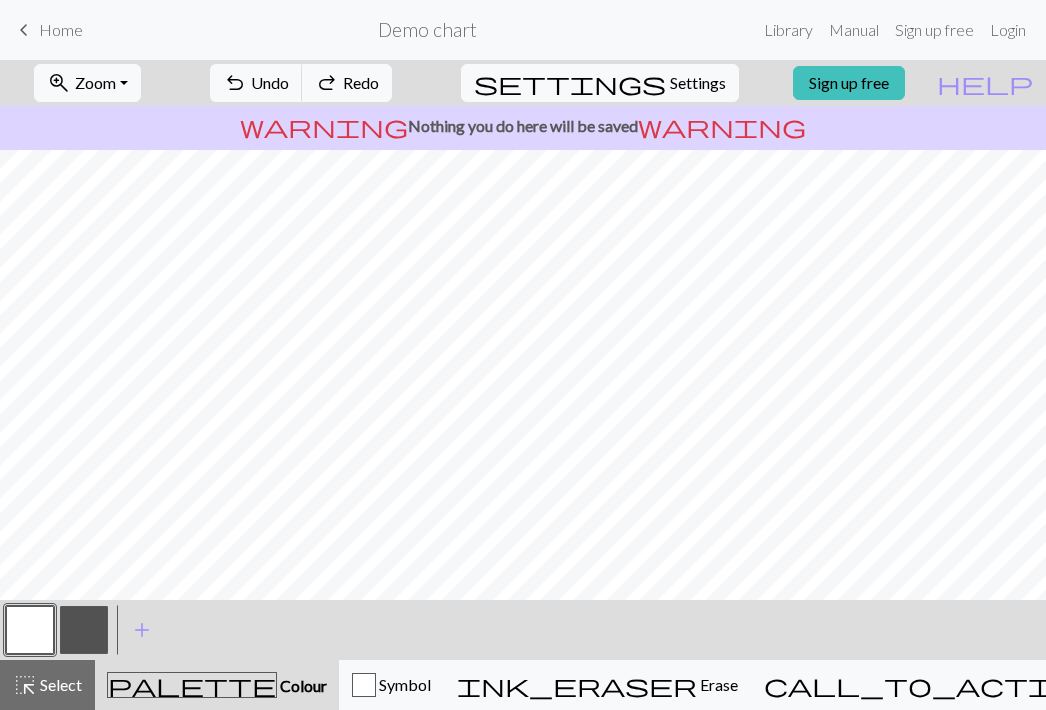 click at bounding box center [84, 630] 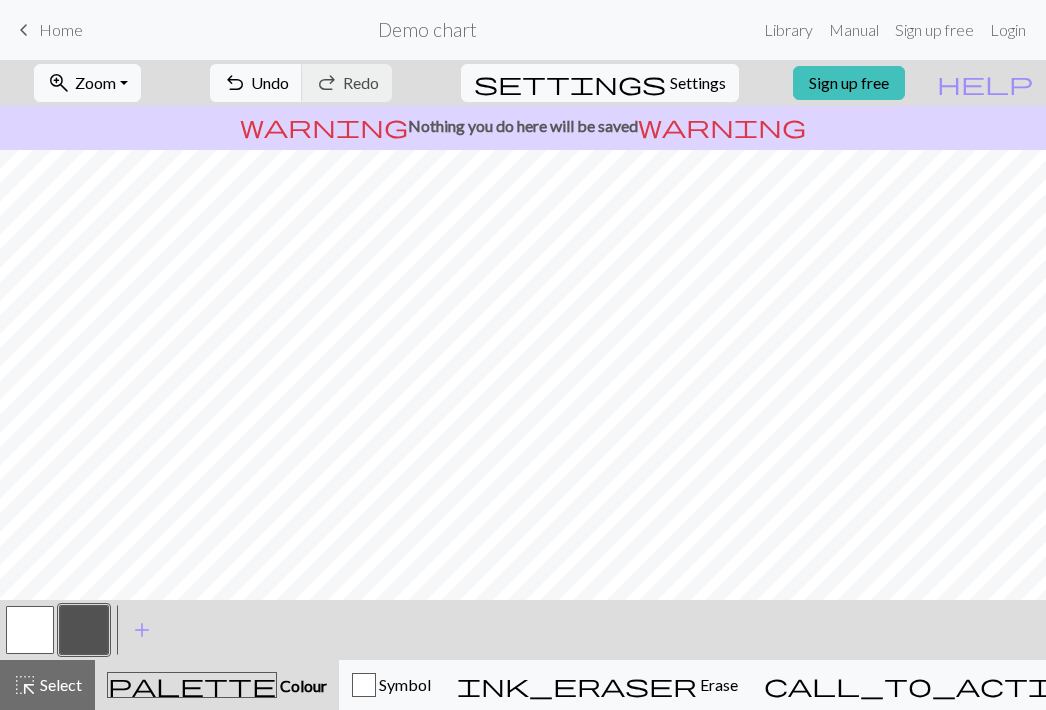 click at bounding box center (30, 630) 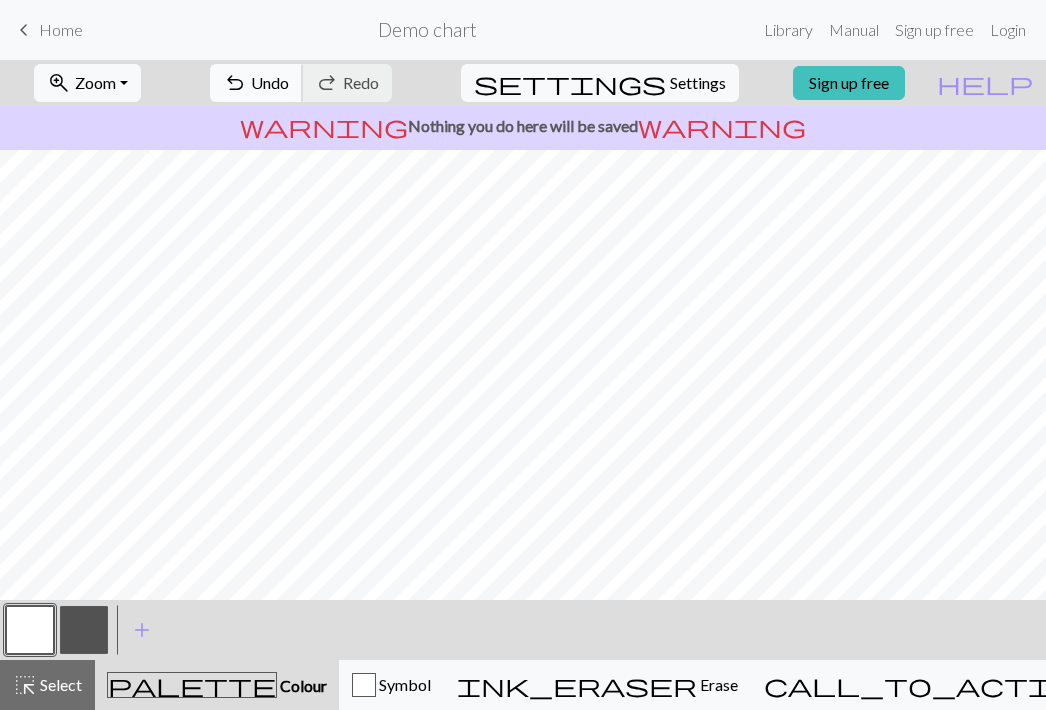 click on "undo" at bounding box center [235, 83] 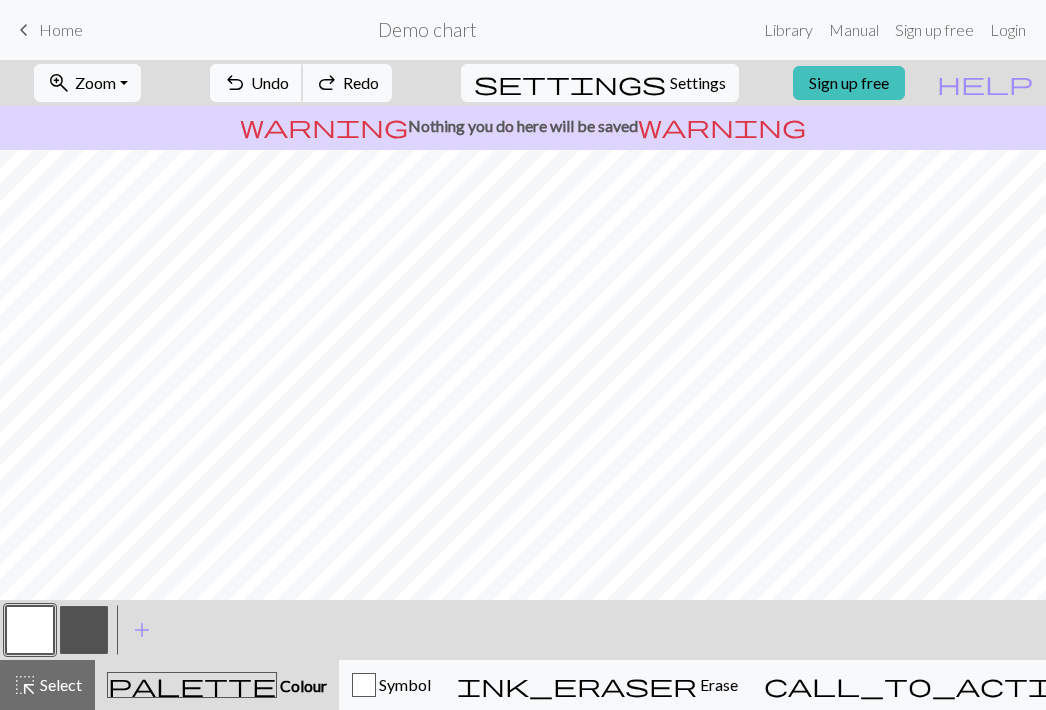 click on "undo" at bounding box center [235, 83] 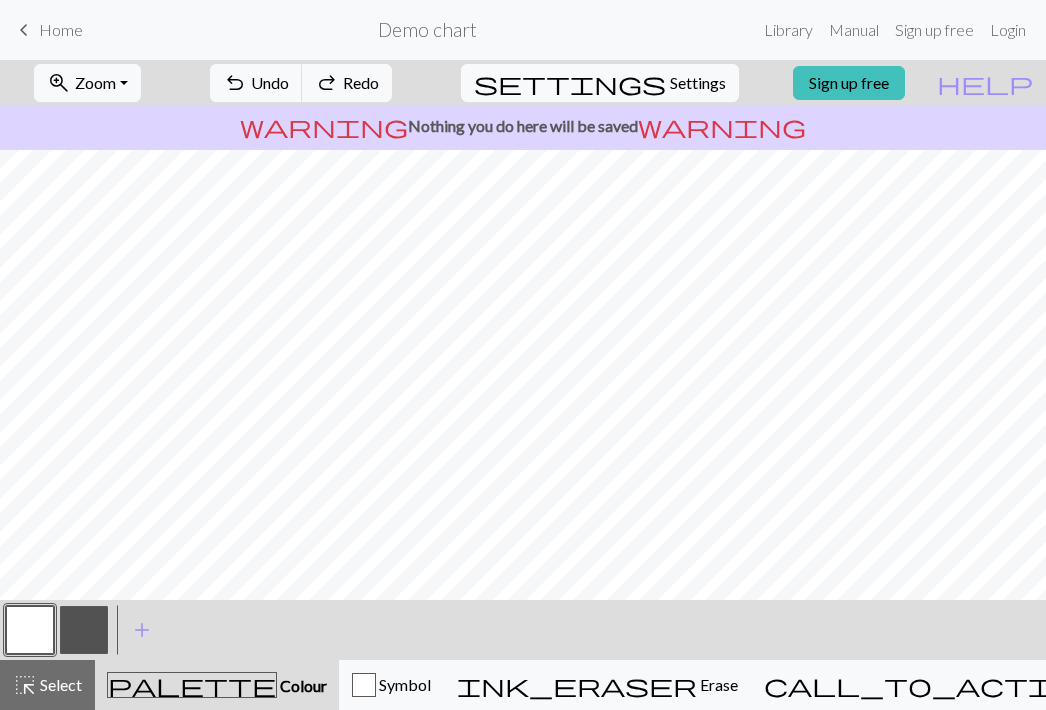 click at bounding box center [30, 630] 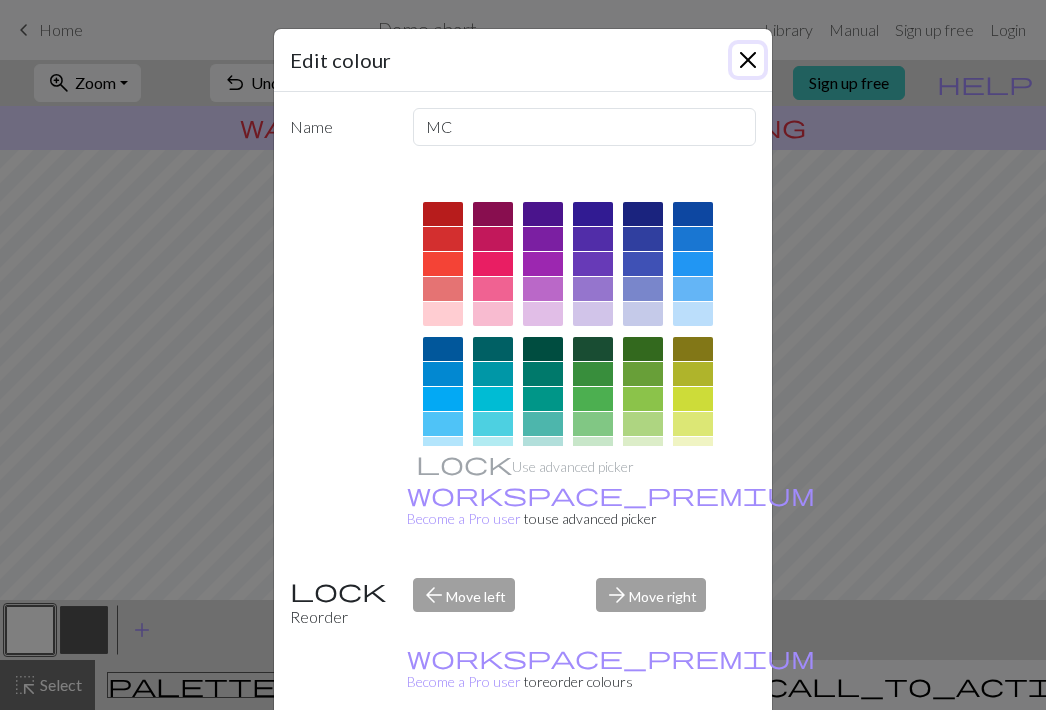 click at bounding box center [748, 60] 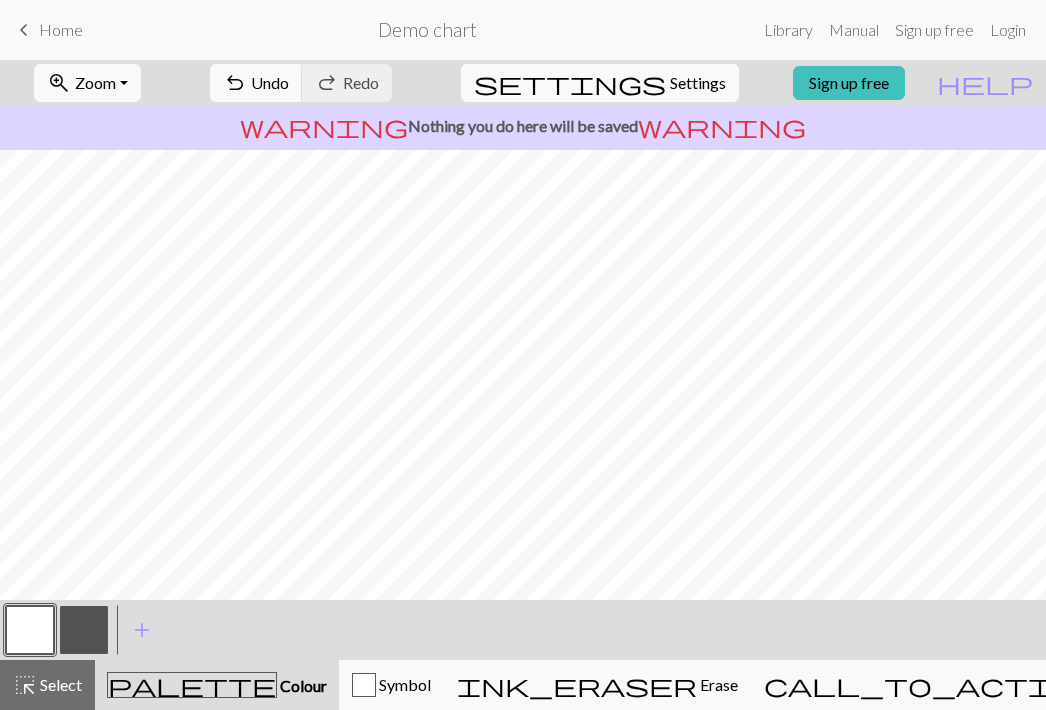 click at bounding box center [84, 630] 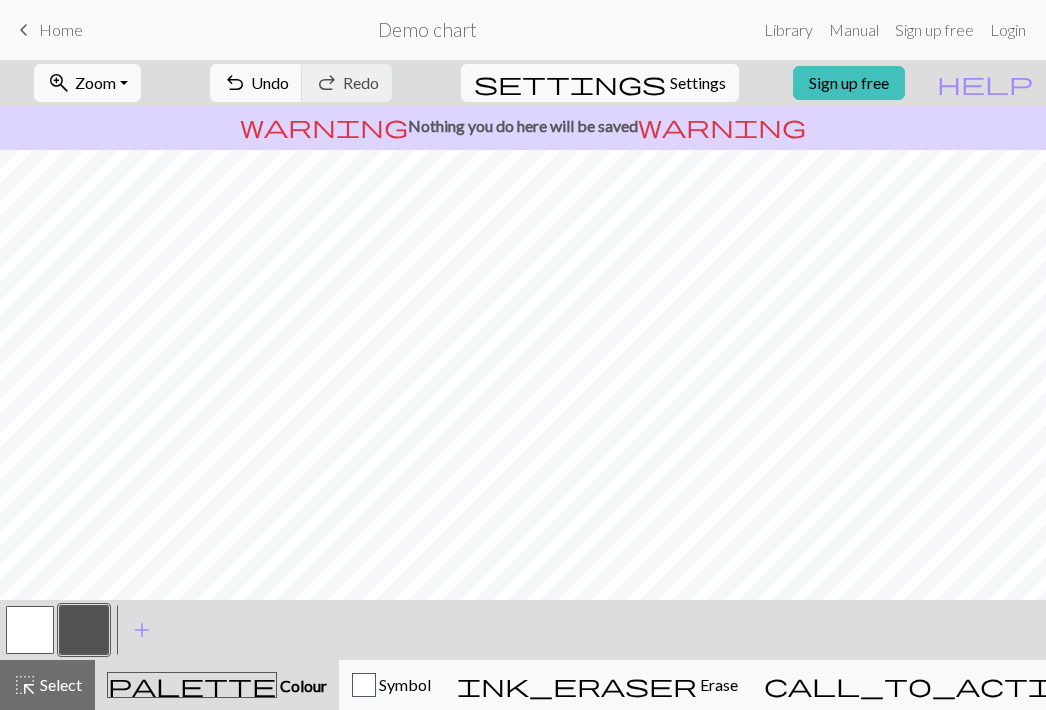 scroll, scrollTop: 685, scrollLeft: 0, axis: vertical 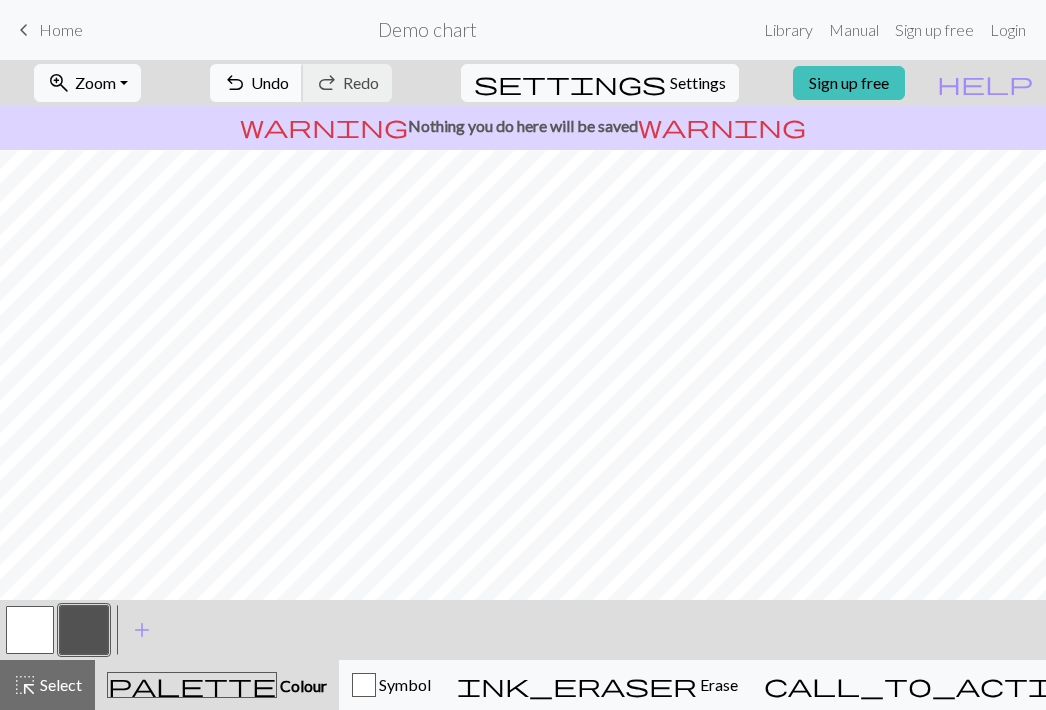 click on "Undo" at bounding box center (270, 82) 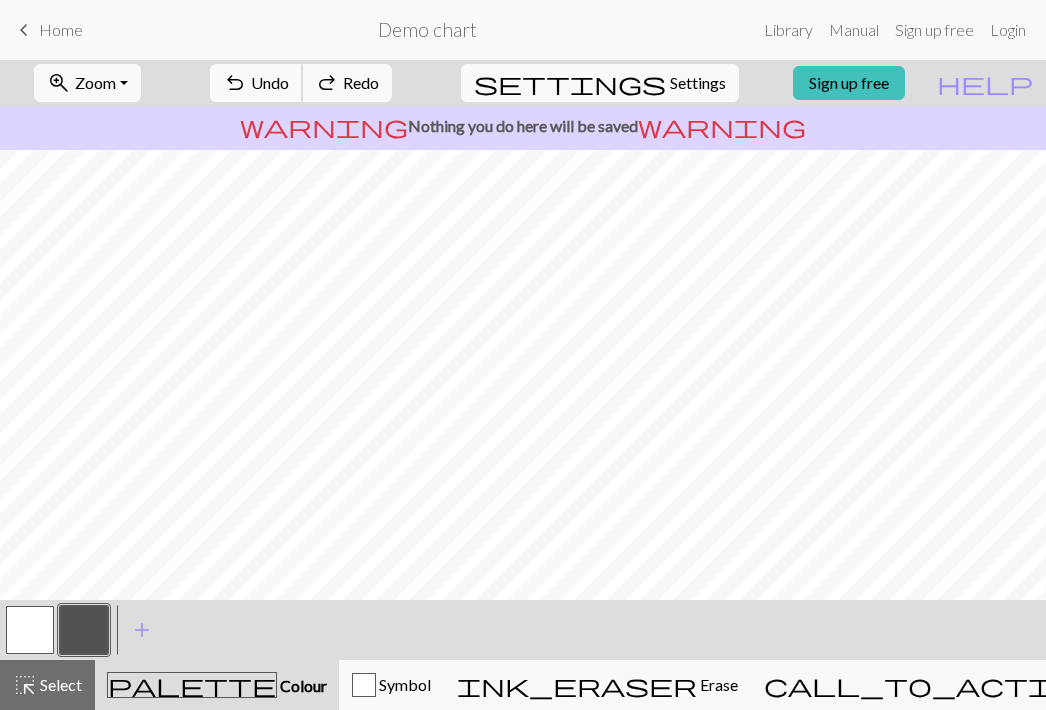 click on "Undo" at bounding box center (270, 82) 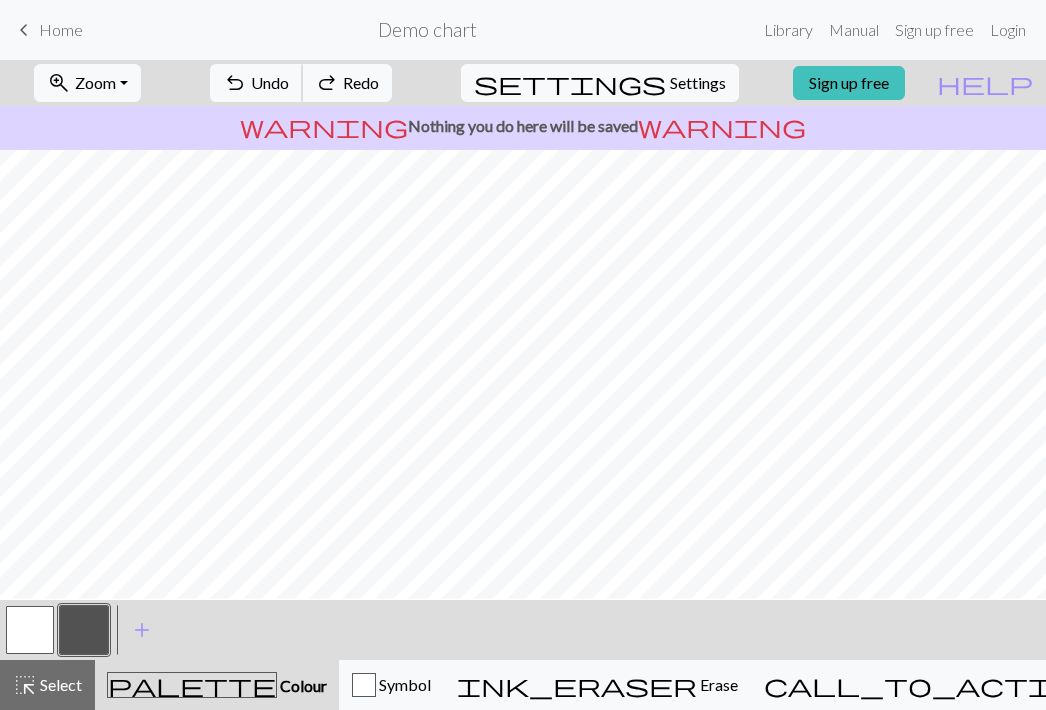 scroll, scrollTop: 638, scrollLeft: 0, axis: vertical 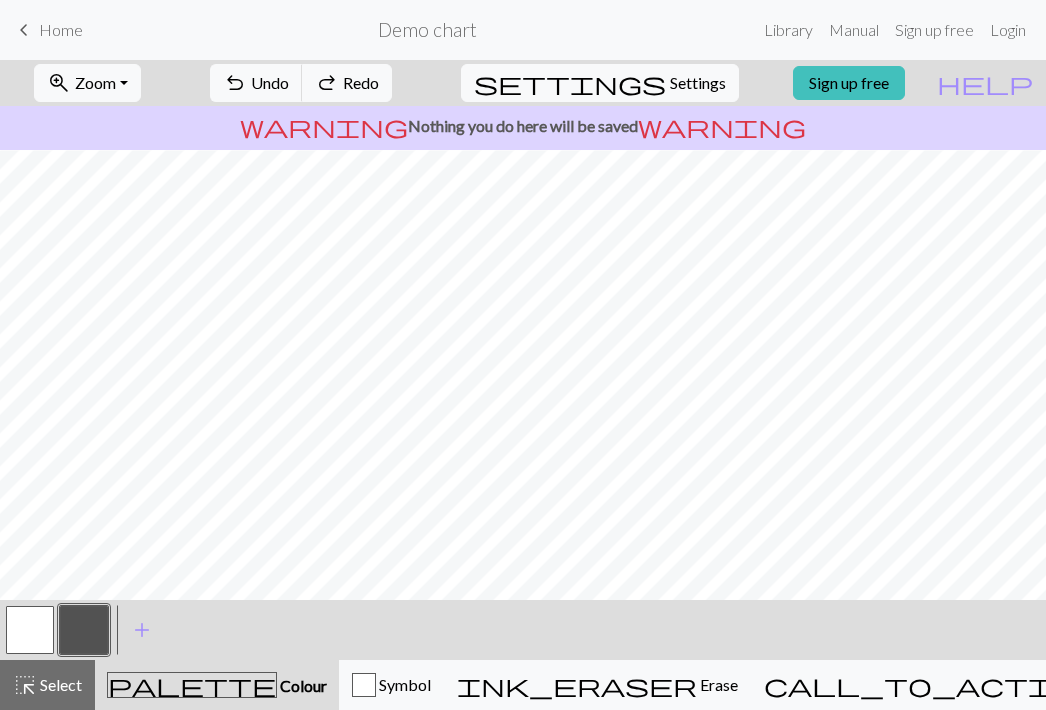 click at bounding box center [30, 630] 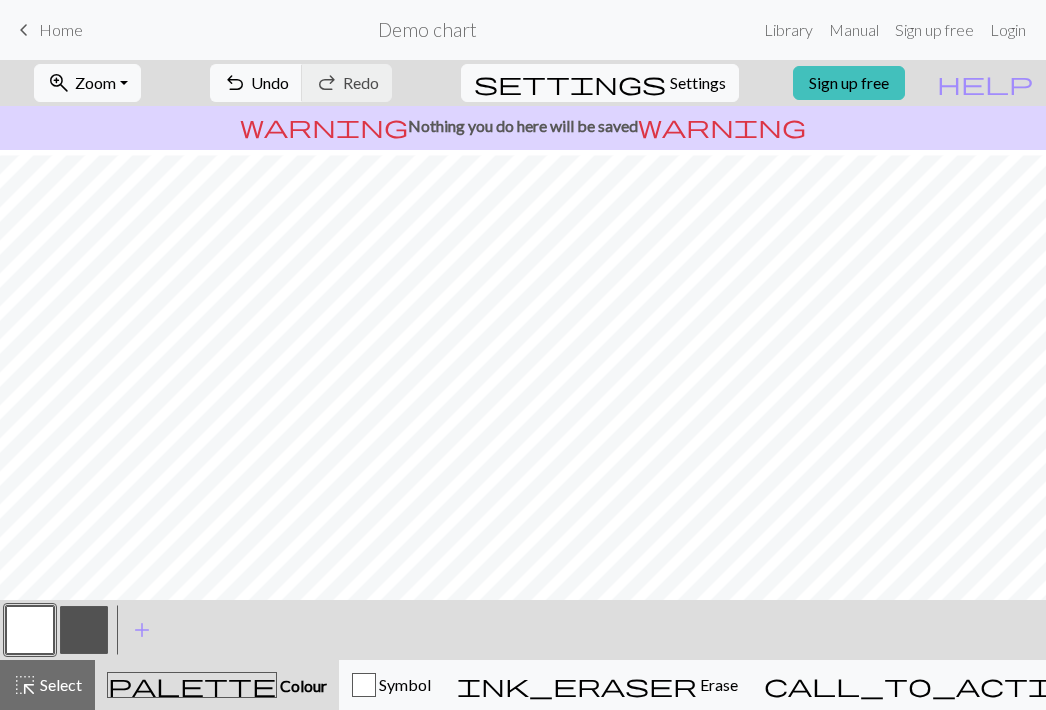 scroll, scrollTop: 0, scrollLeft: 0, axis: both 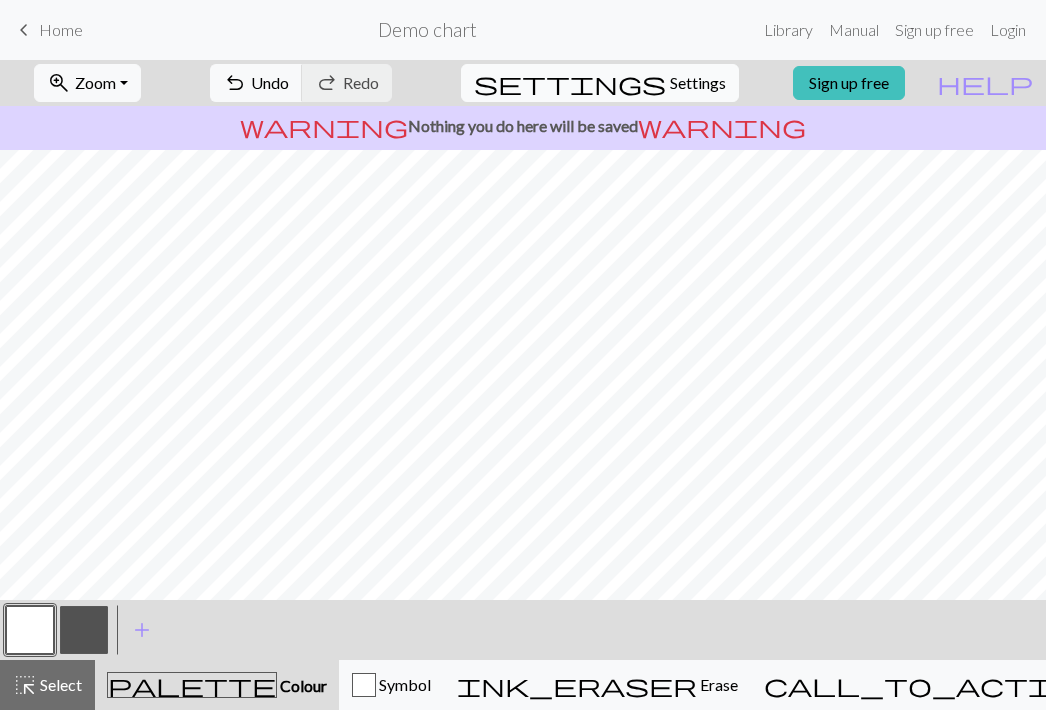 click on "settings  Settings" at bounding box center [600, 83] 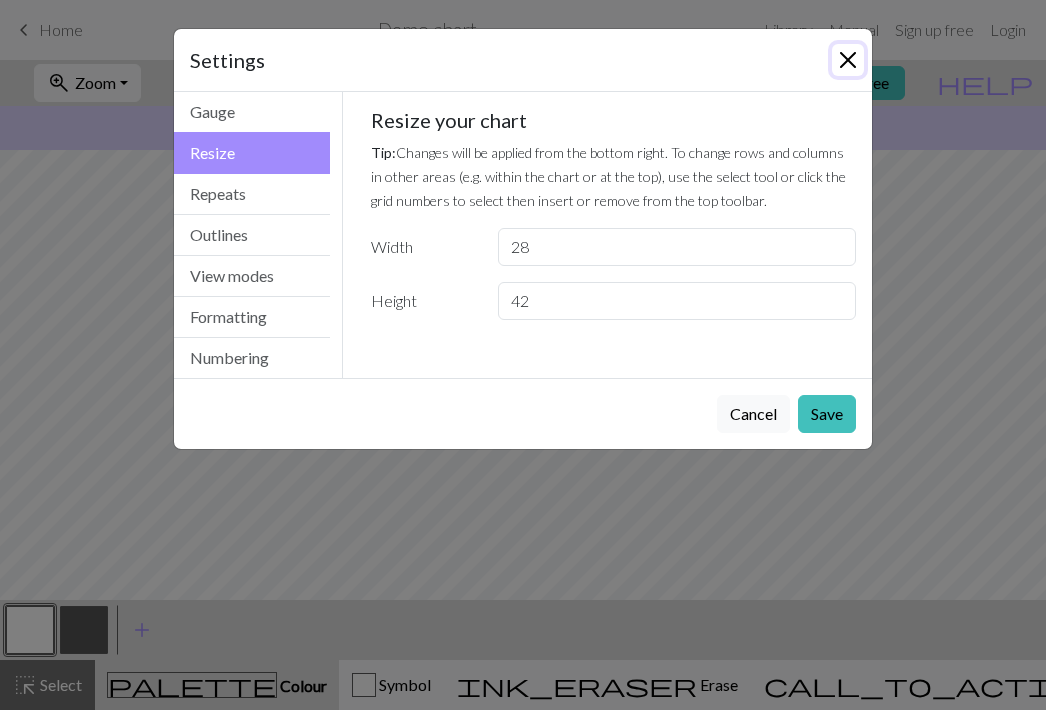 click at bounding box center (848, 60) 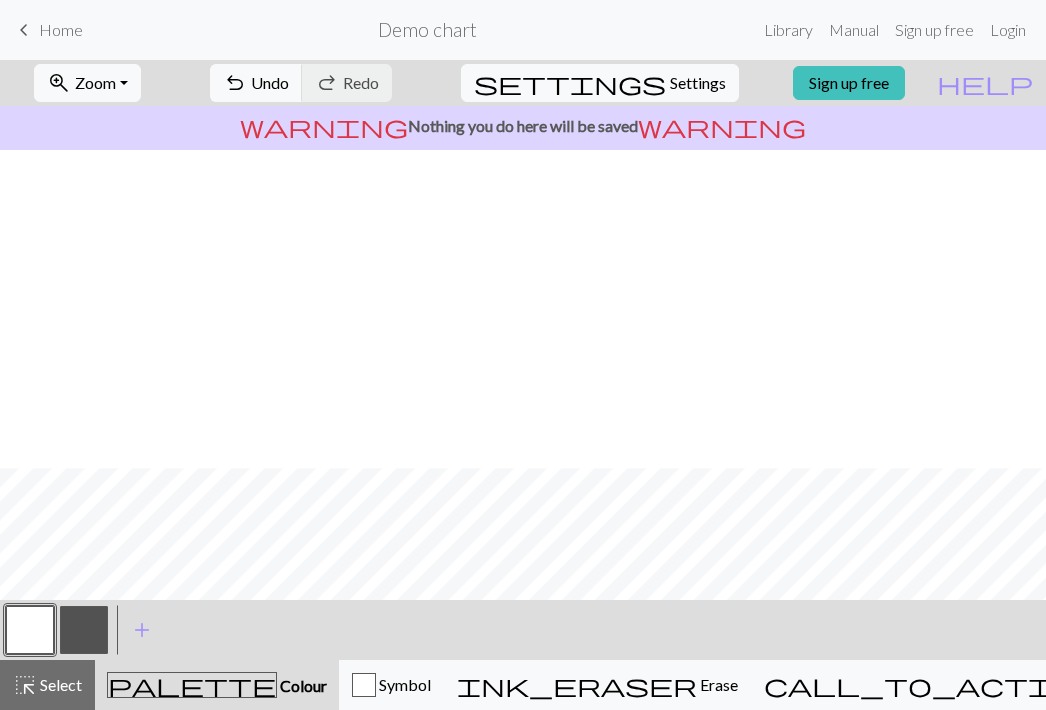 scroll, scrollTop: 0, scrollLeft: 0, axis: both 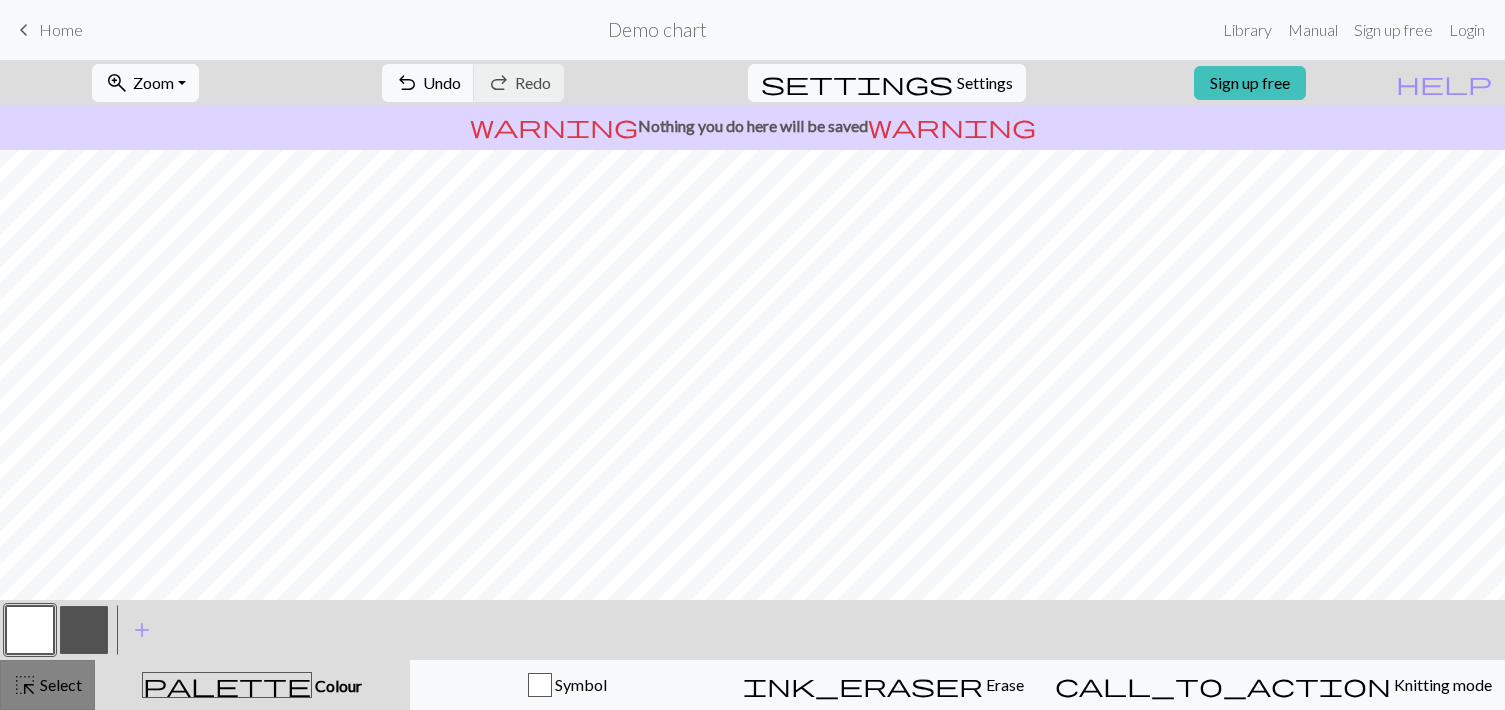 click on "Select" at bounding box center (59, 684) 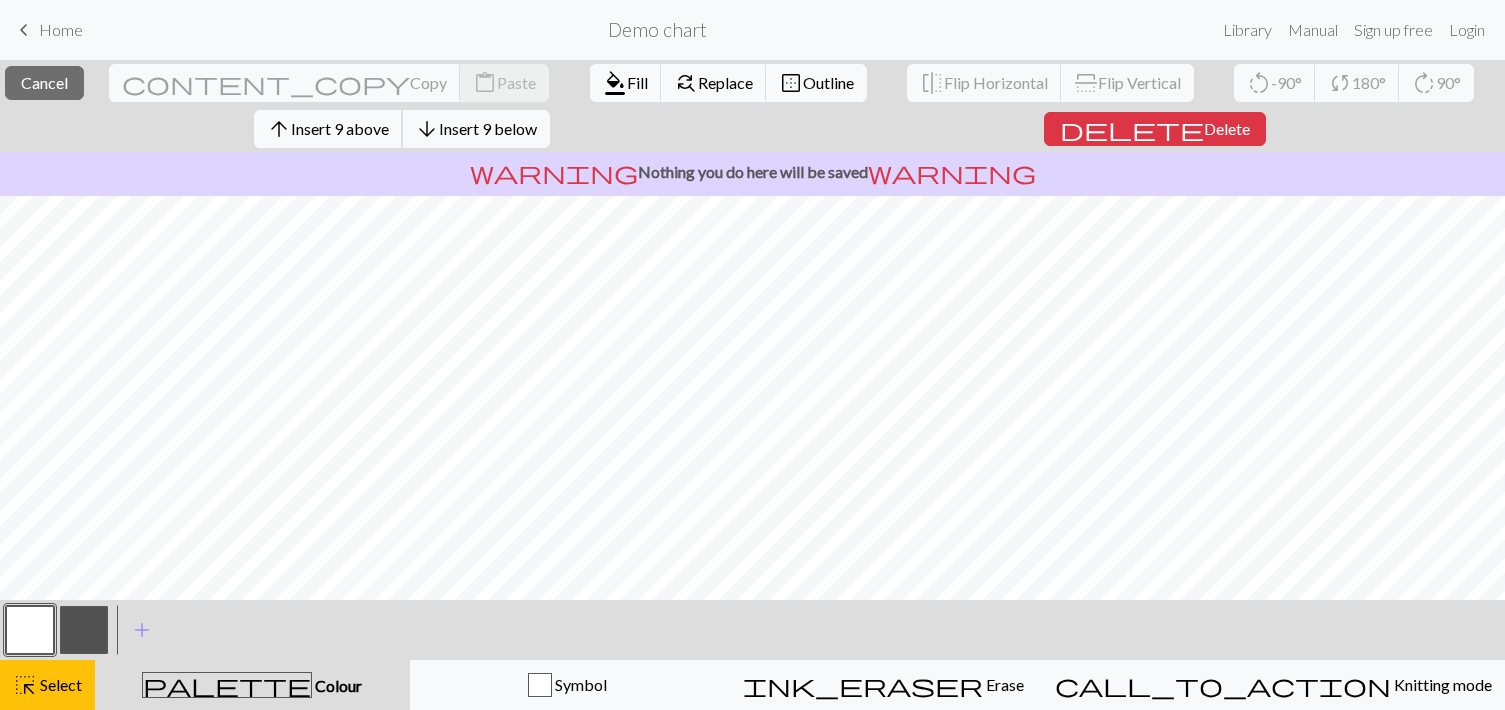 click on "Insert 9 above" at bounding box center [340, 128] 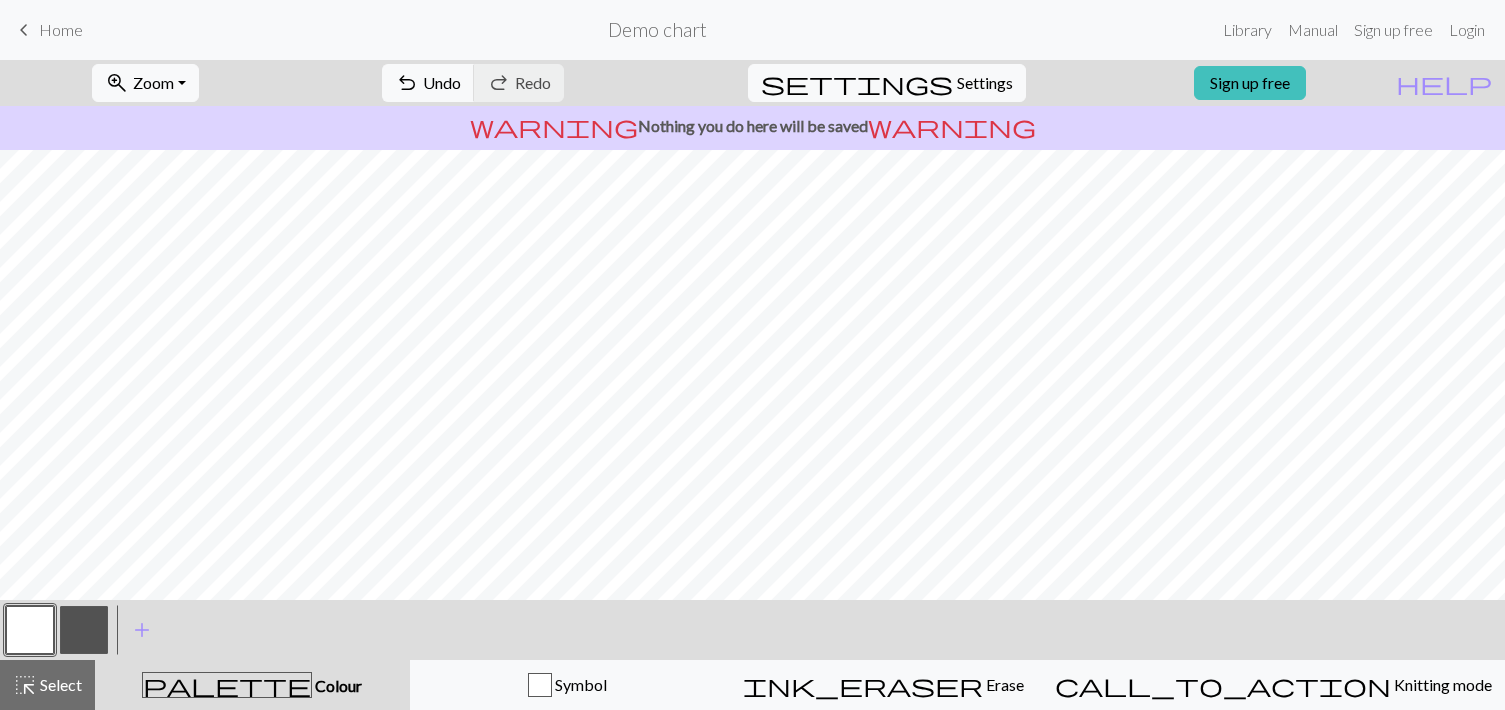 scroll, scrollTop: 907, scrollLeft: 0, axis: vertical 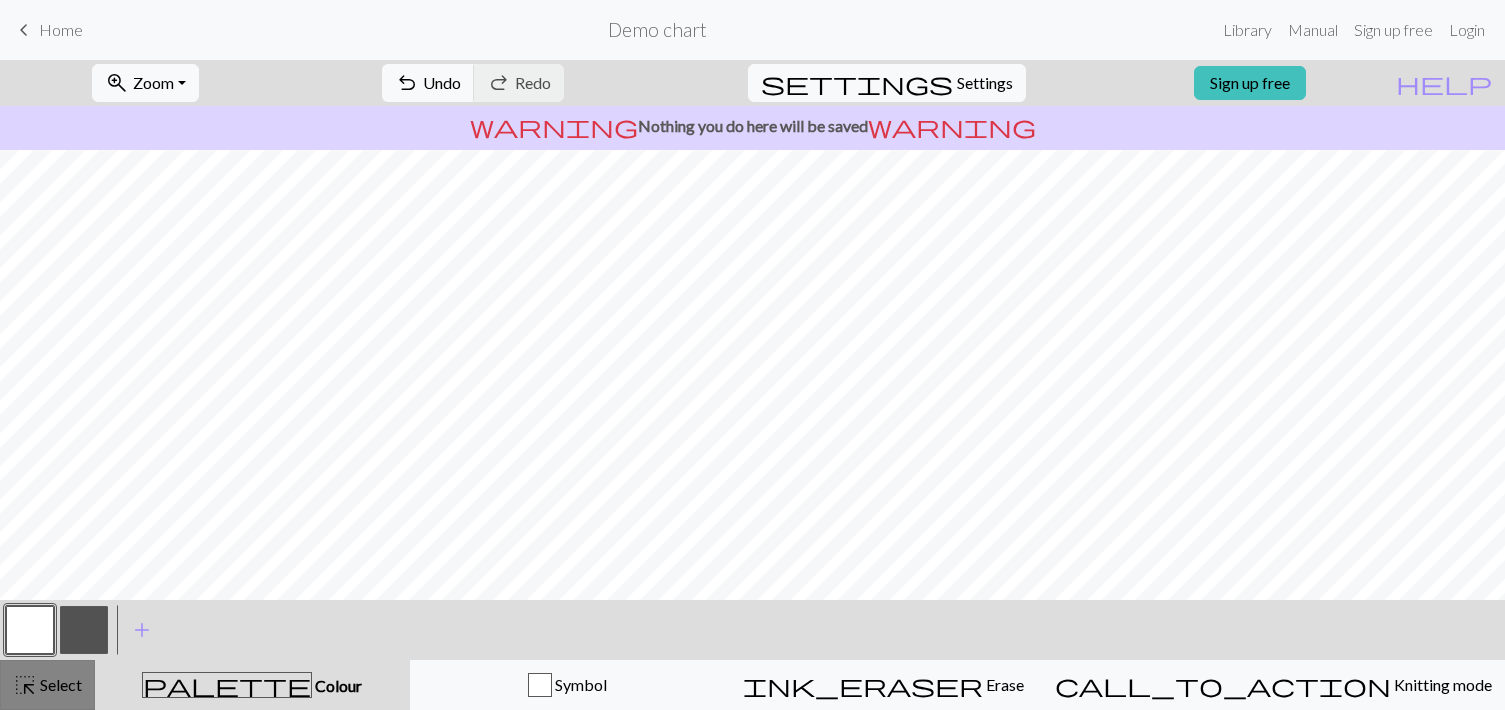 click on "highlight_alt   Select   Select" at bounding box center [47, 685] 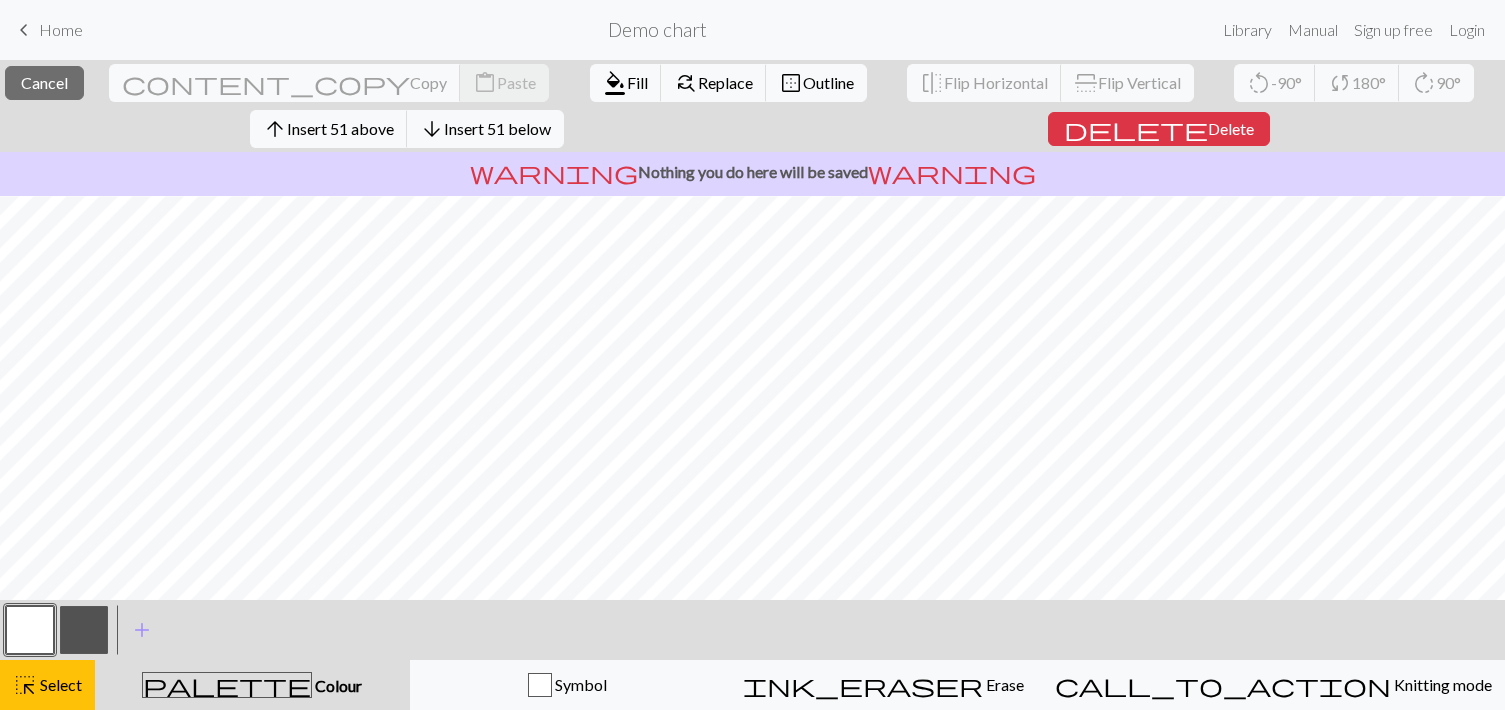 scroll, scrollTop: 953, scrollLeft: 0, axis: vertical 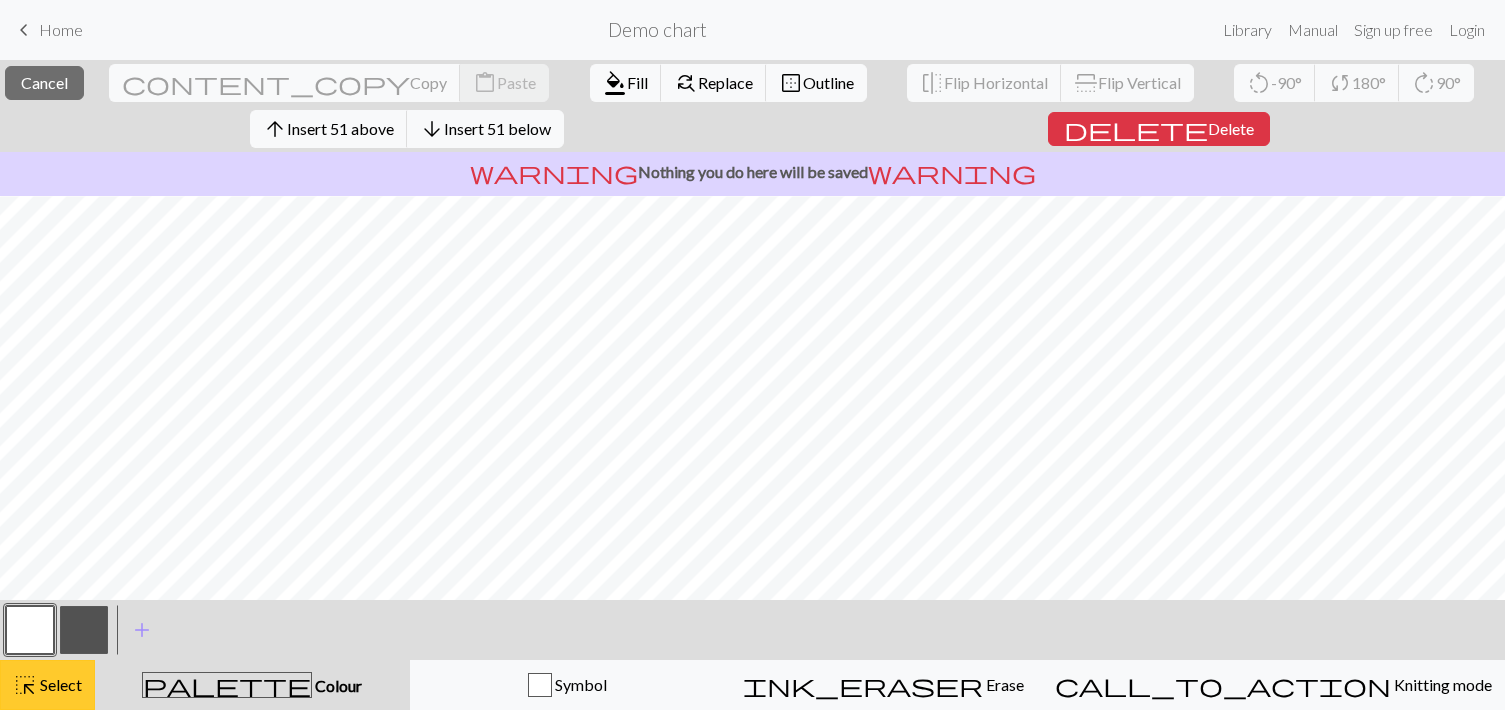 click on "highlight_alt   Select   Select" at bounding box center (47, 685) 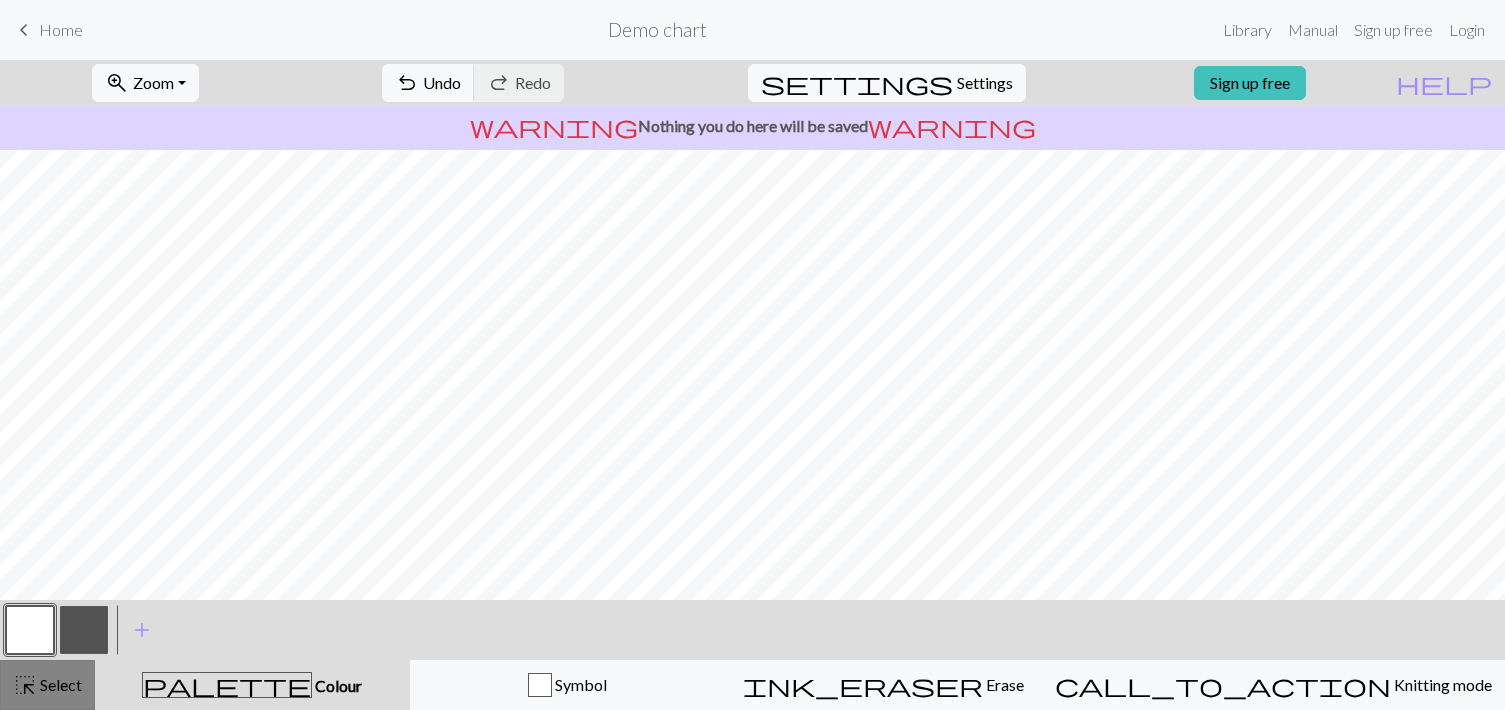 click on "Select" at bounding box center [59, 684] 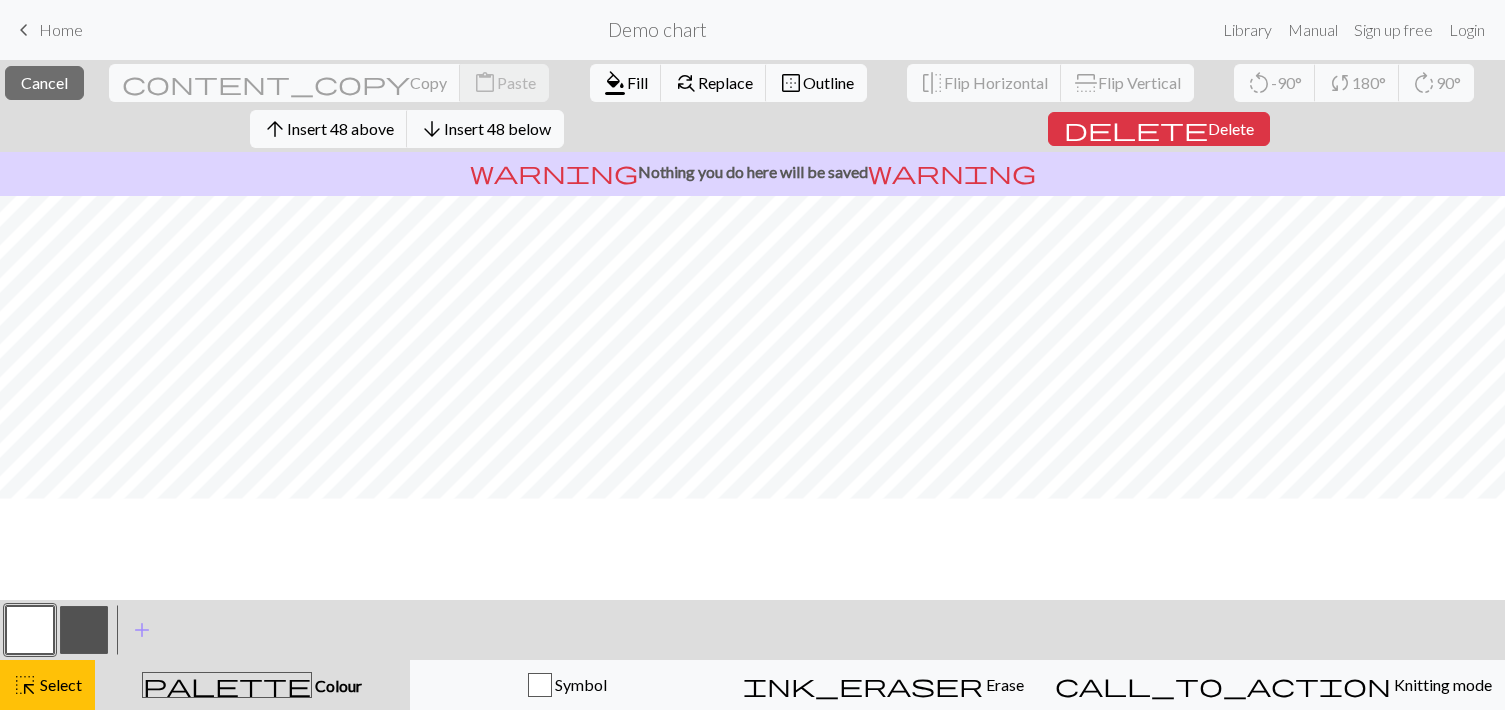 scroll, scrollTop: 0, scrollLeft: 0, axis: both 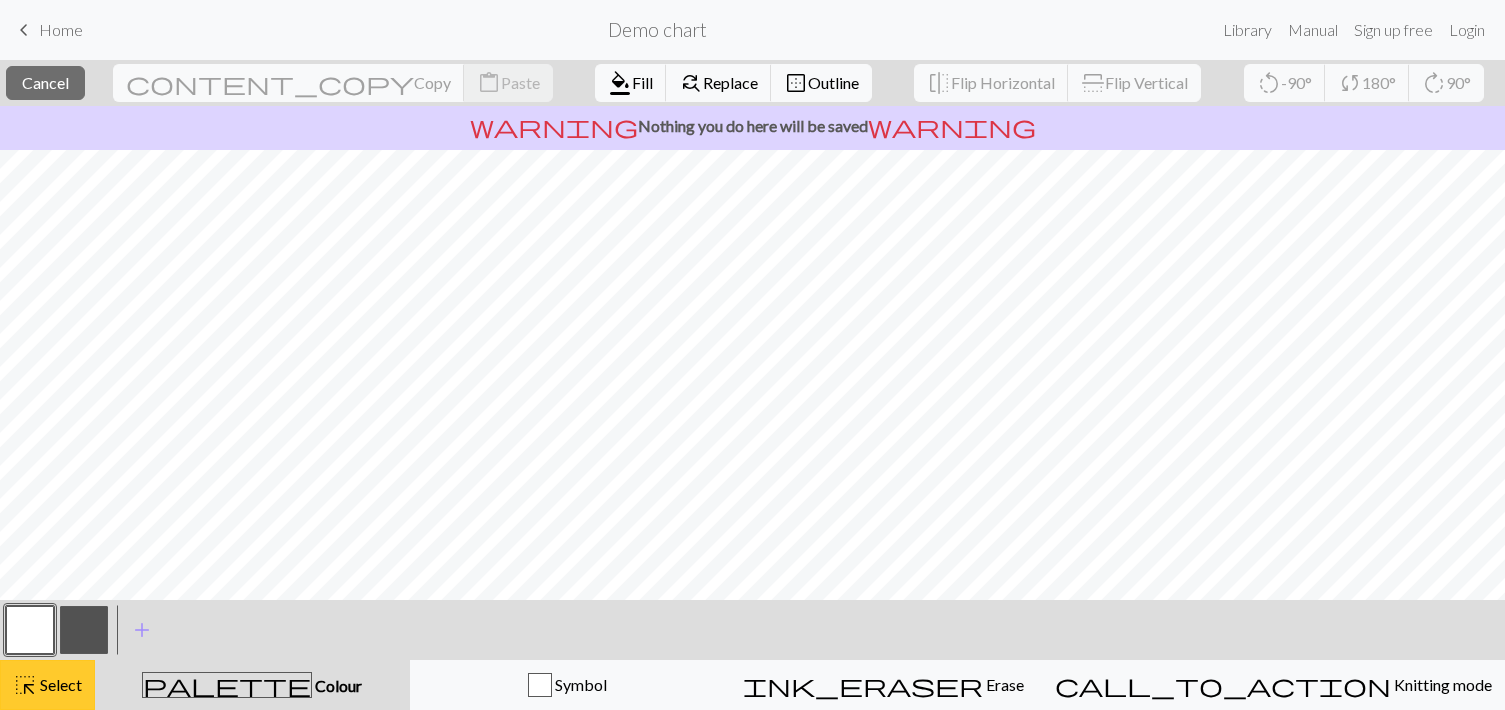 click on "Select" at bounding box center (59, 684) 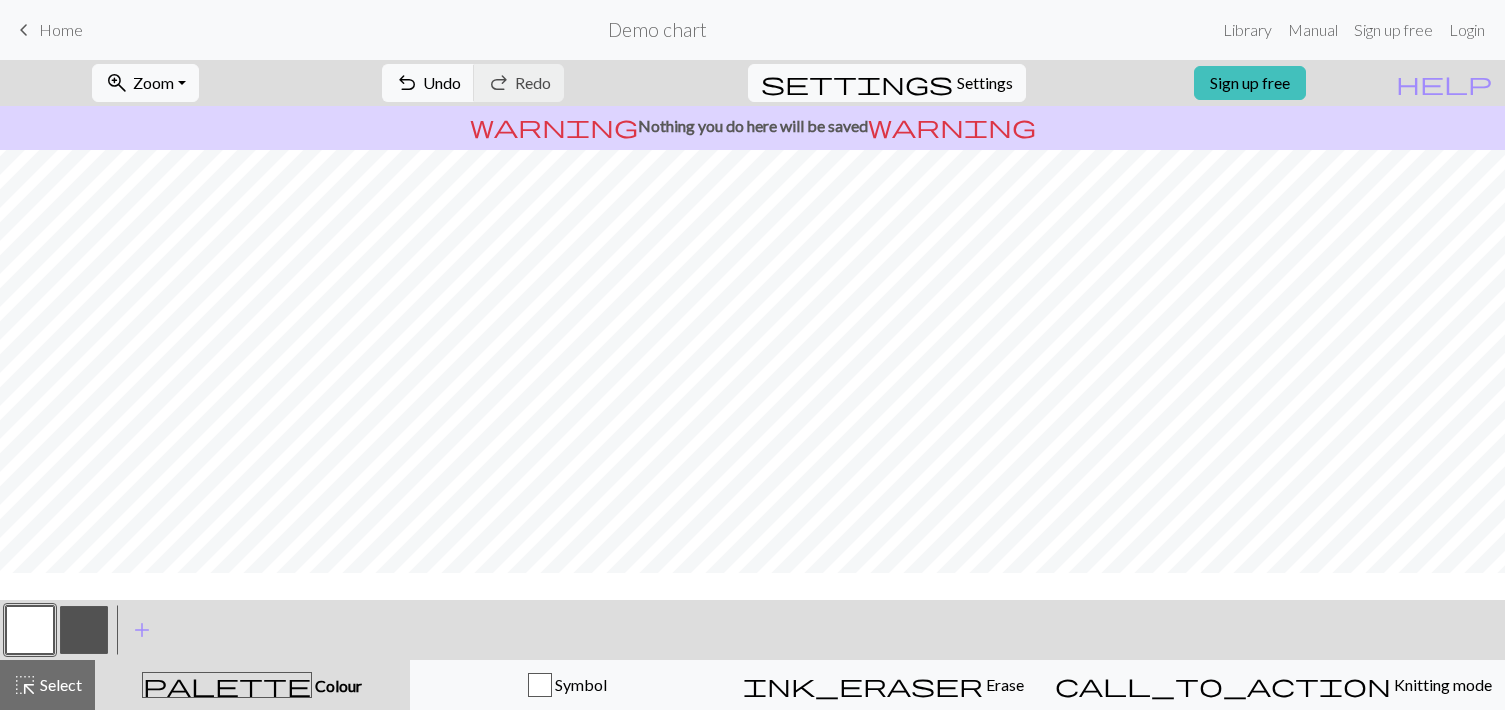 scroll, scrollTop: 107, scrollLeft: 0, axis: vertical 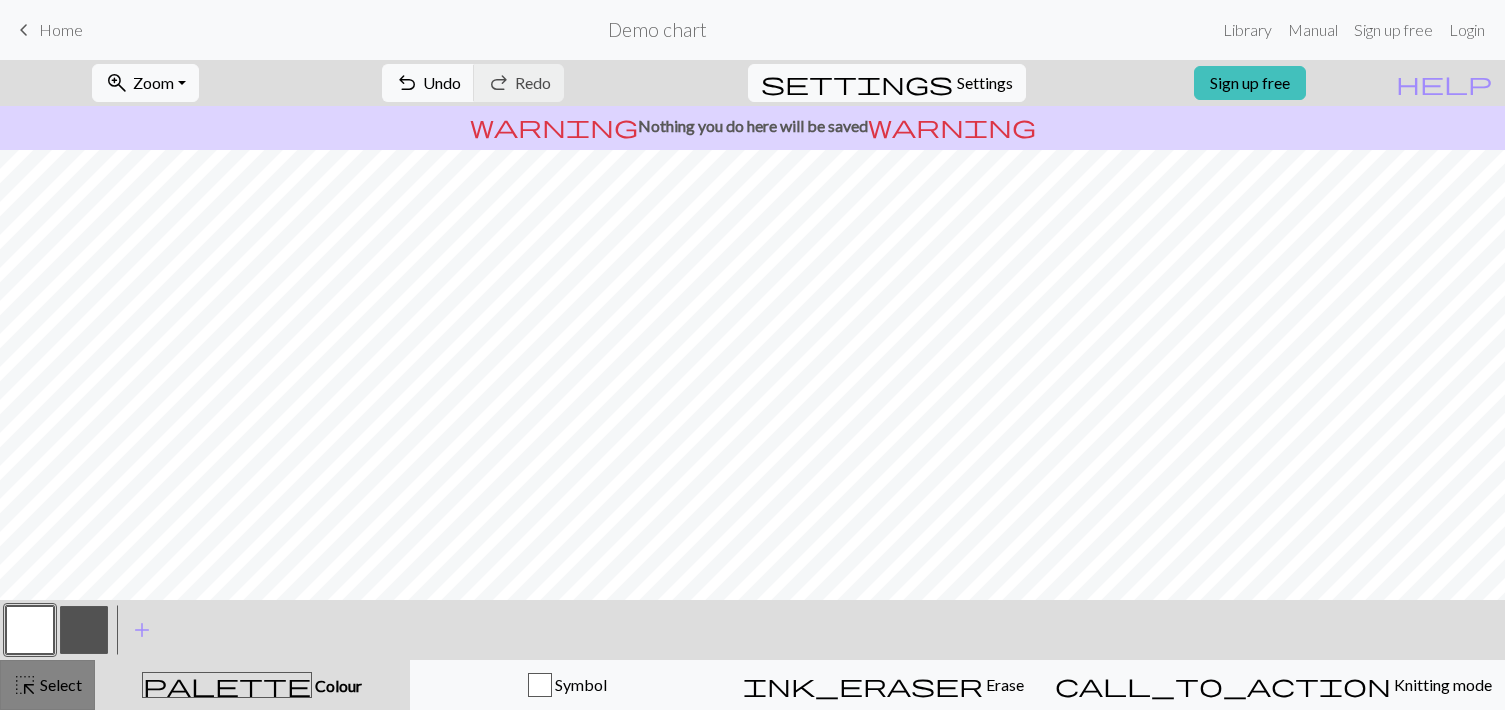 click on "Select" at bounding box center [59, 684] 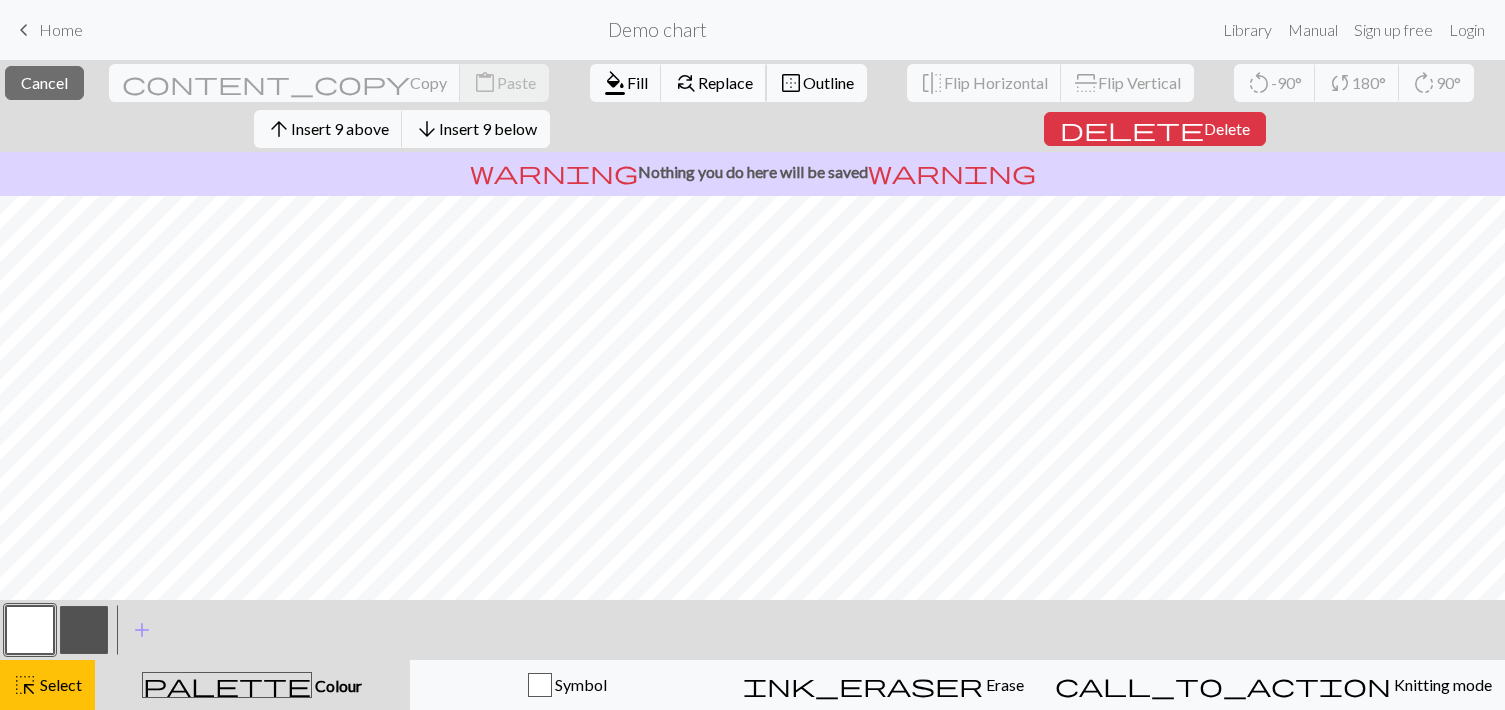 click on "Replace" at bounding box center (725, 82) 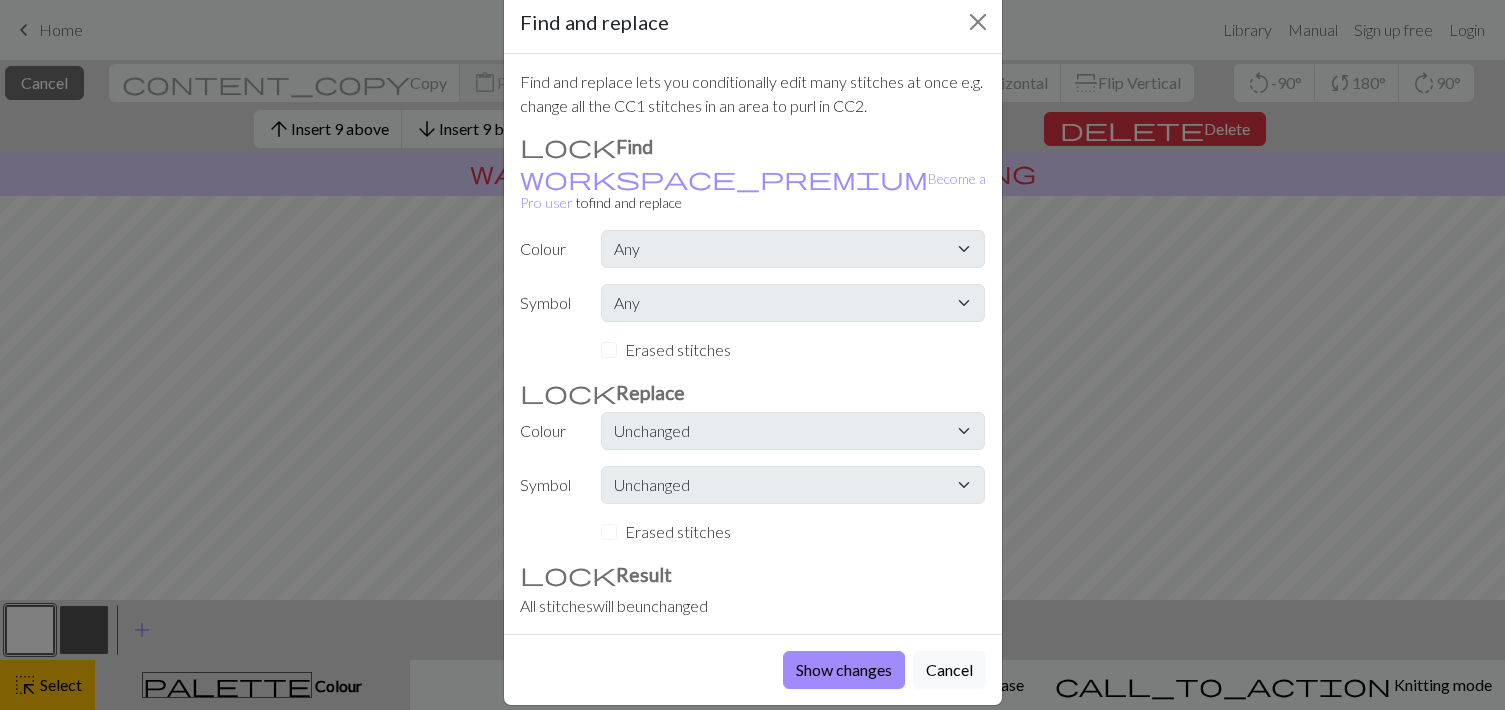 scroll, scrollTop: 0, scrollLeft: 0, axis: both 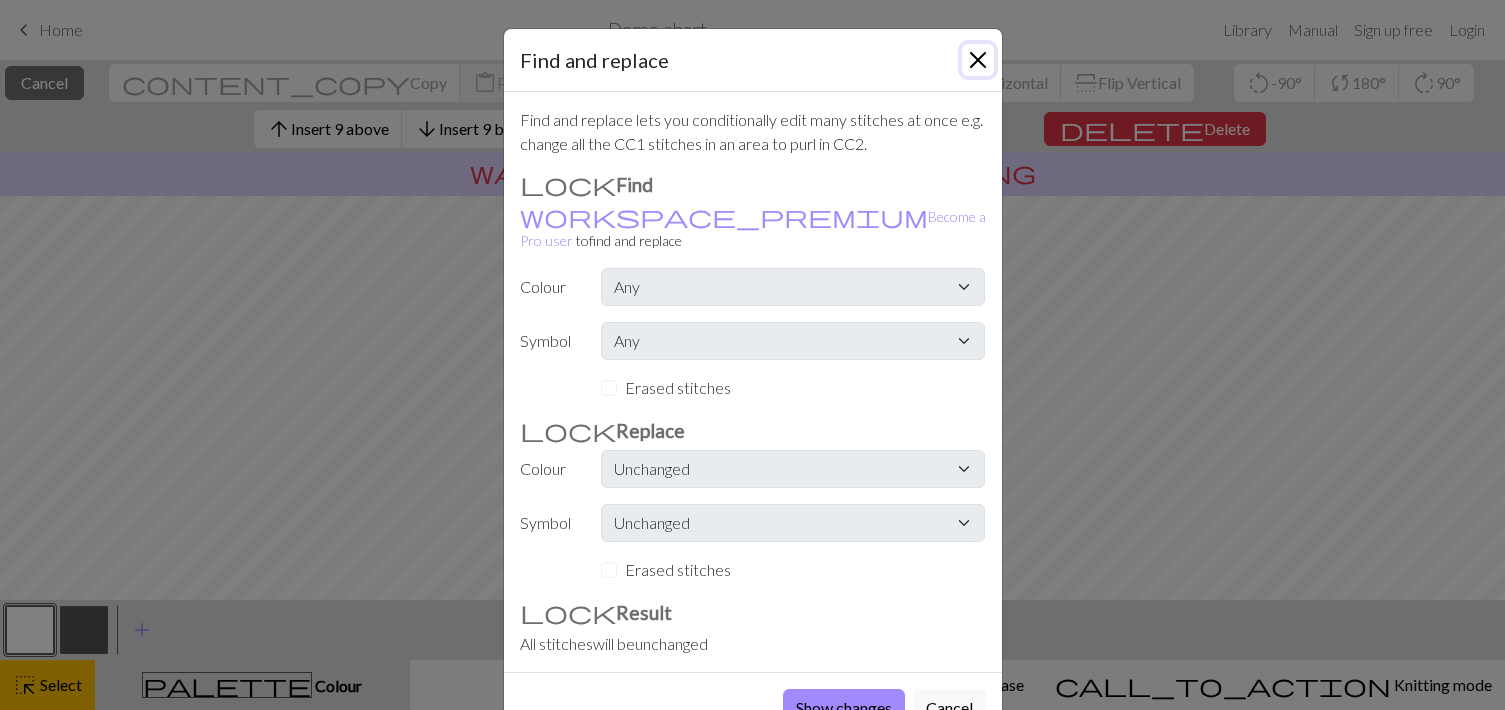 click at bounding box center (978, 60) 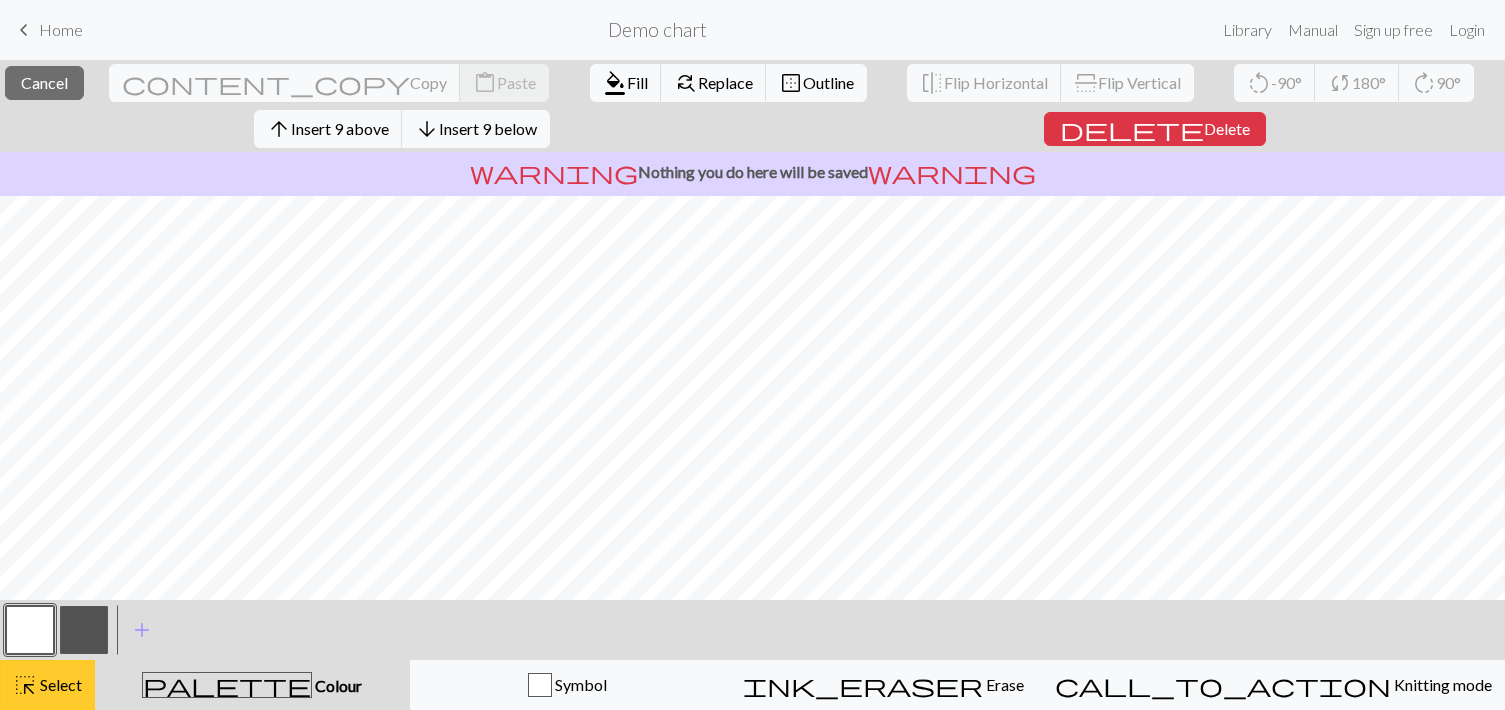 click on "highlight_alt   Select   Select" at bounding box center (47, 685) 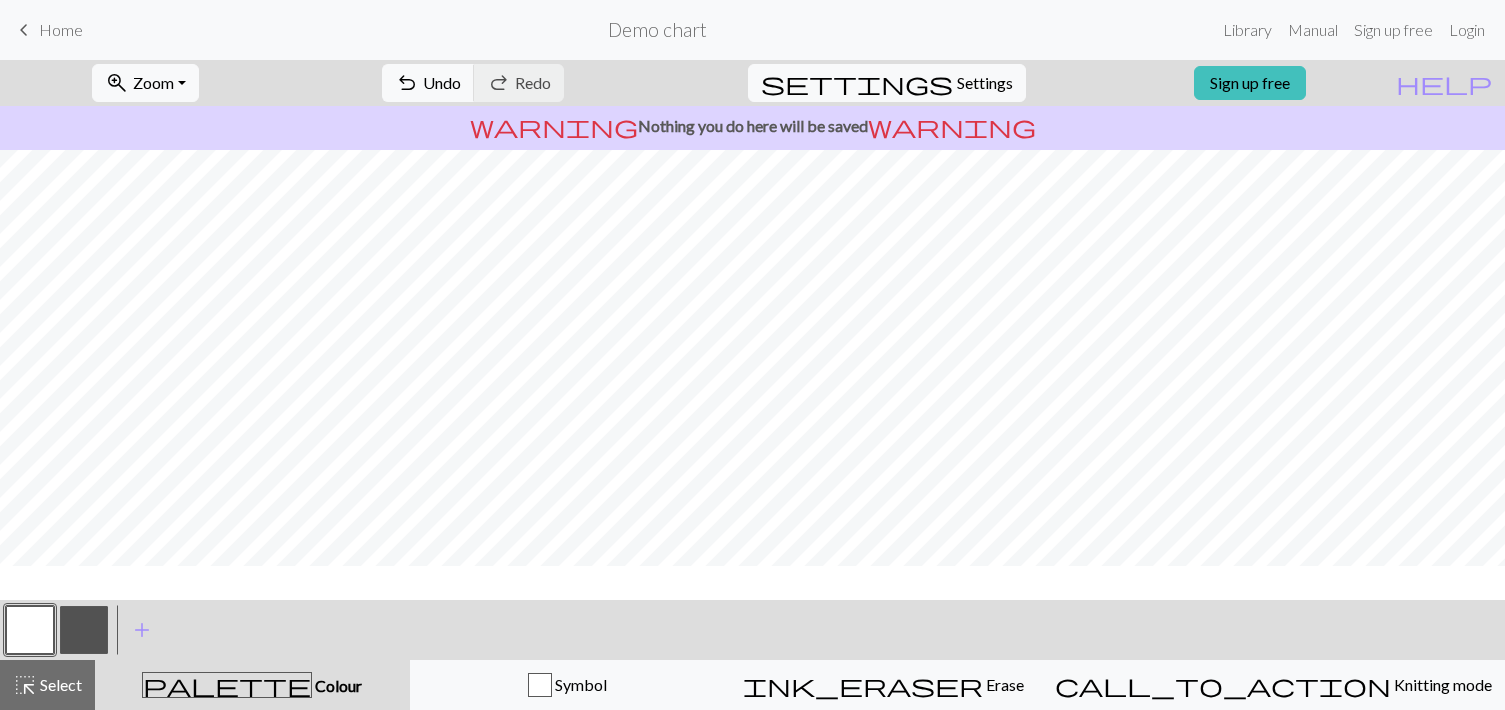 scroll, scrollTop: 0, scrollLeft: 0, axis: both 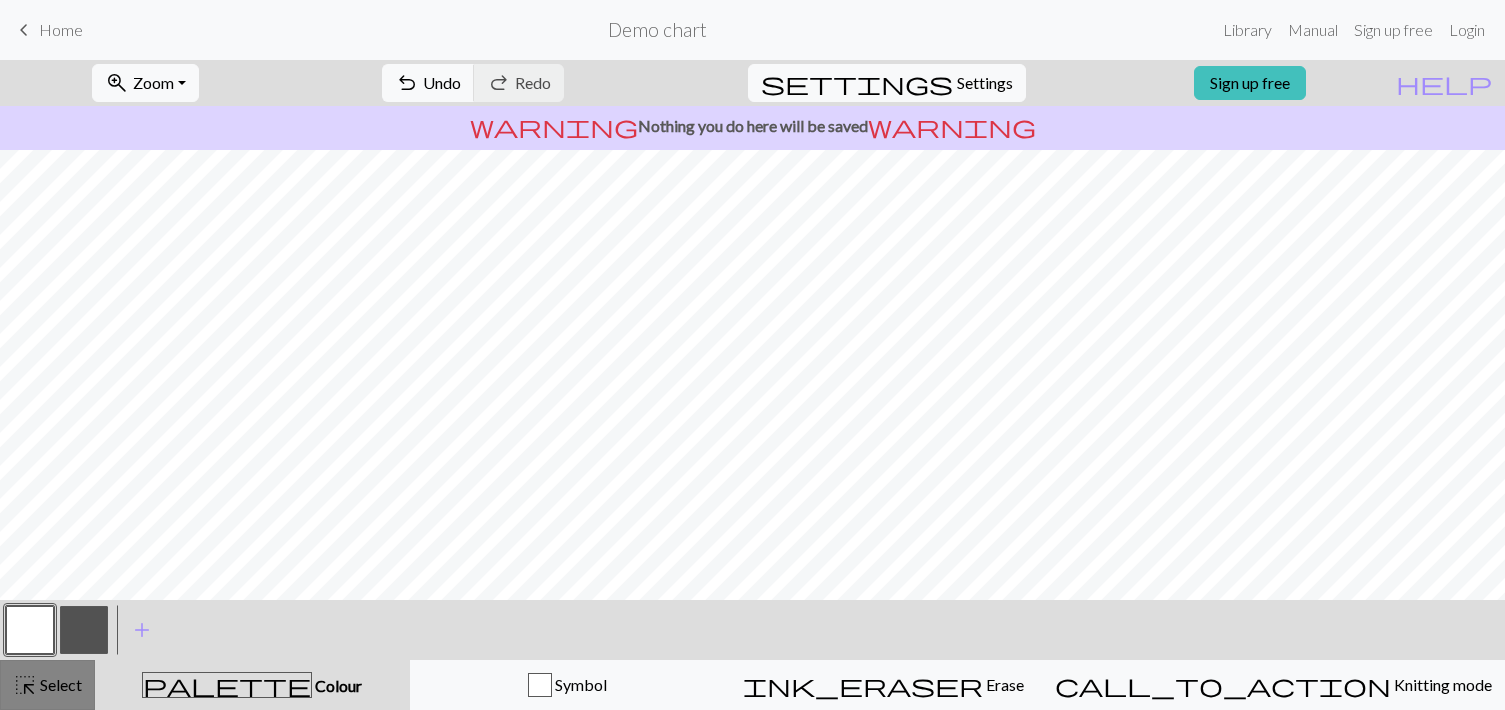 click on "highlight_alt   Select   Select" at bounding box center [47, 685] 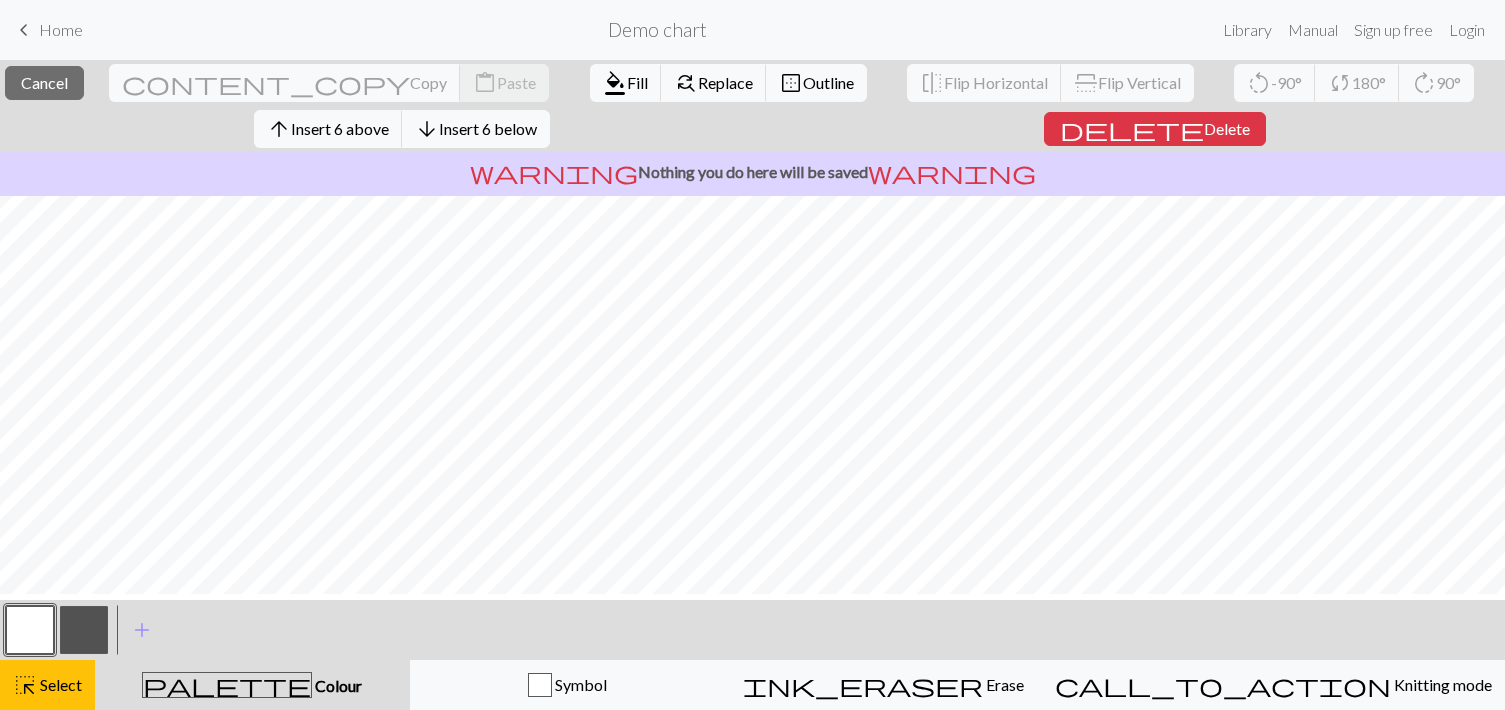 scroll, scrollTop: 228, scrollLeft: 0, axis: vertical 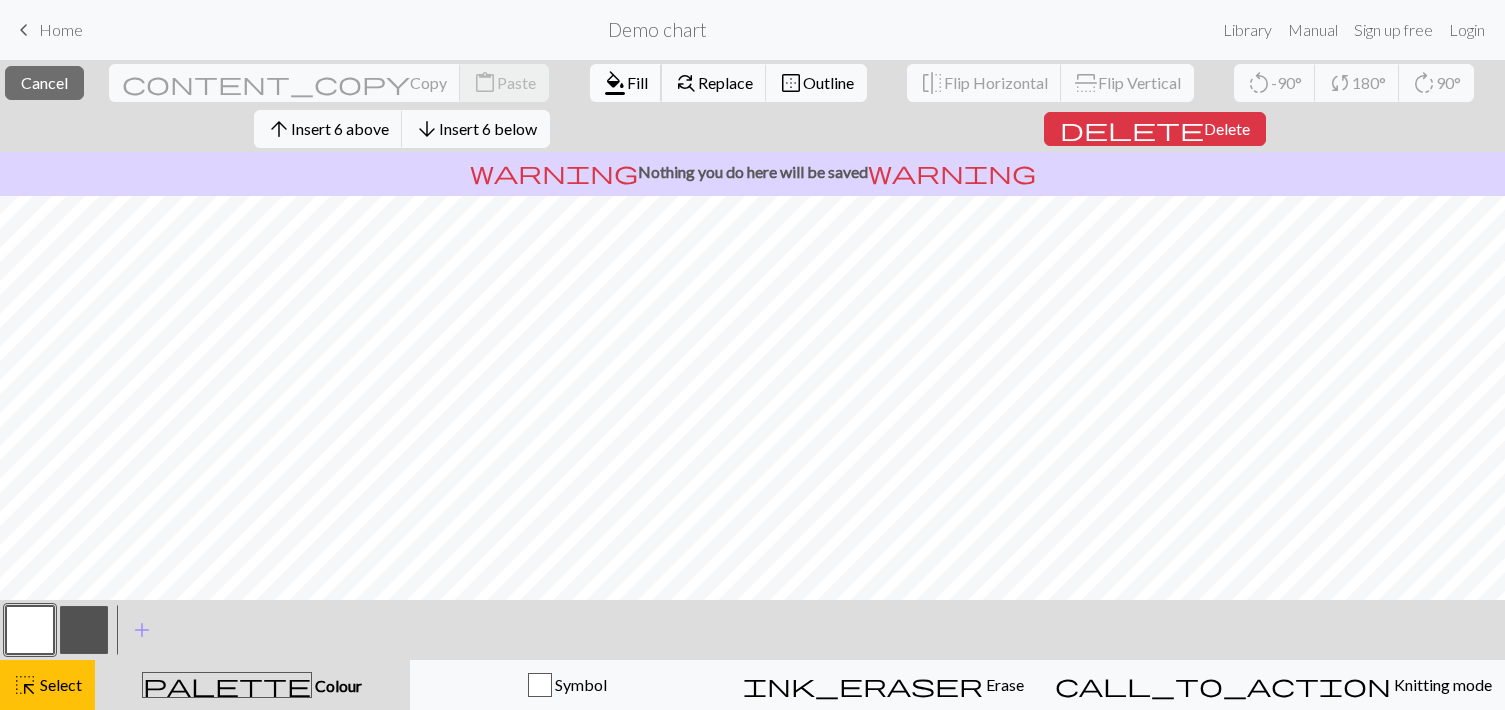 click on "format_color_fill  Fill" at bounding box center [626, 83] 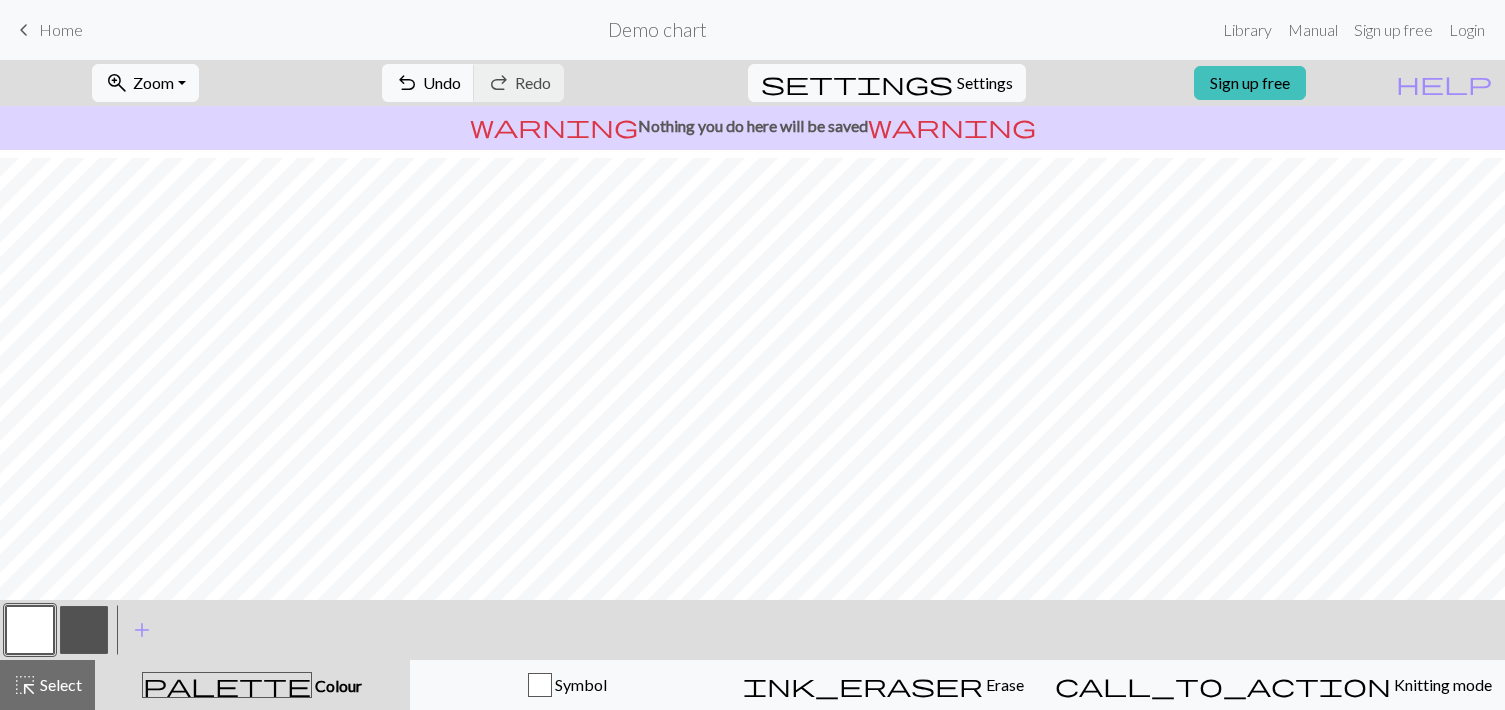 scroll, scrollTop: 47, scrollLeft: 0, axis: vertical 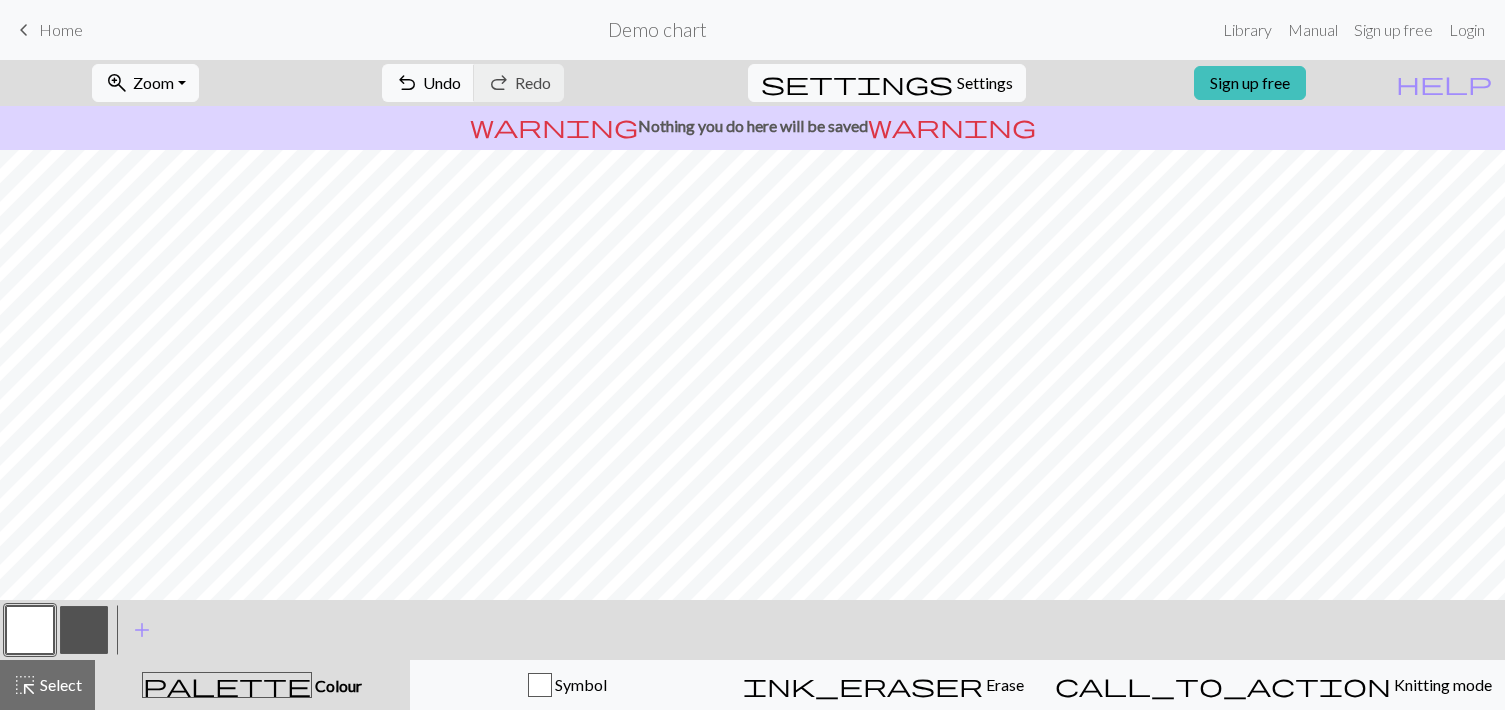 click at bounding box center (84, 630) 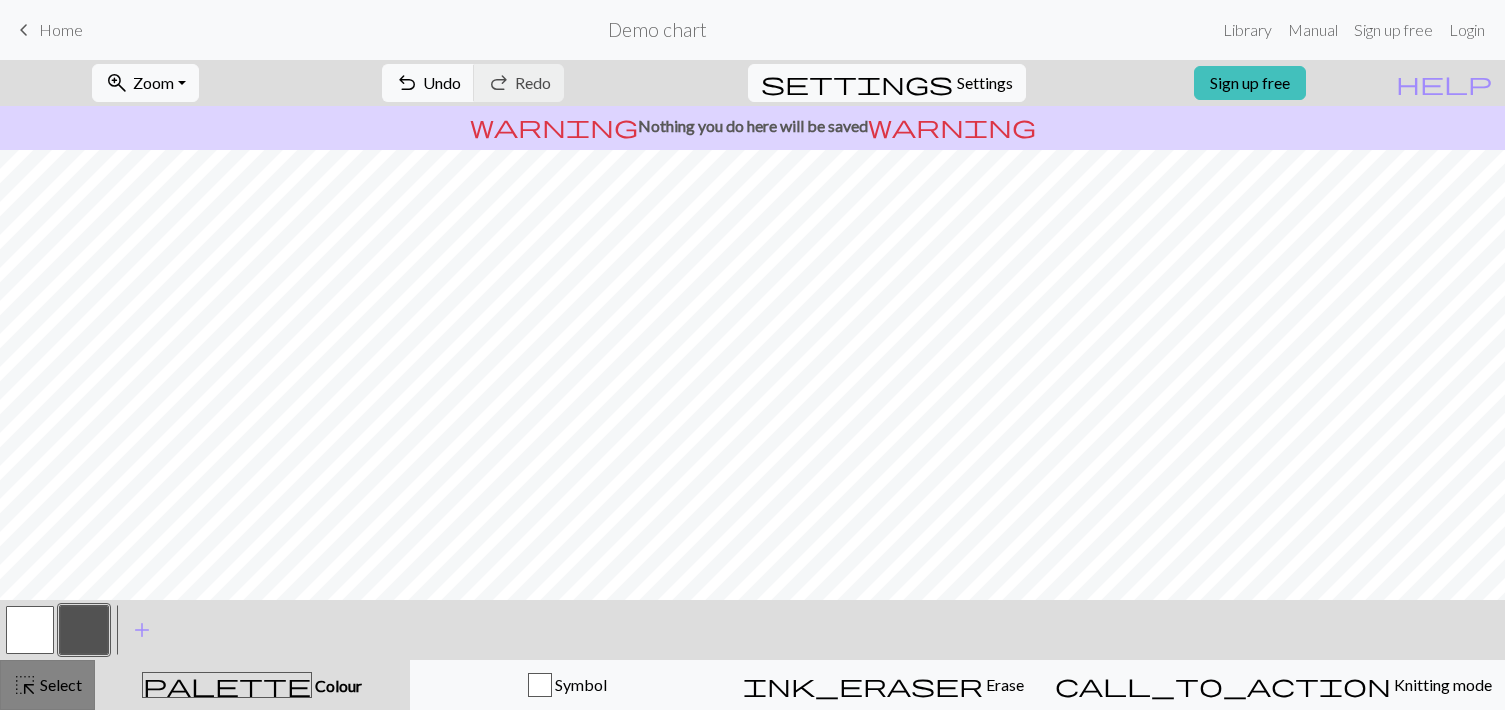 click on "highlight_alt   Select   Select" at bounding box center (47, 685) 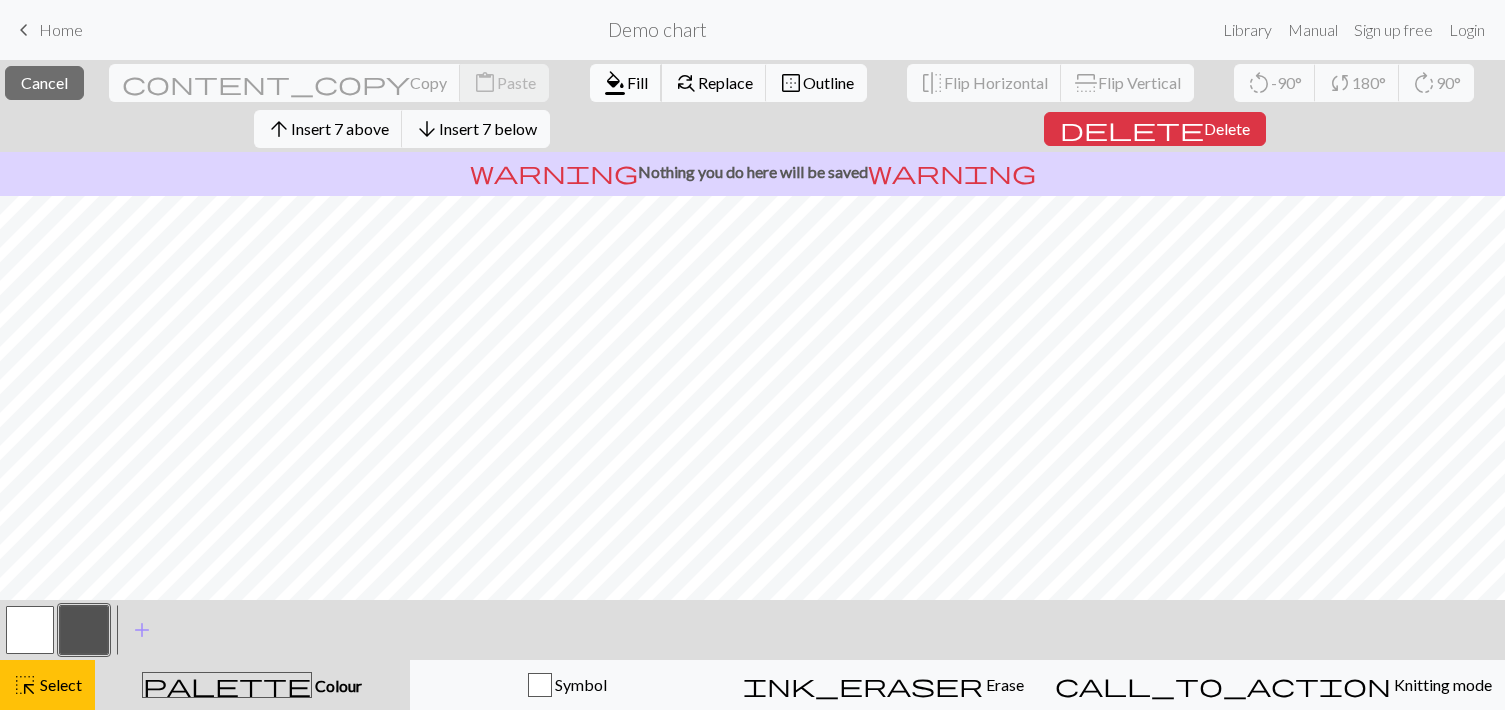 click on "Fill" at bounding box center (637, 82) 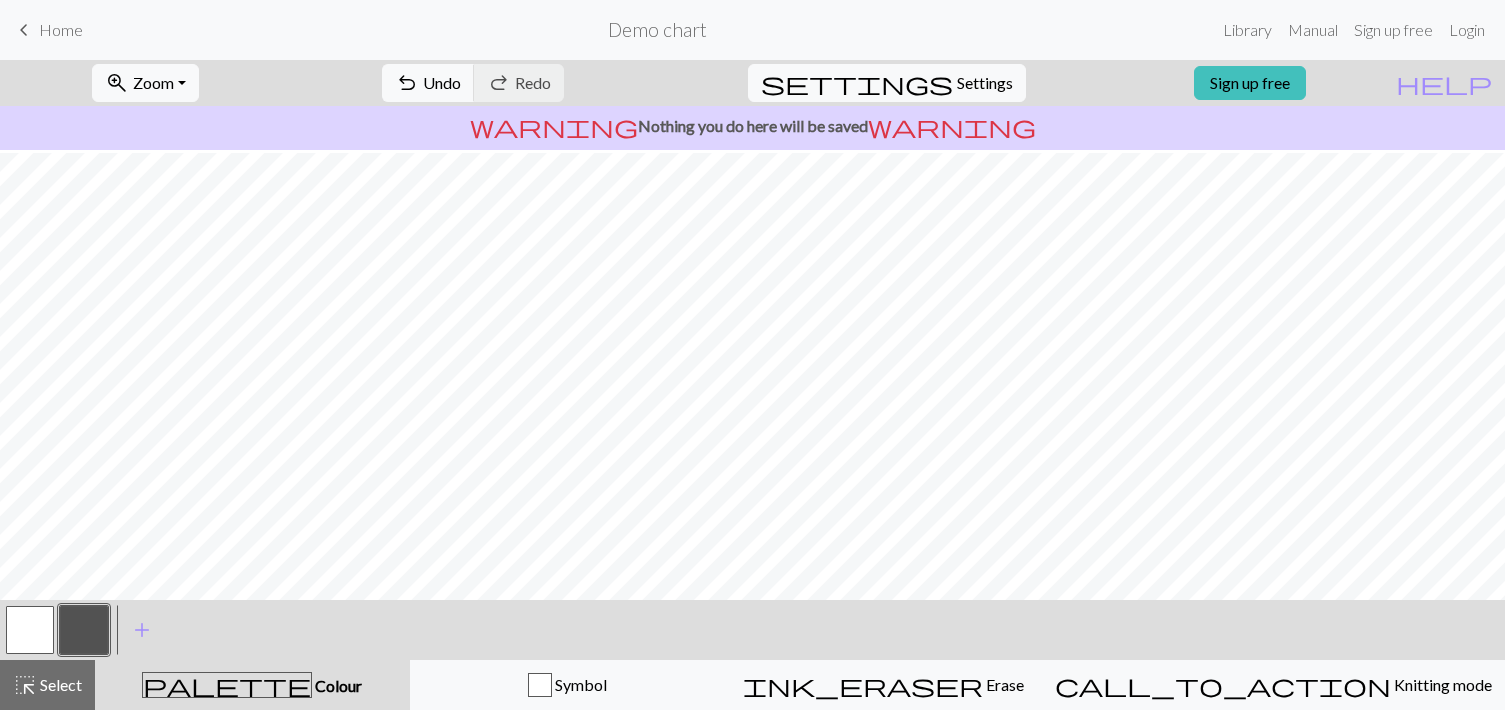 scroll, scrollTop: 135, scrollLeft: 0, axis: vertical 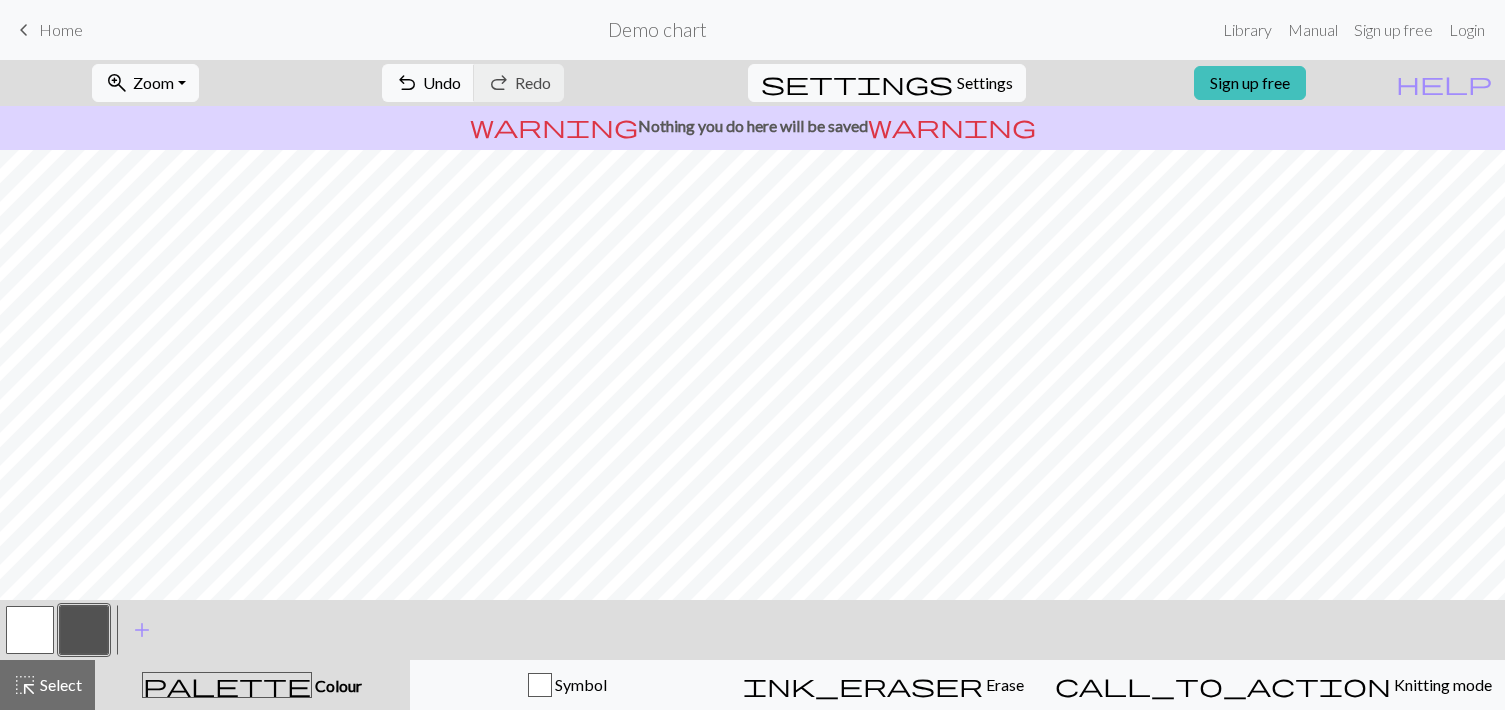 click at bounding box center [30, 630] 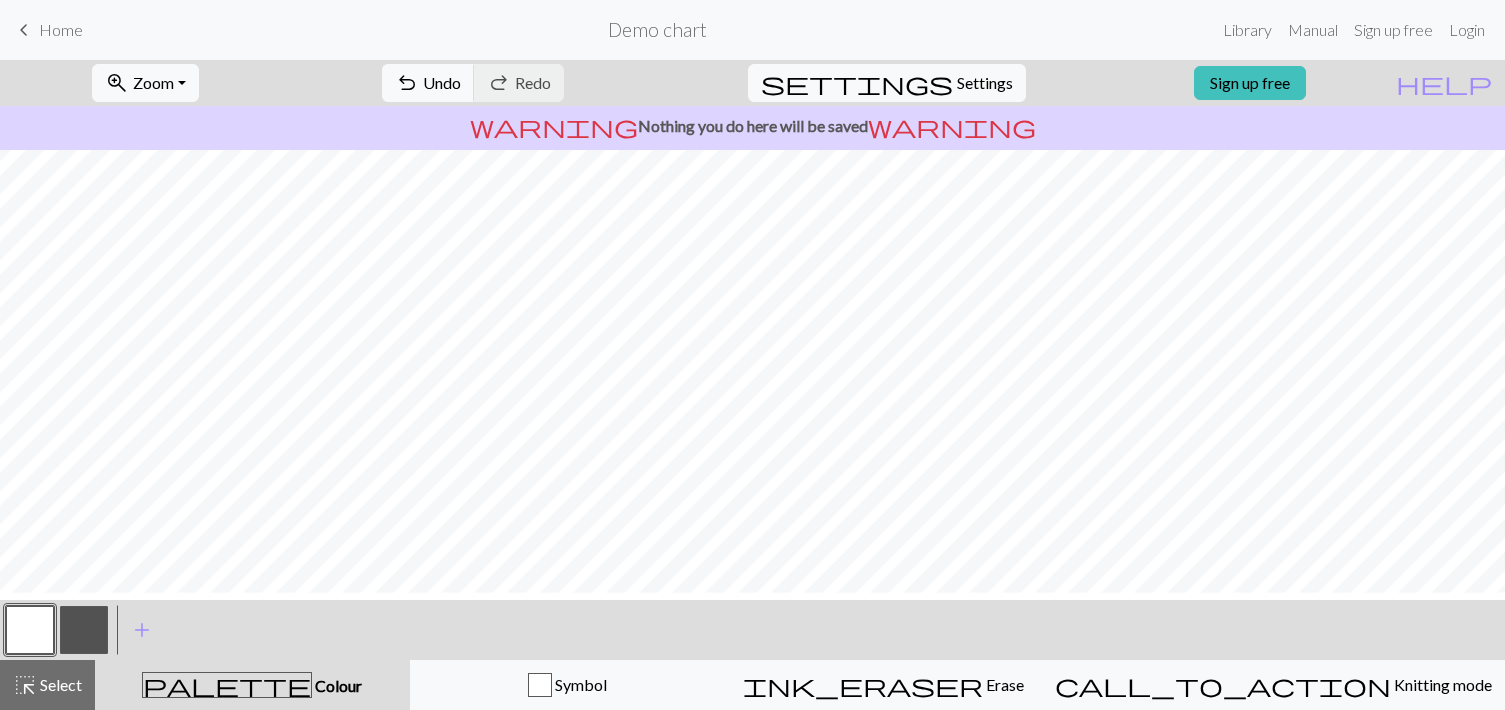 scroll, scrollTop: 88, scrollLeft: 0, axis: vertical 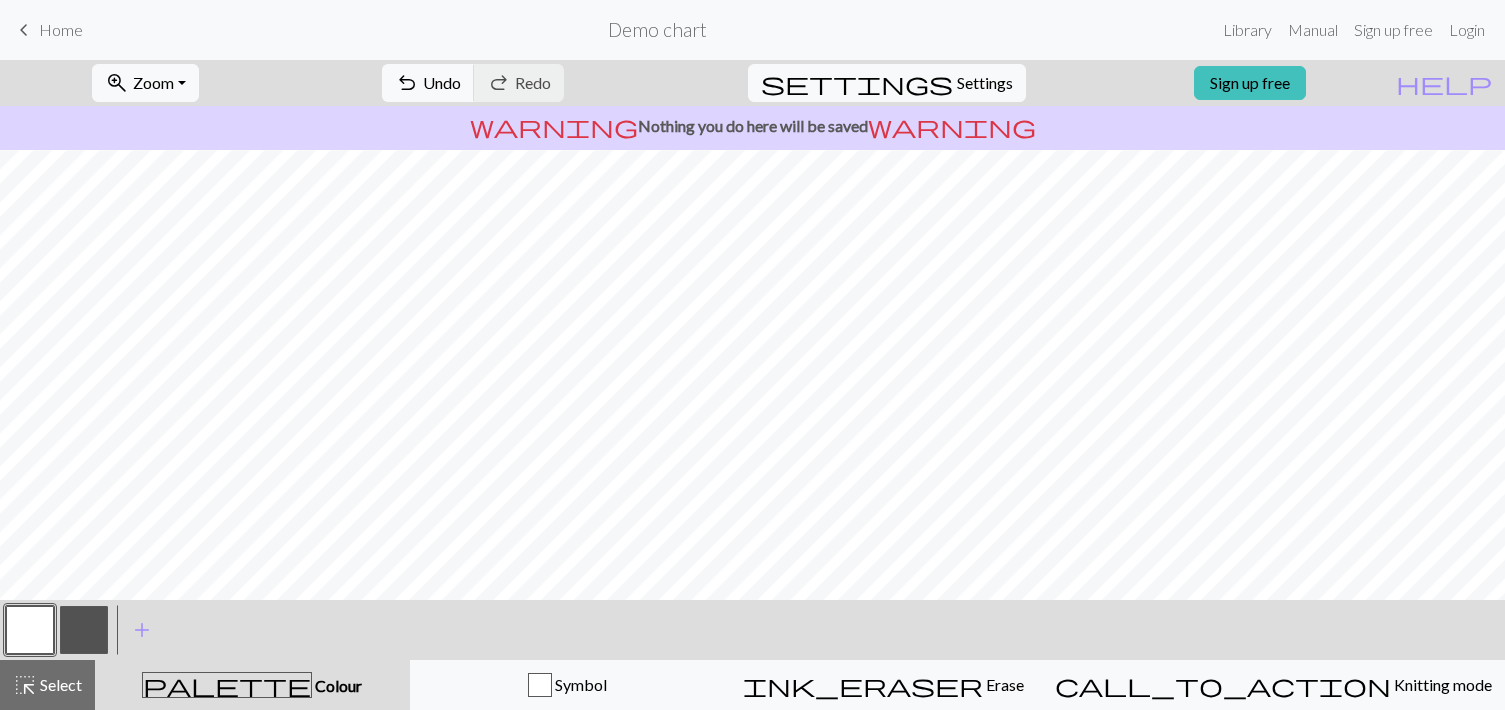 click at bounding box center [84, 630] 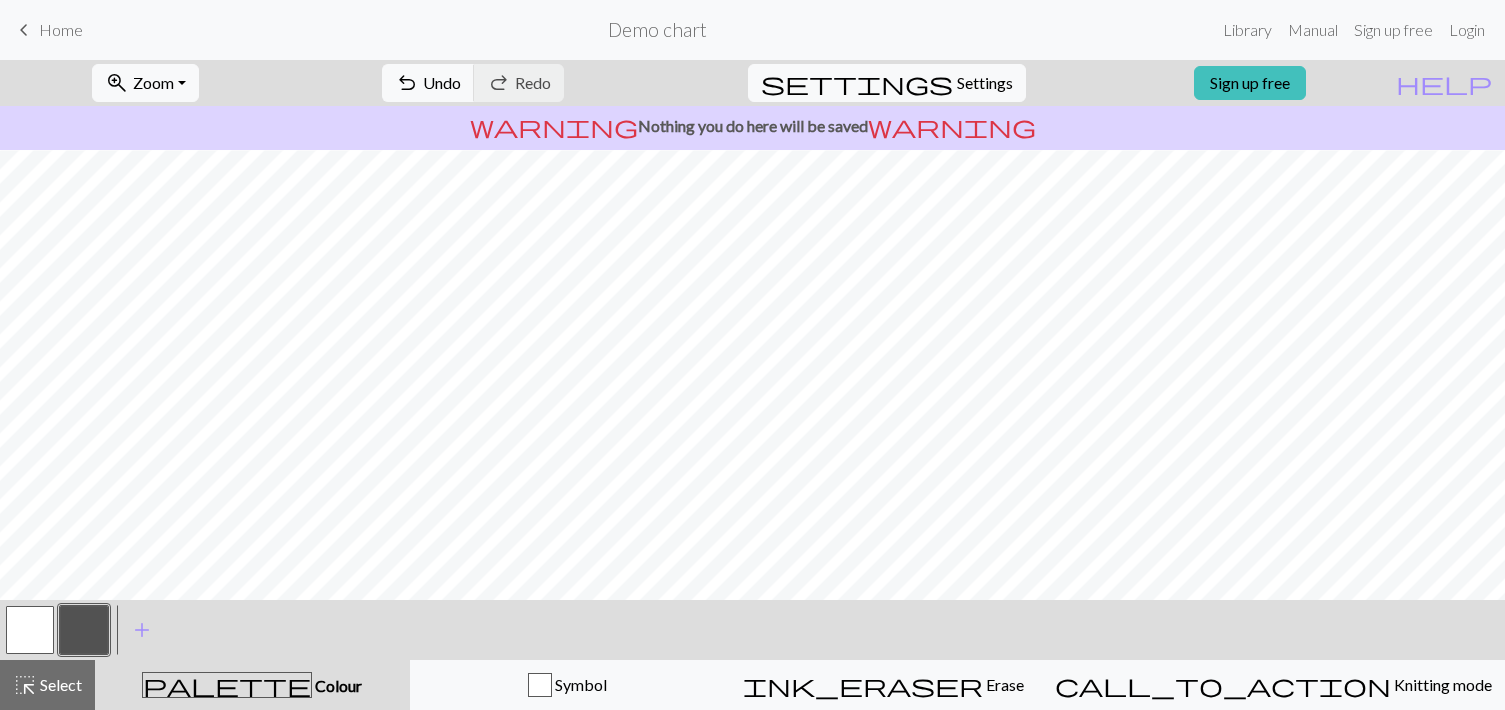 click at bounding box center (30, 630) 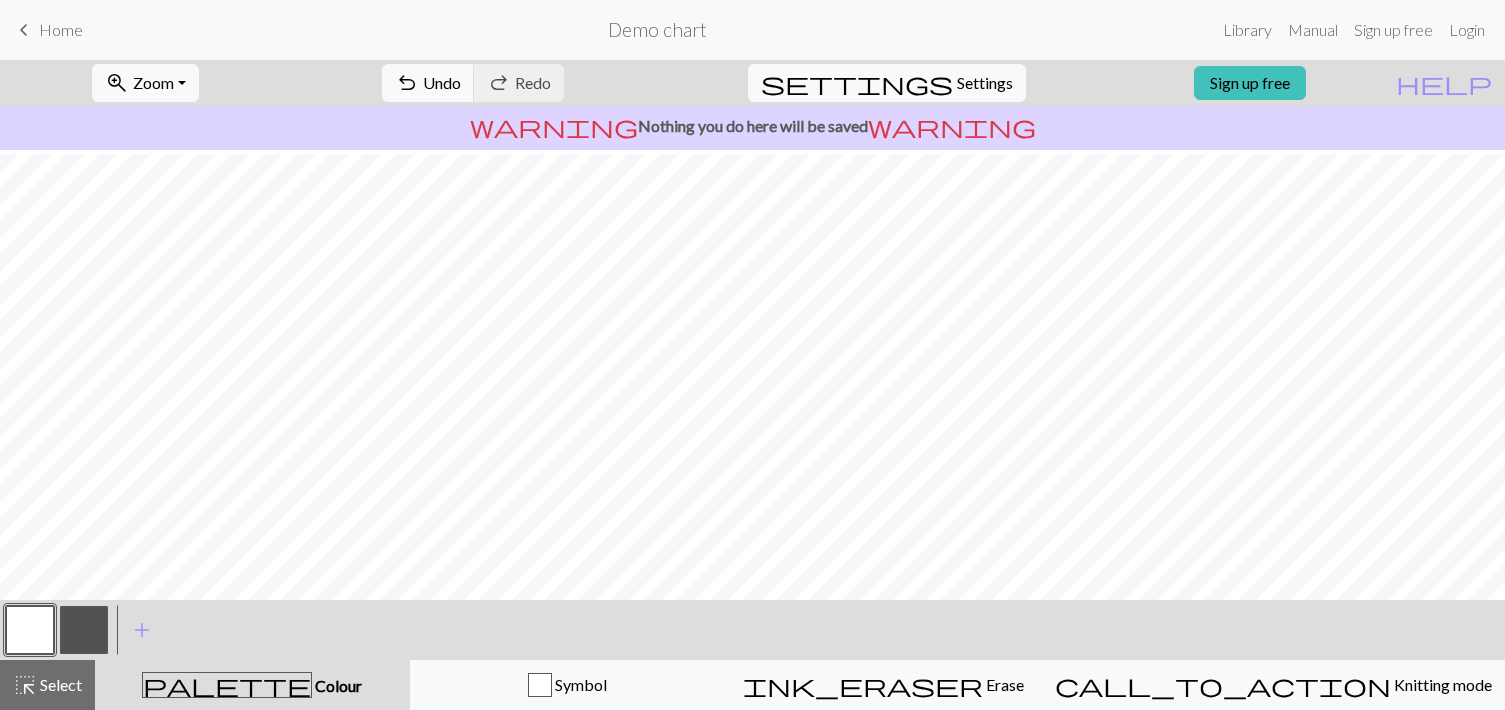 scroll, scrollTop: 907, scrollLeft: 0, axis: vertical 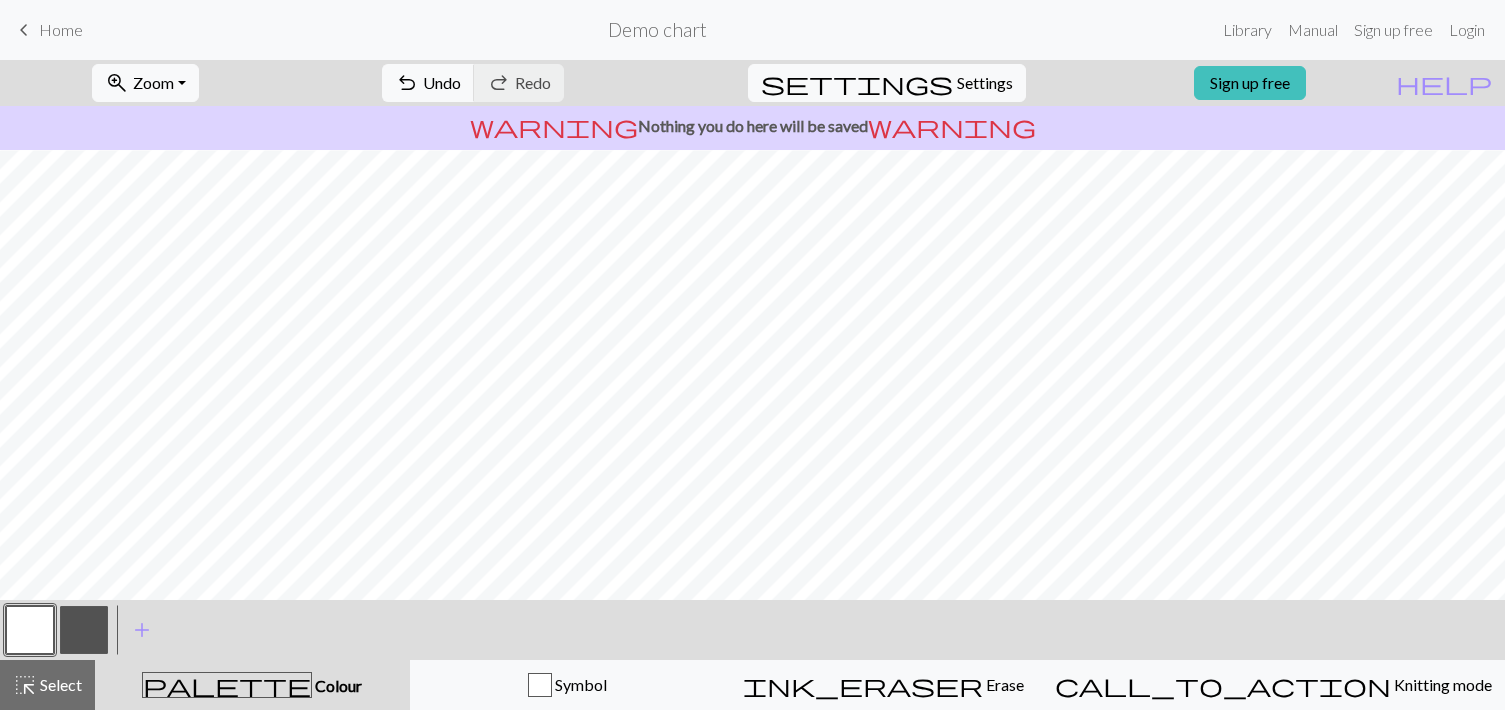 click at bounding box center [84, 630] 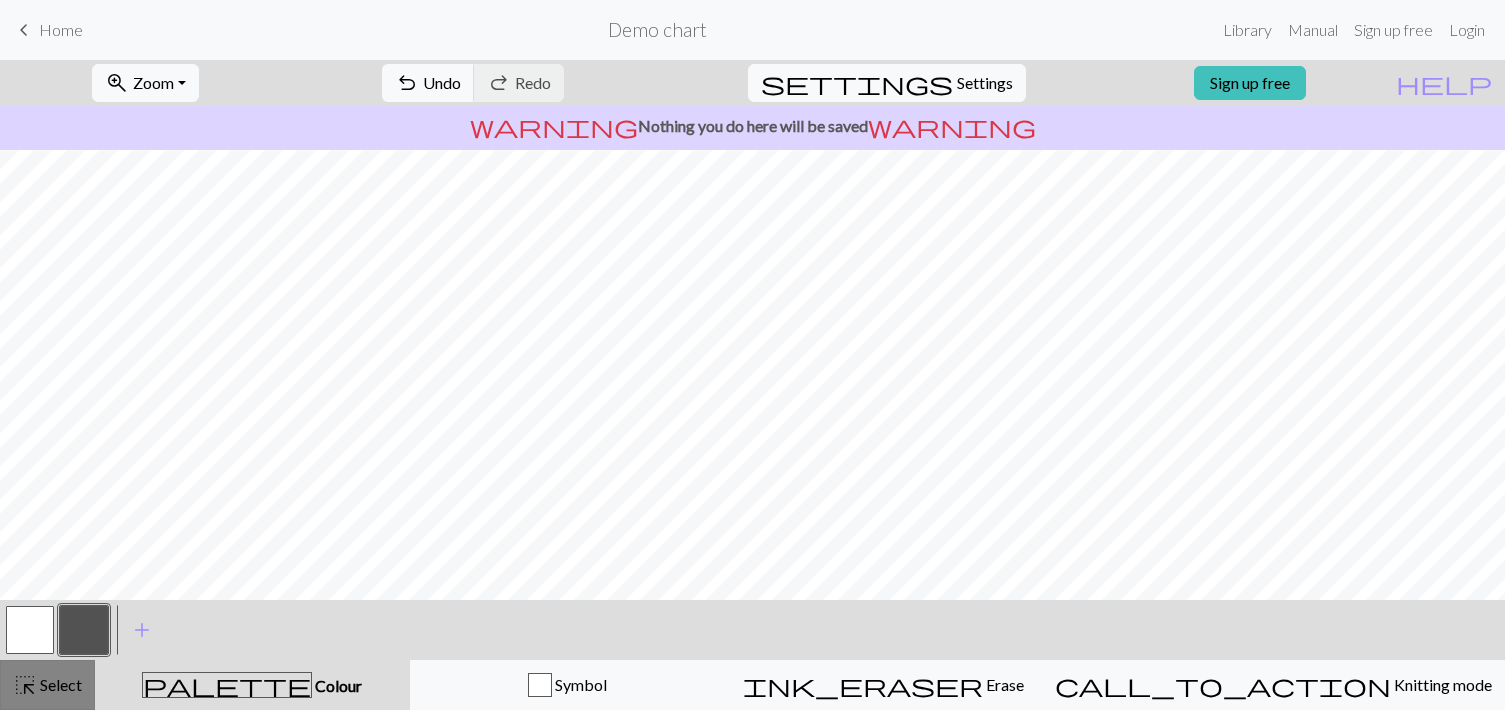 click on "Select" at bounding box center [59, 684] 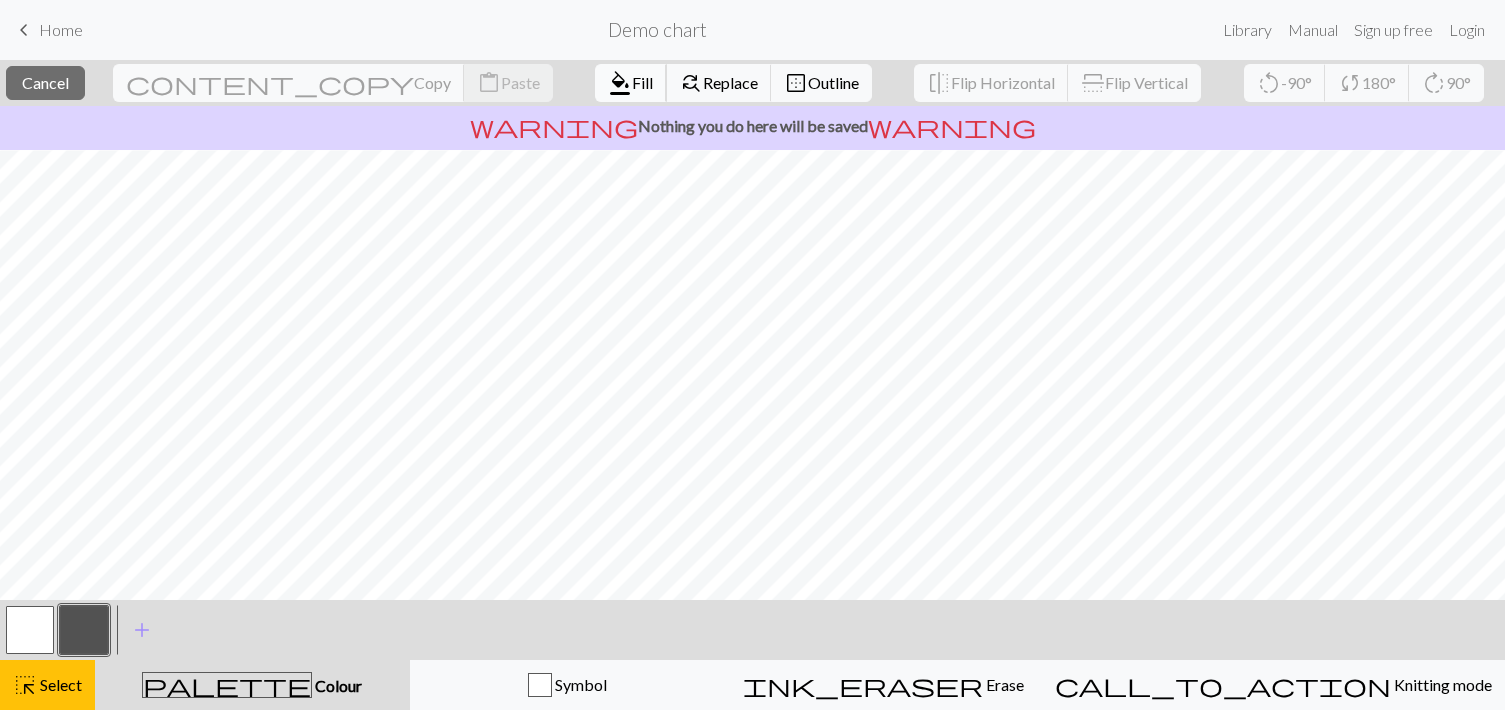 click on "Fill" at bounding box center (642, 82) 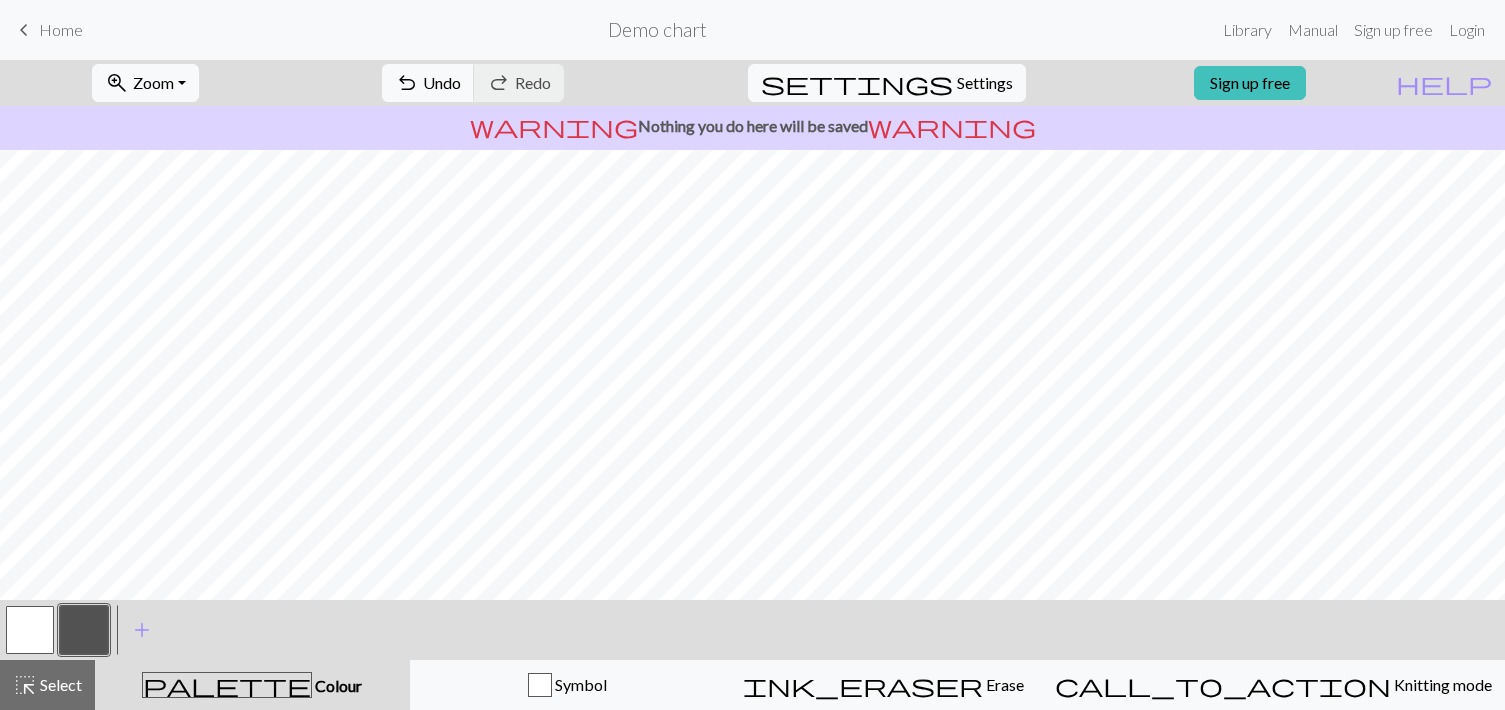 click at bounding box center [84, 630] 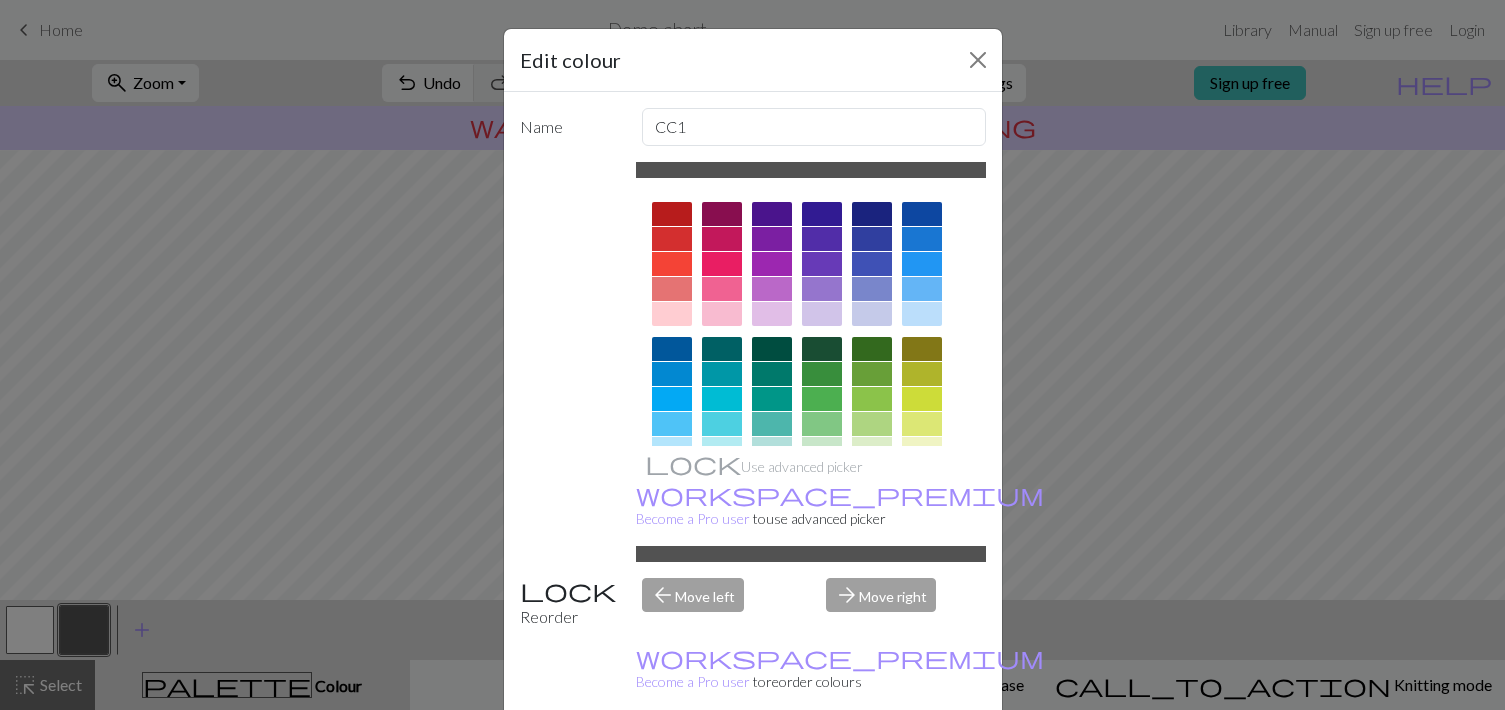 click on "Edit colour Name CC1 Use advanced picker workspace_premium Become a Pro user   to  use advanced picker Reorder arrow_back Move left arrow_forward Move right workspace_premium Become a Pro user   to  reorder colours Delete Done Cancel" at bounding box center (752, 355) 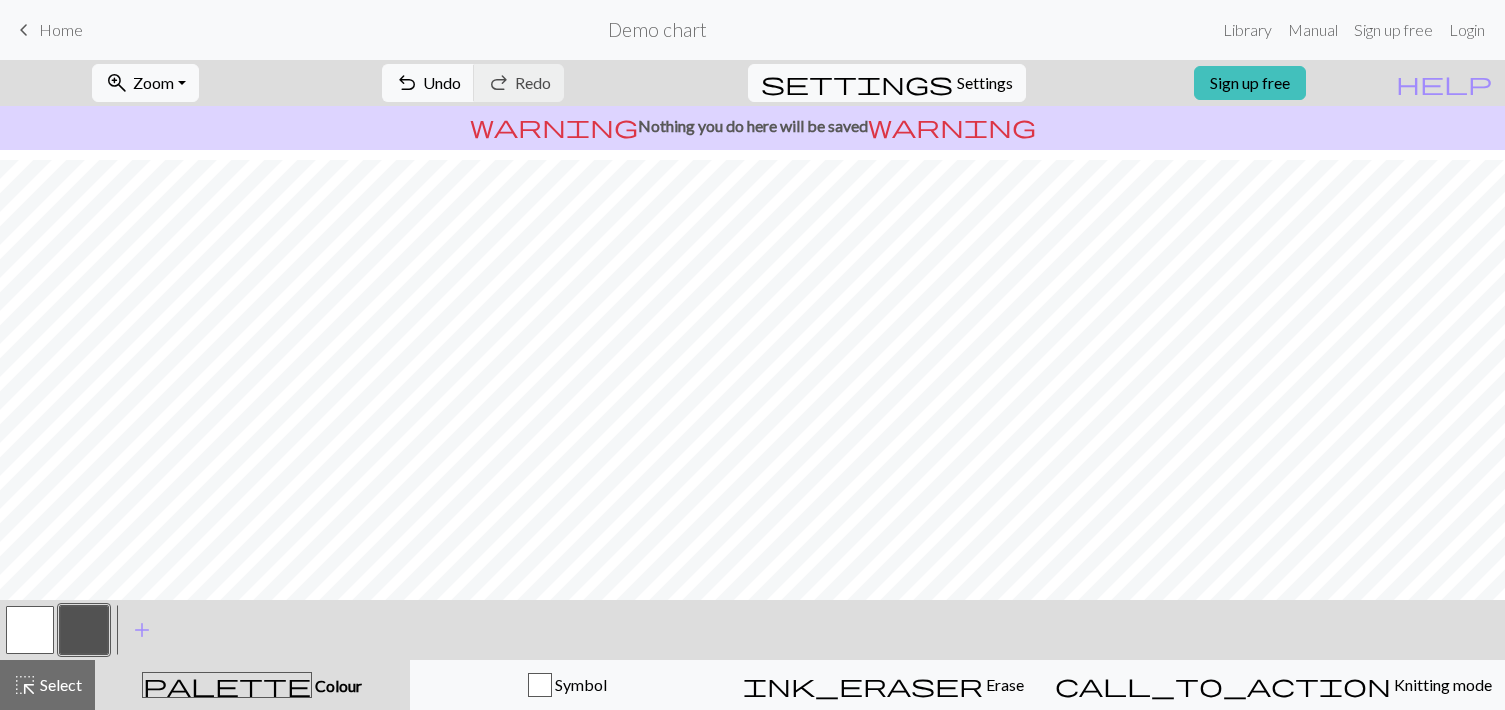 scroll, scrollTop: 340, scrollLeft: 0, axis: vertical 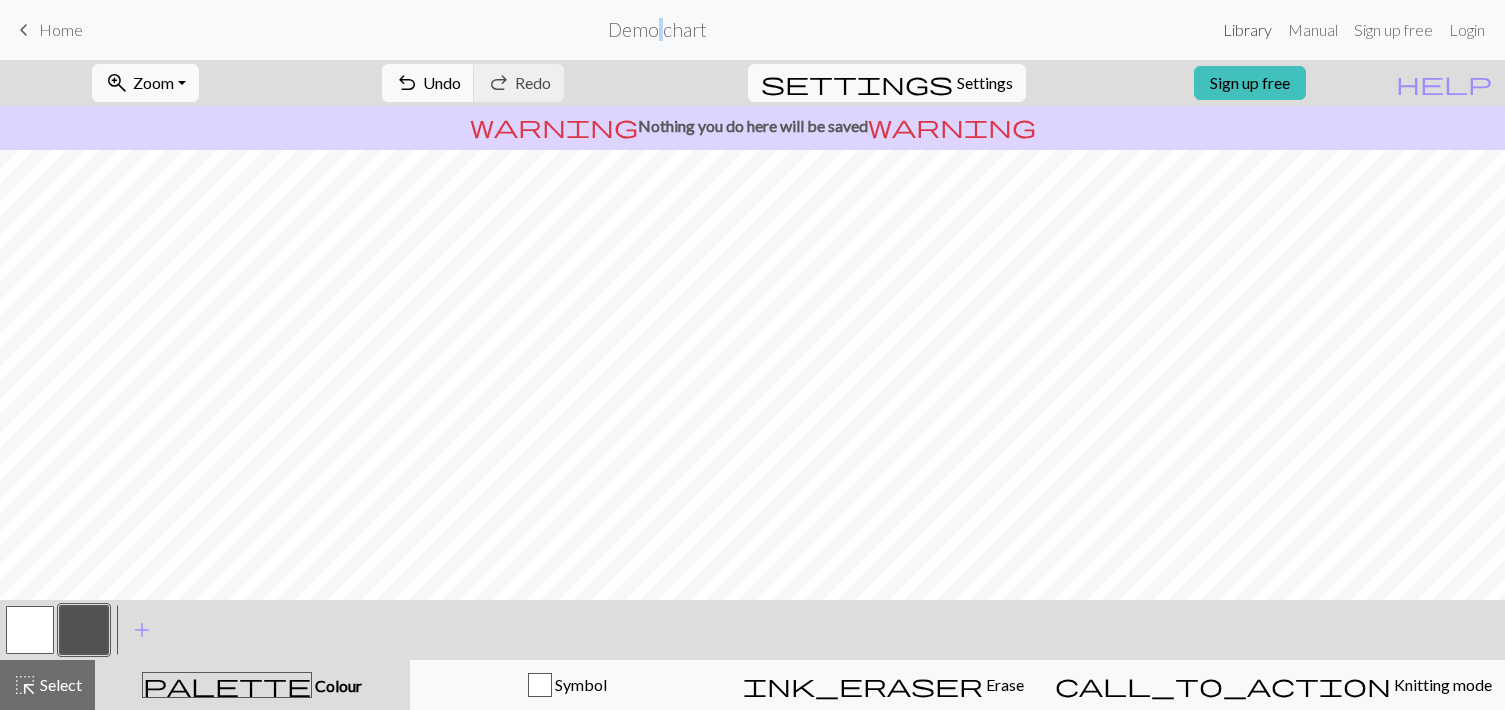 click on "Library" at bounding box center [1247, 30] 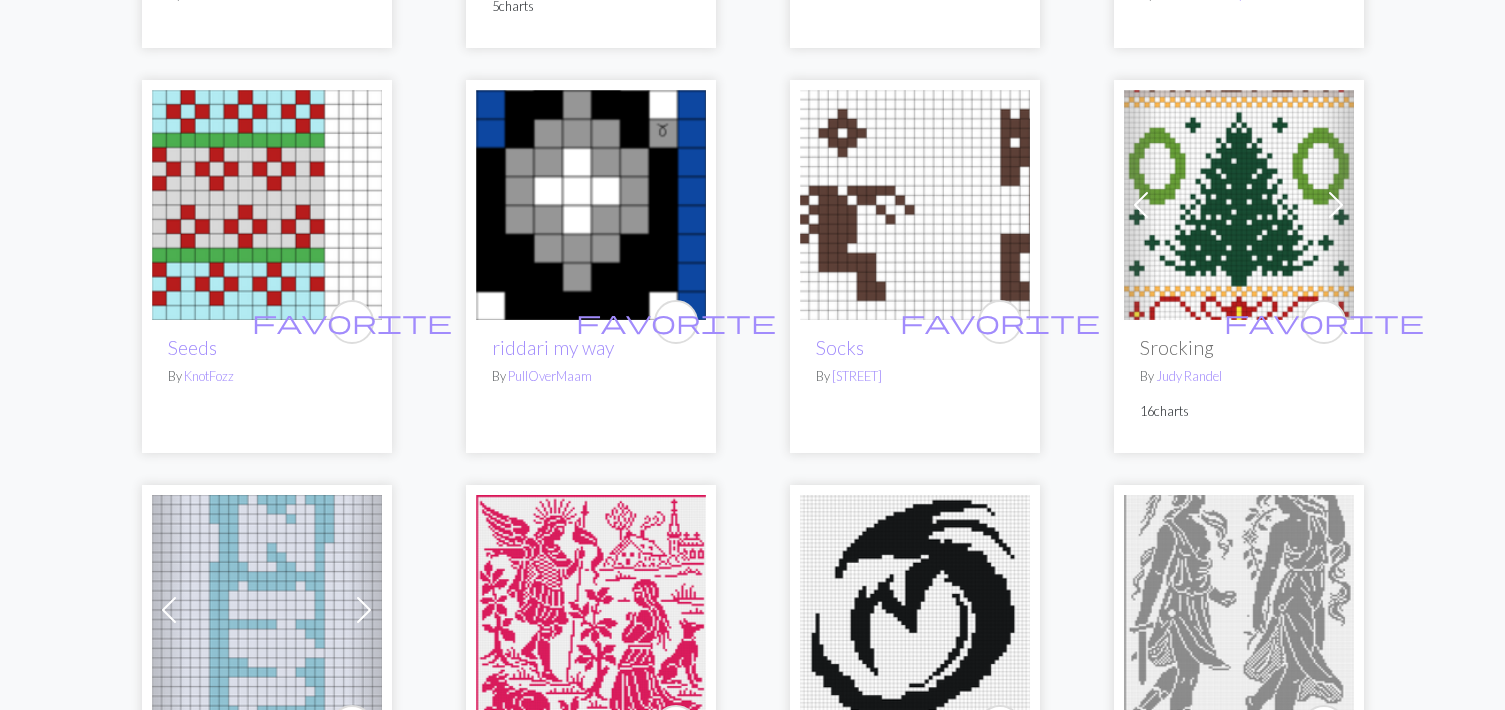 scroll, scrollTop: 979, scrollLeft: 0, axis: vertical 